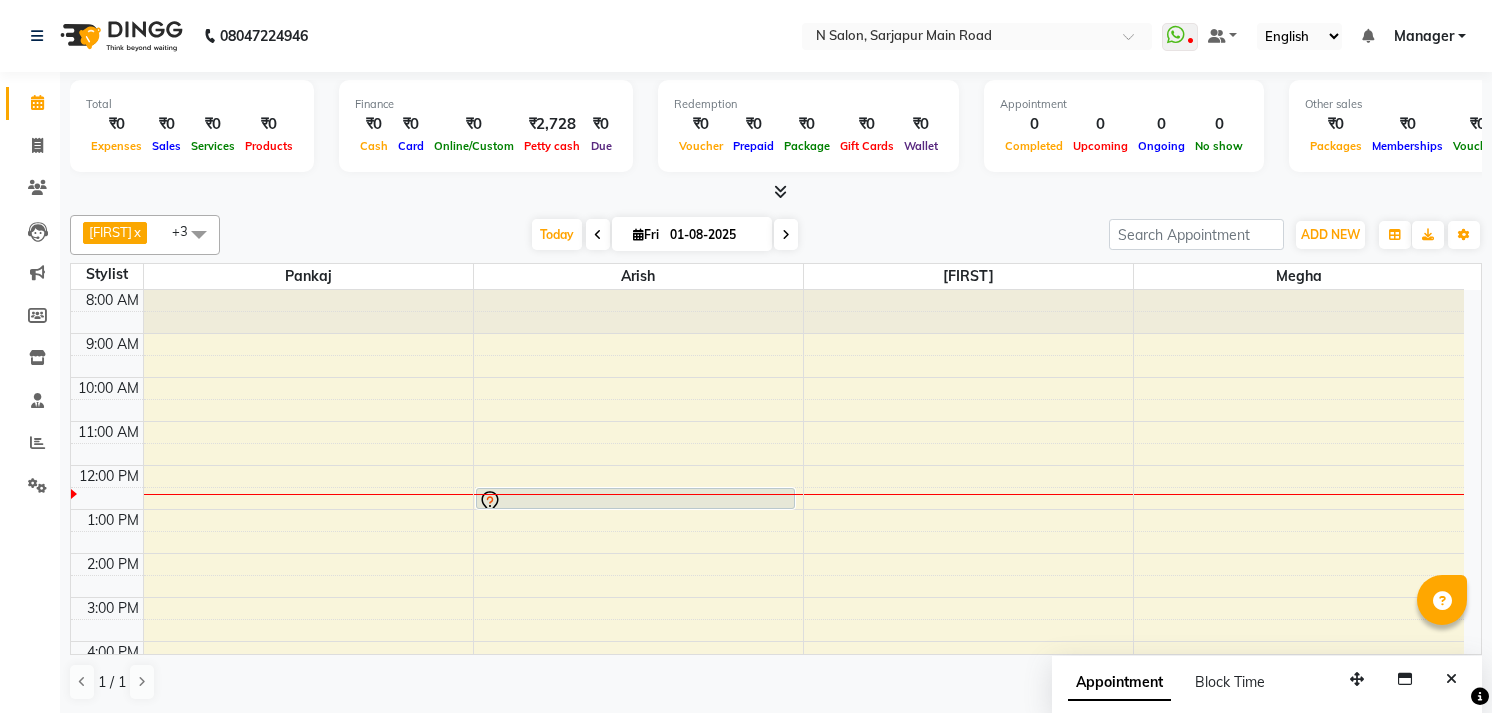 scroll, scrollTop: 1, scrollLeft: 0, axis: vertical 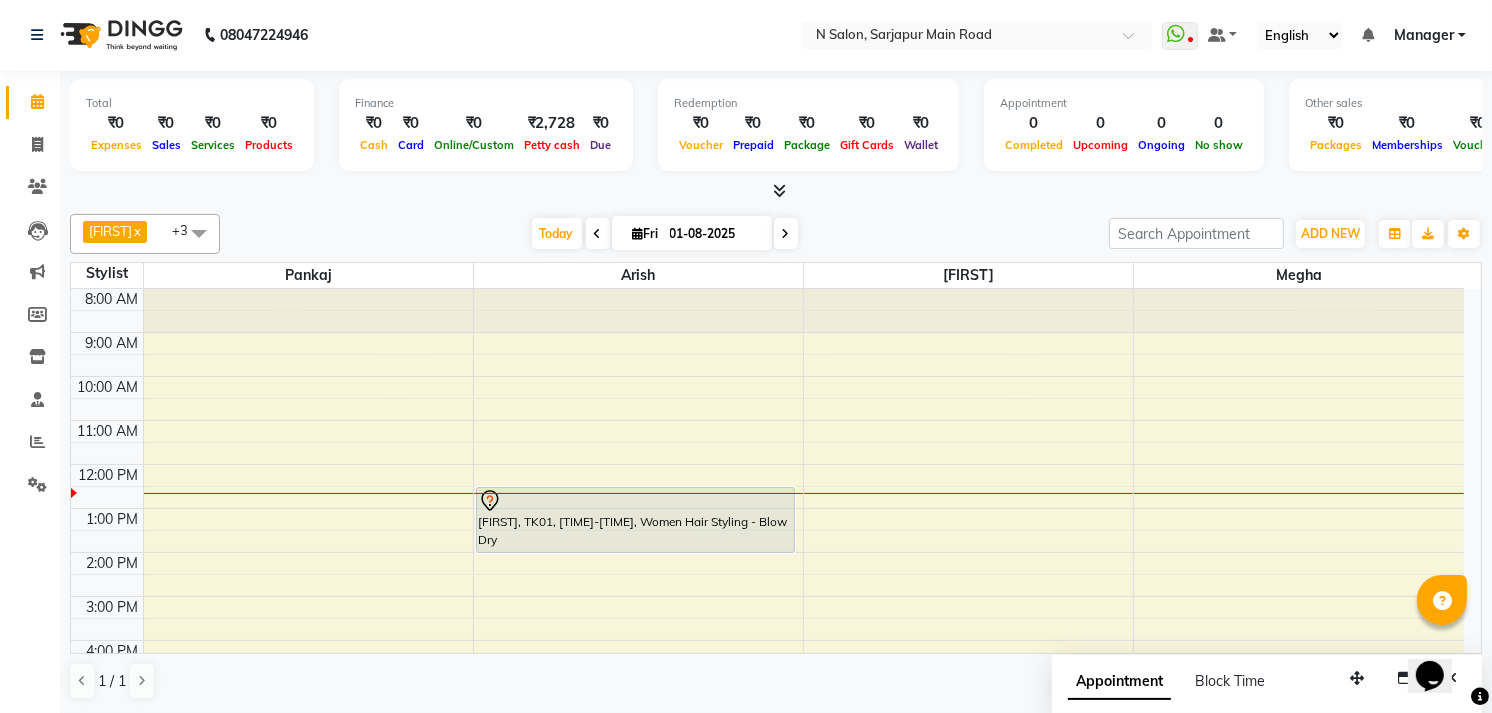 drag, startPoint x: 730, startPoint y: 506, endPoint x: 731, endPoint y: 550, distance: 44.011364 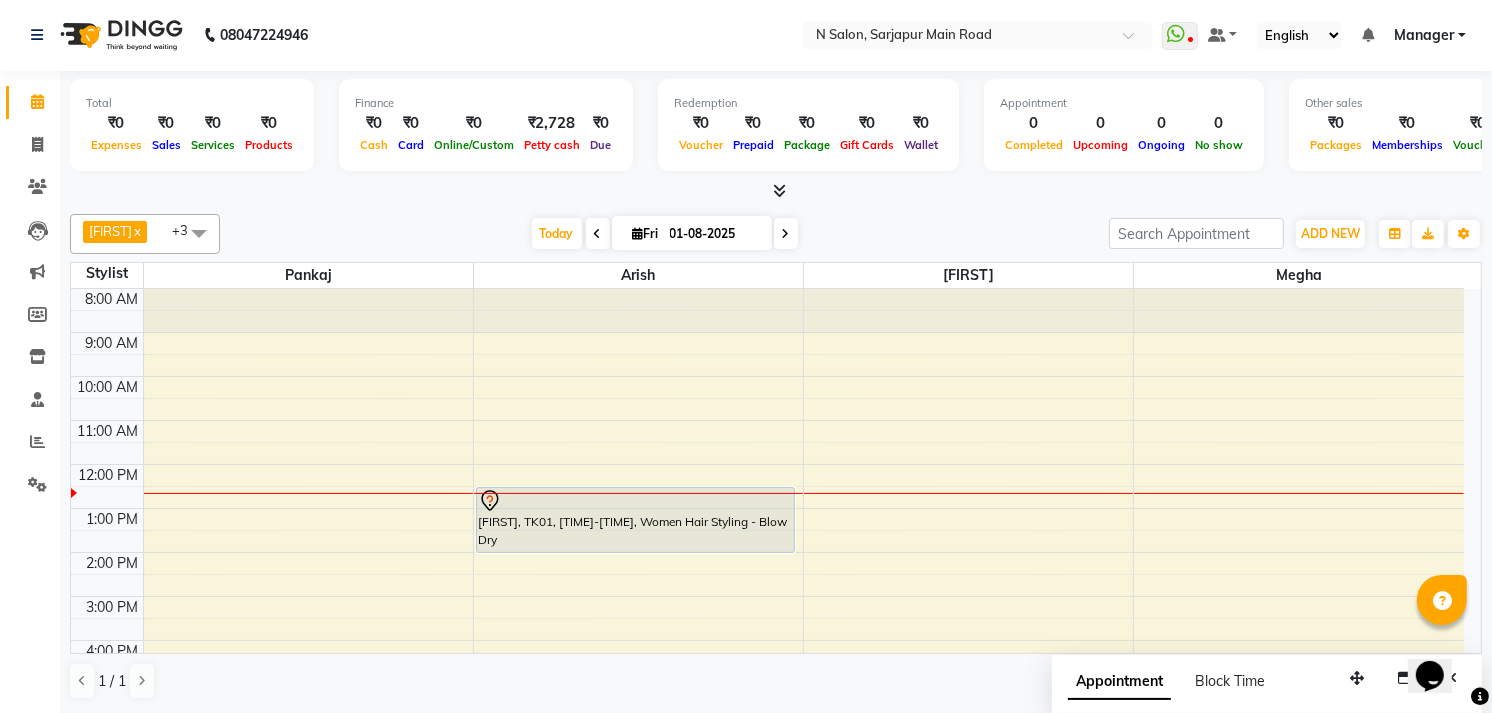 click on "neha, TK01, 12:30 PM-01:00 PM, Women Hair Styling - Blow Dry             neha, TK01, 12:30 PM-01:00 PM, Women Hair Styling - Blow Dry" at bounding box center [638, 574] 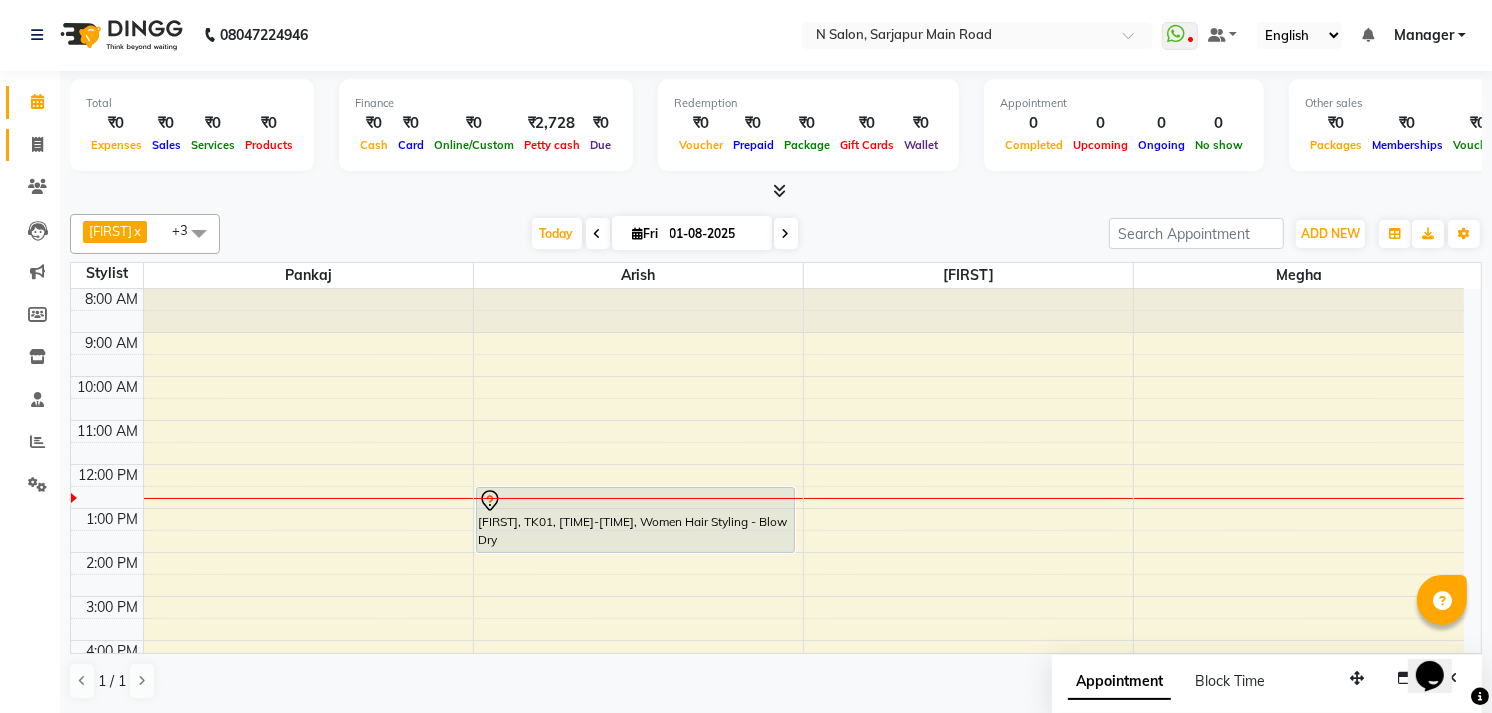 click on "Invoice" 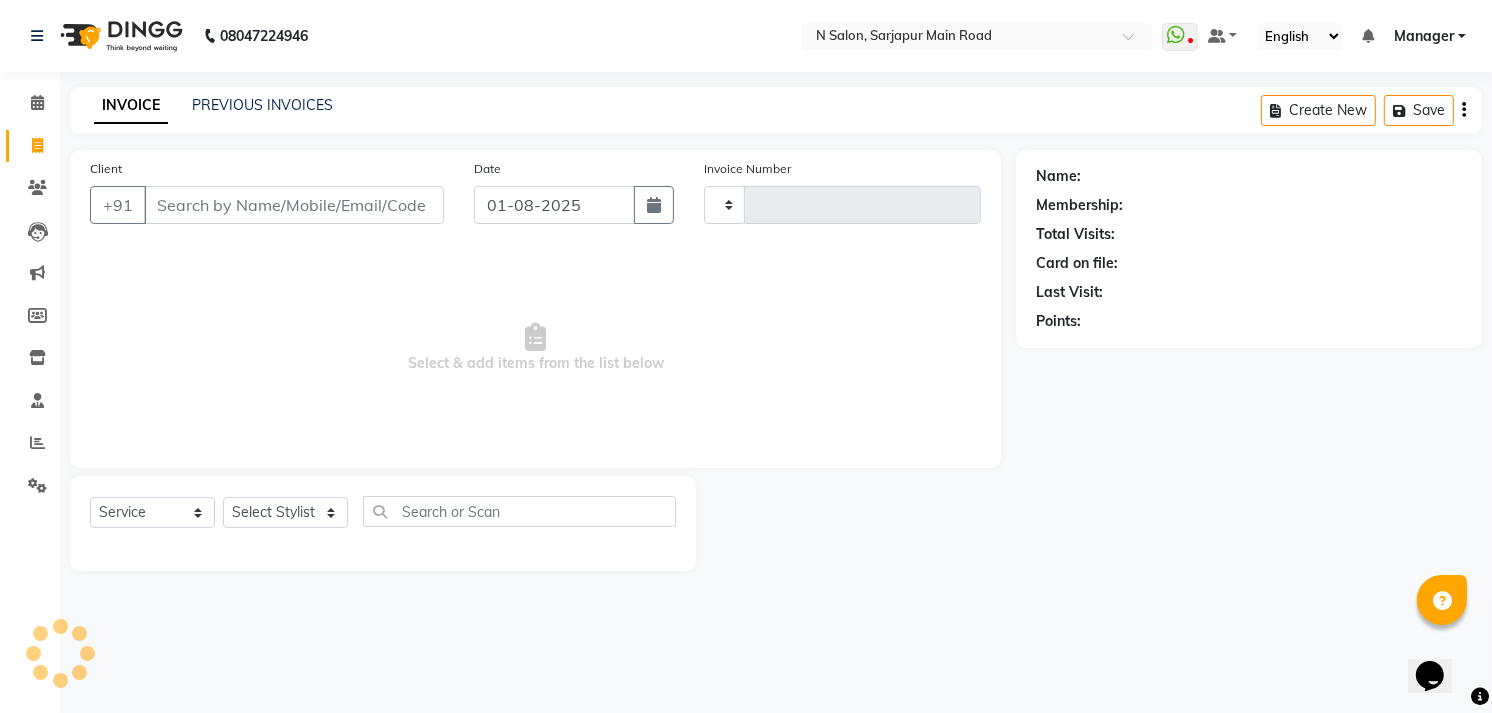 scroll, scrollTop: 0, scrollLeft: 0, axis: both 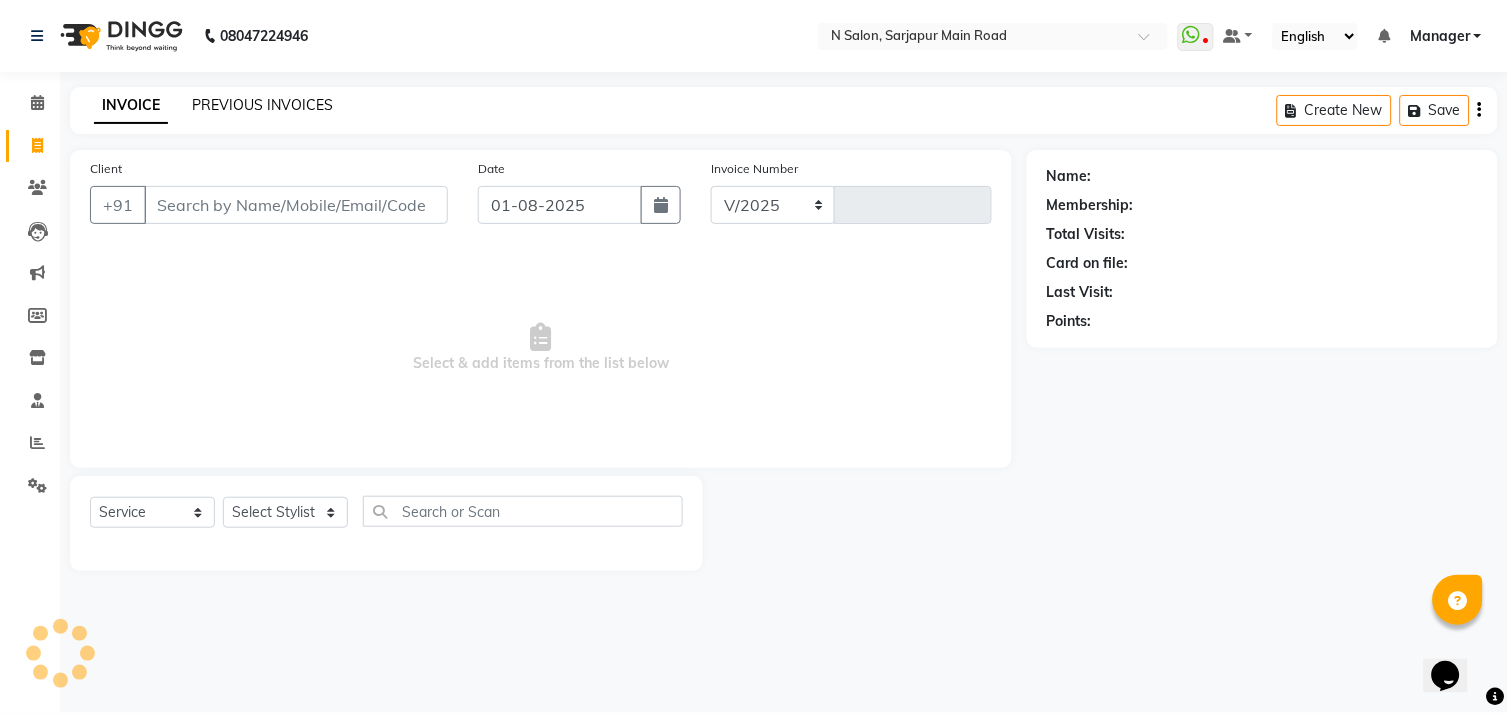 select on "7871" 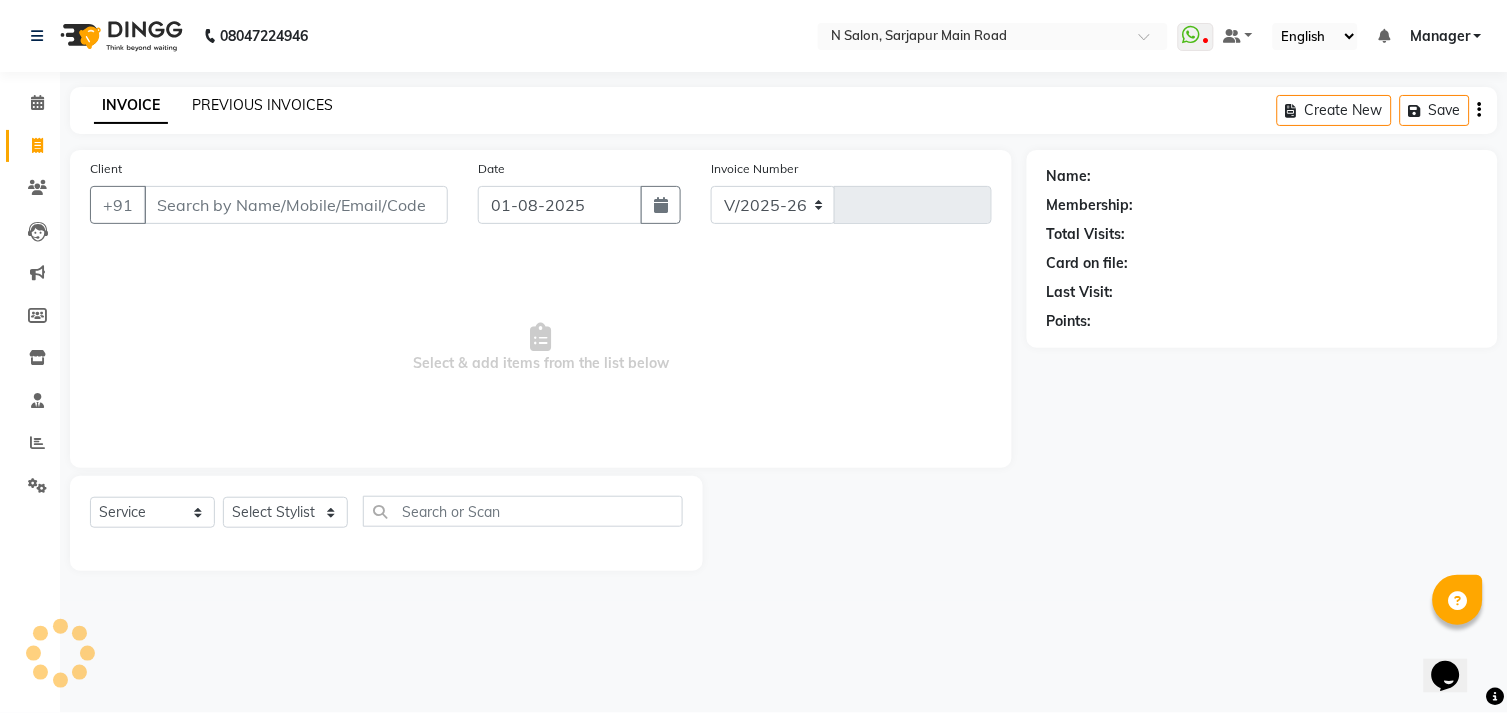 type on "0752" 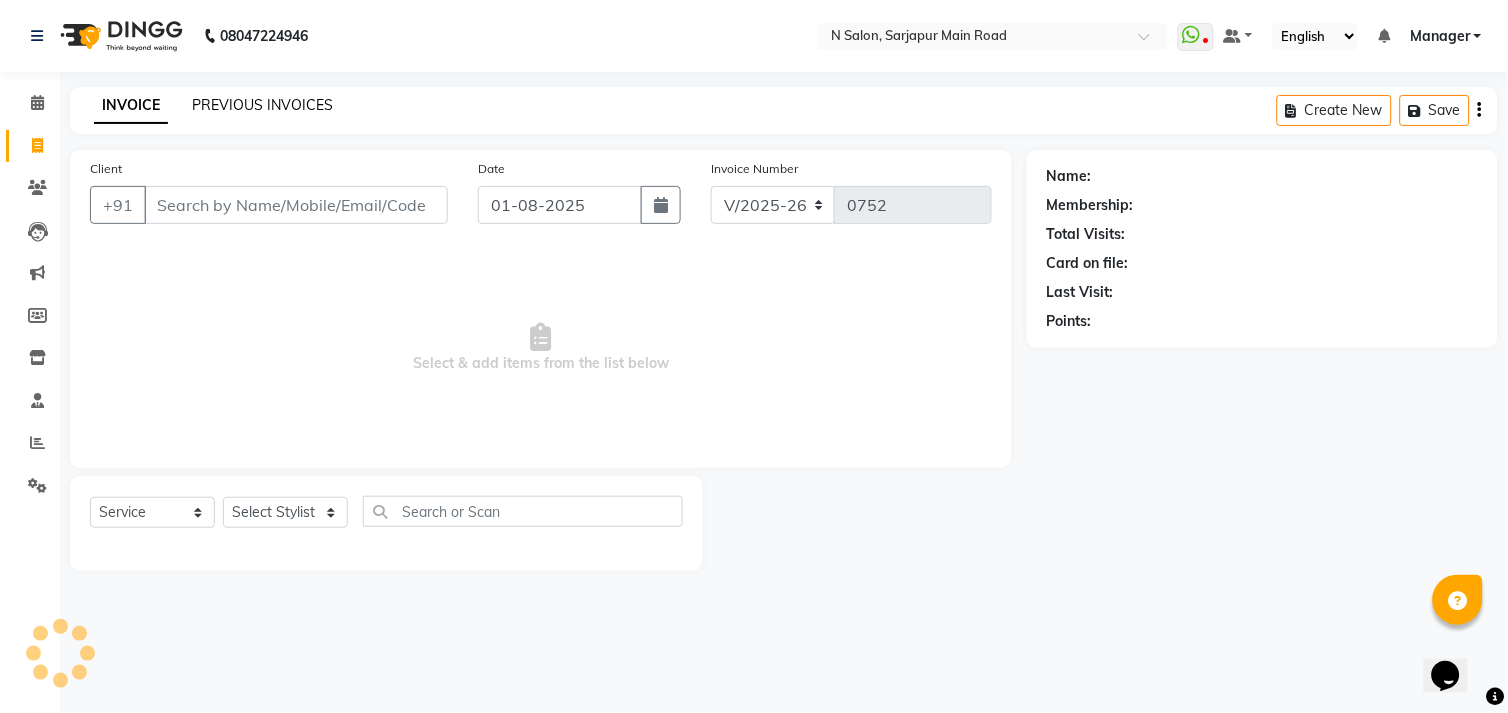 click on "PREVIOUS INVOICES" 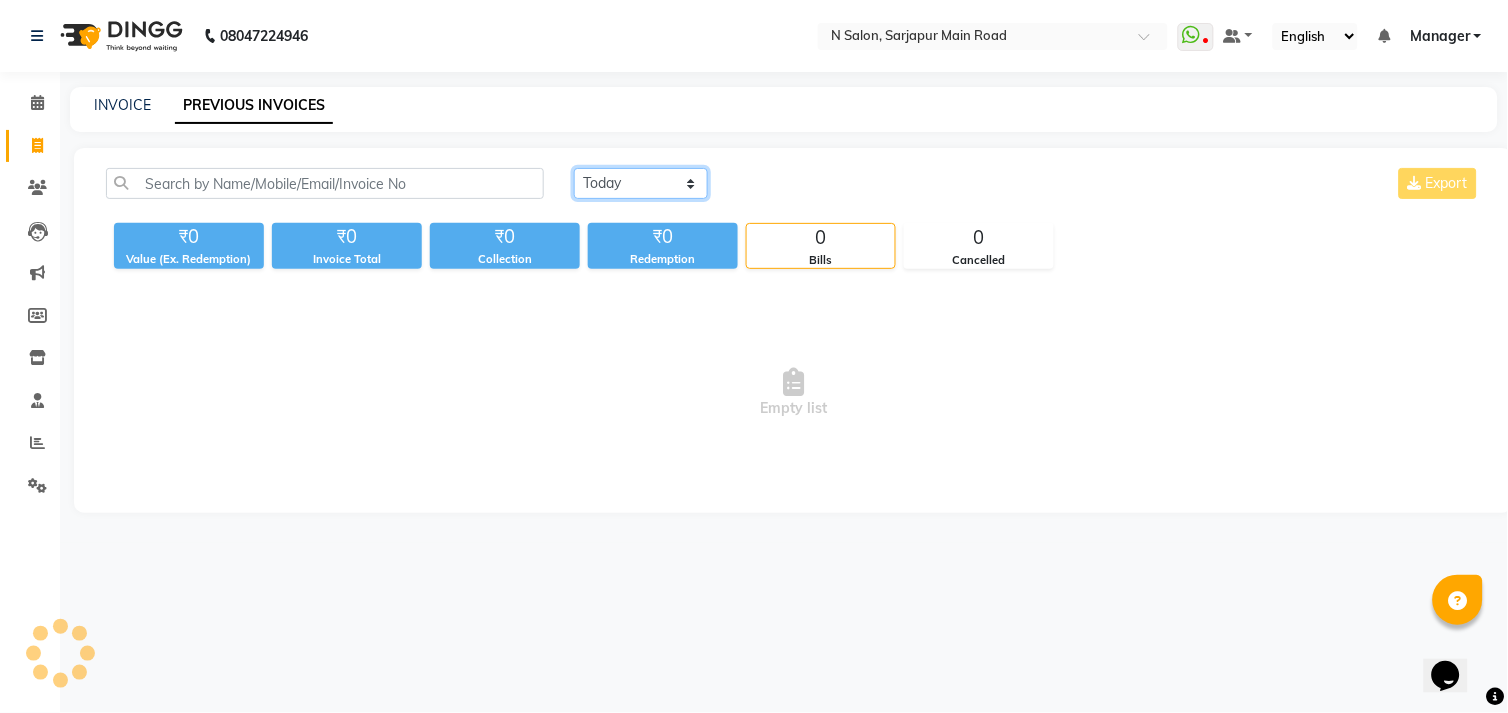 click on "Today Yesterday Custom Range" 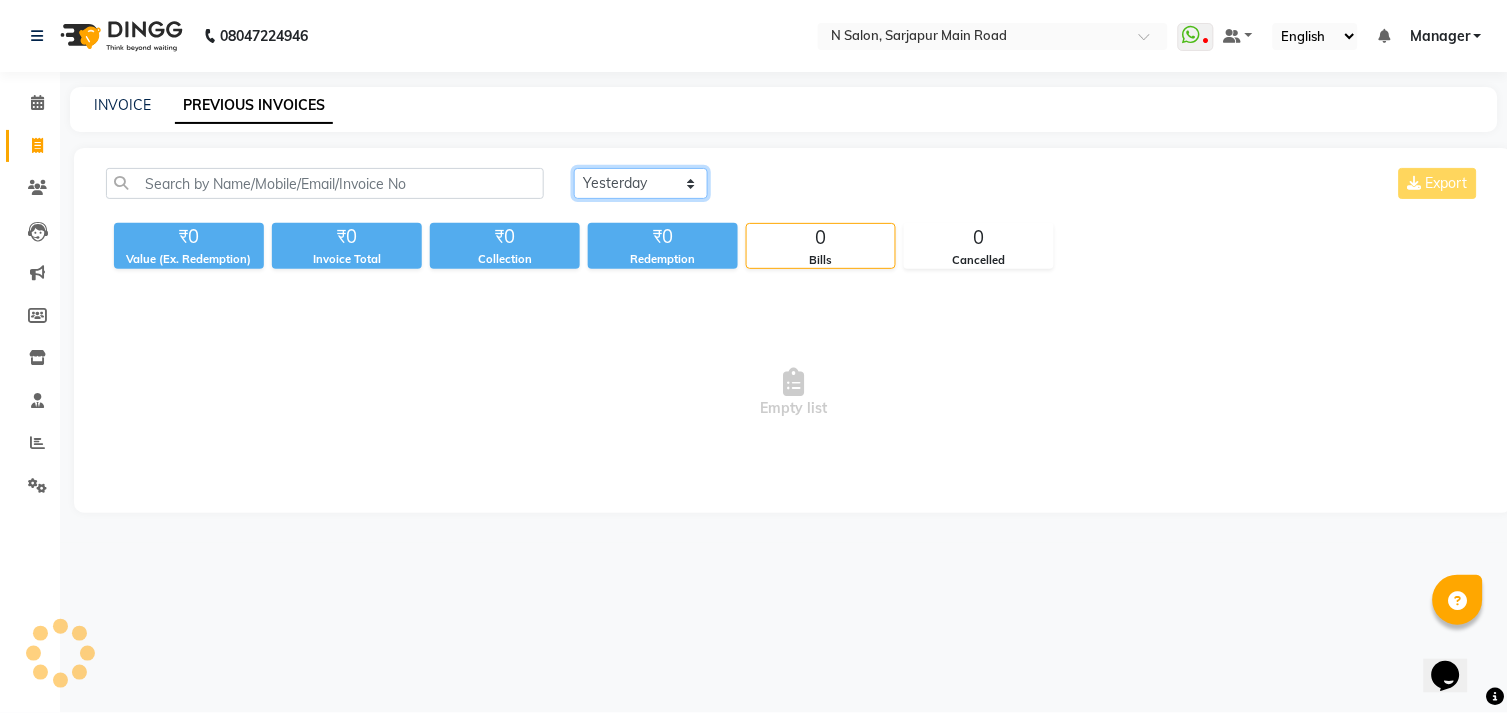 click on "Today Yesterday Custom Range" 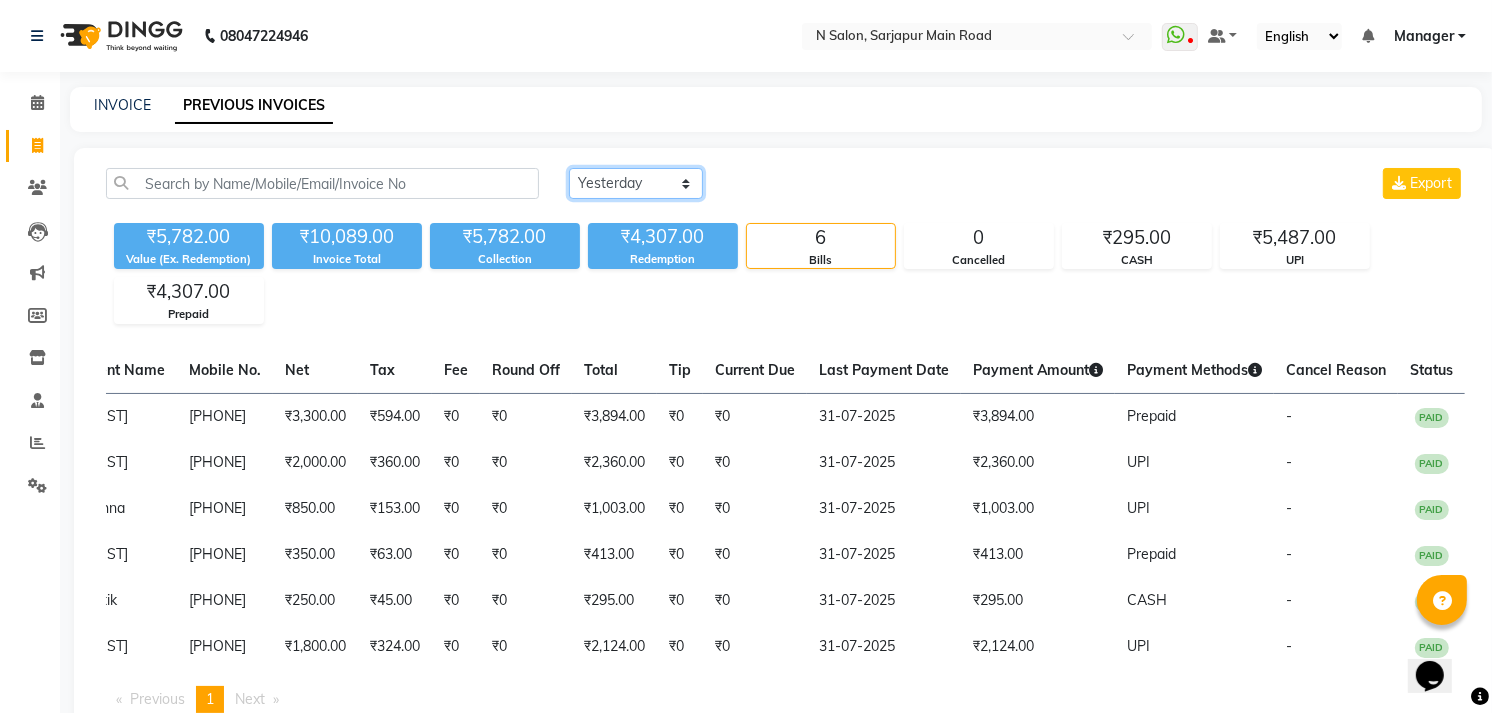 scroll, scrollTop: 0, scrollLeft: 284, axis: horizontal 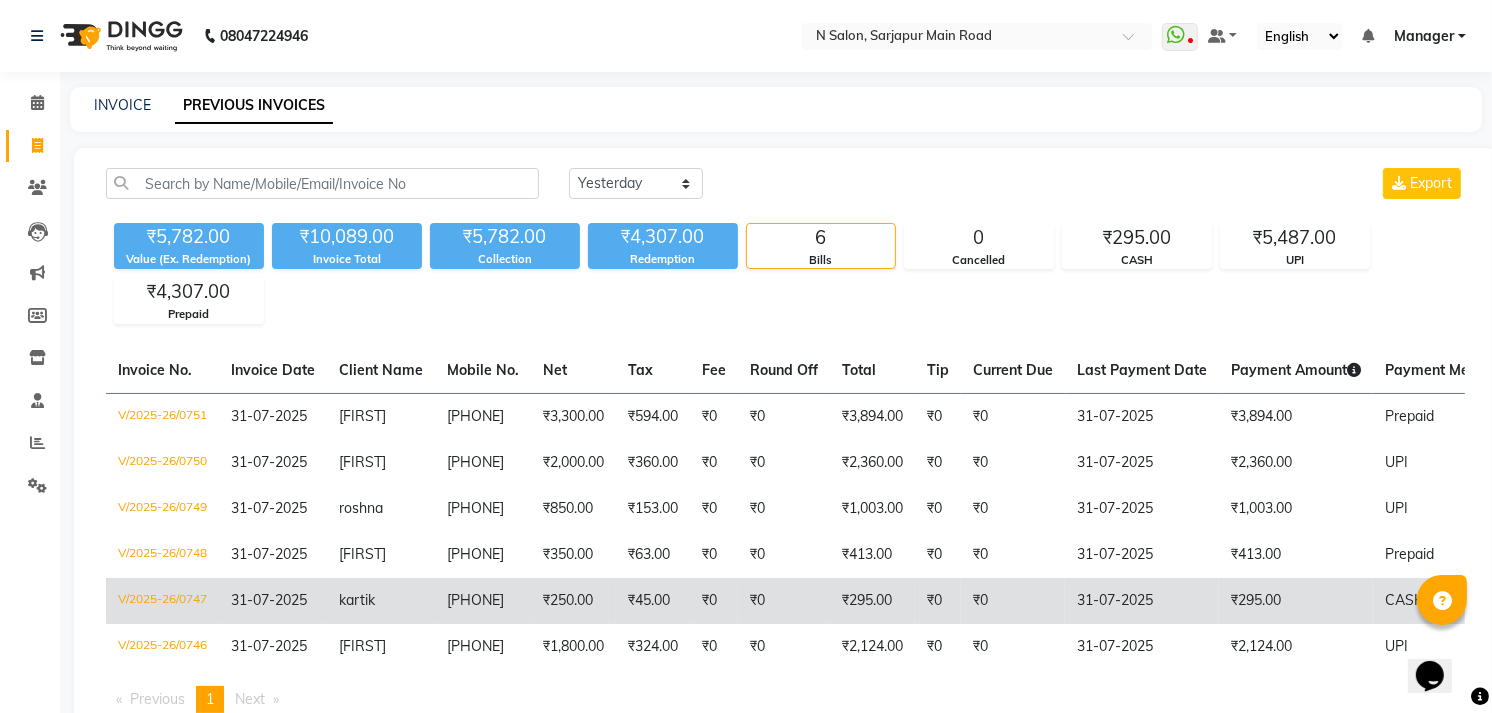 click on "V/2025-26/0747" 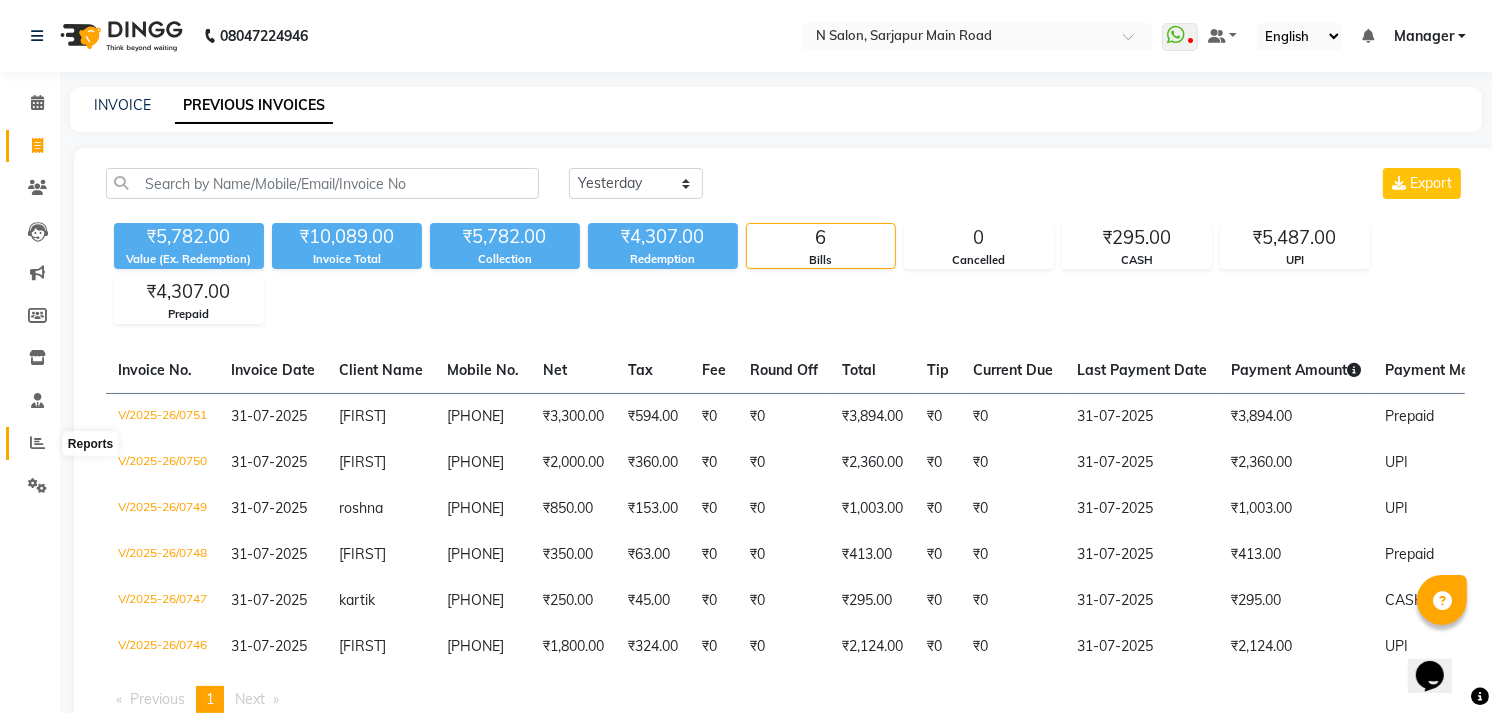 click 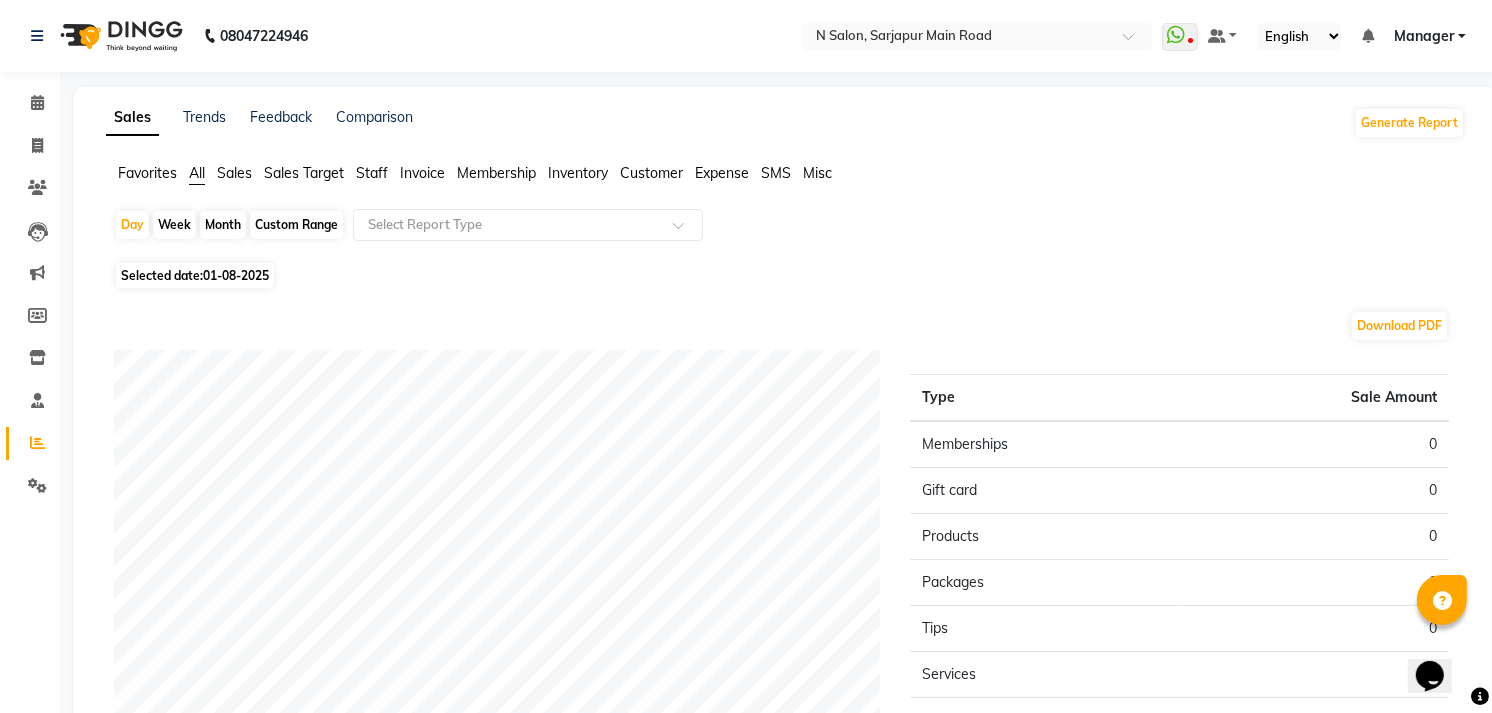 click on "Selected date:  01-08-2025" 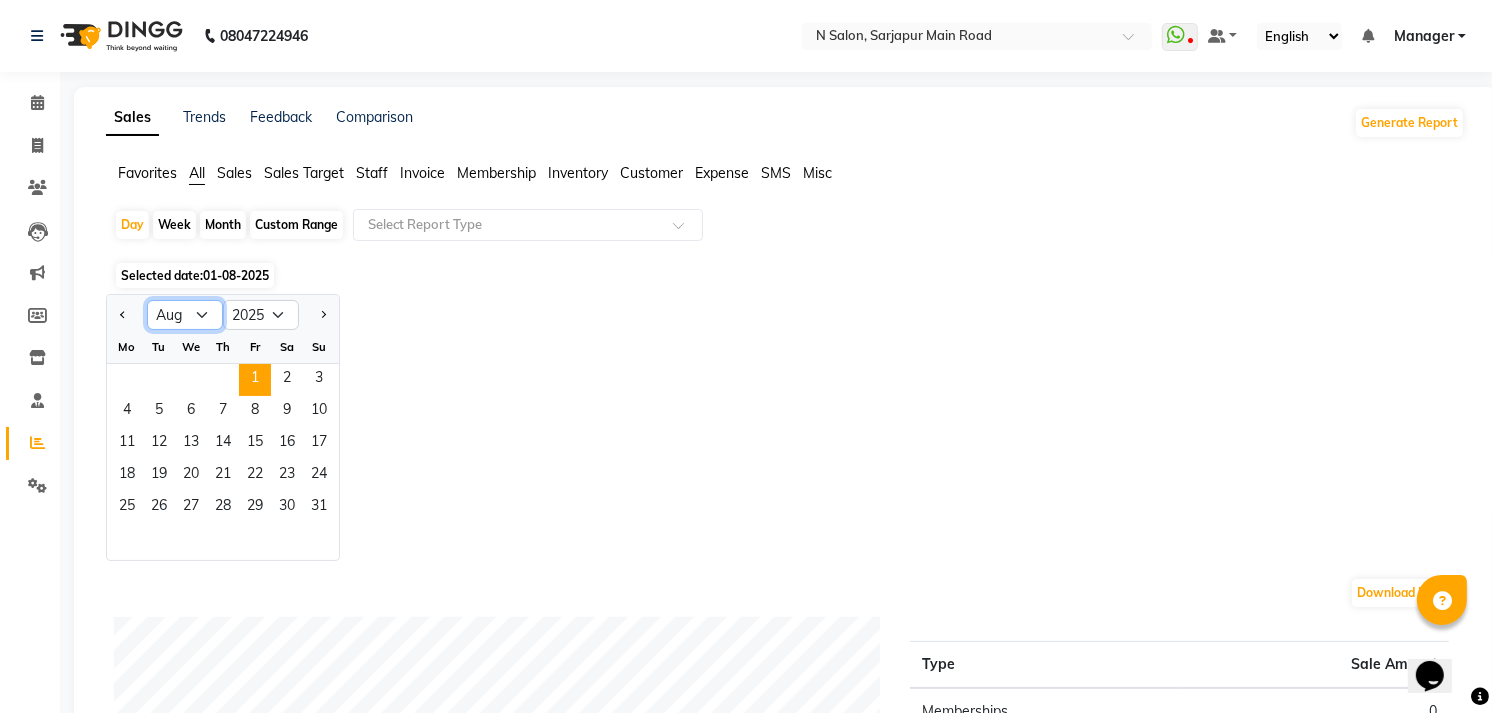 drag, startPoint x: 153, startPoint y: 315, endPoint x: 178, endPoint y: 333, distance: 30.805843 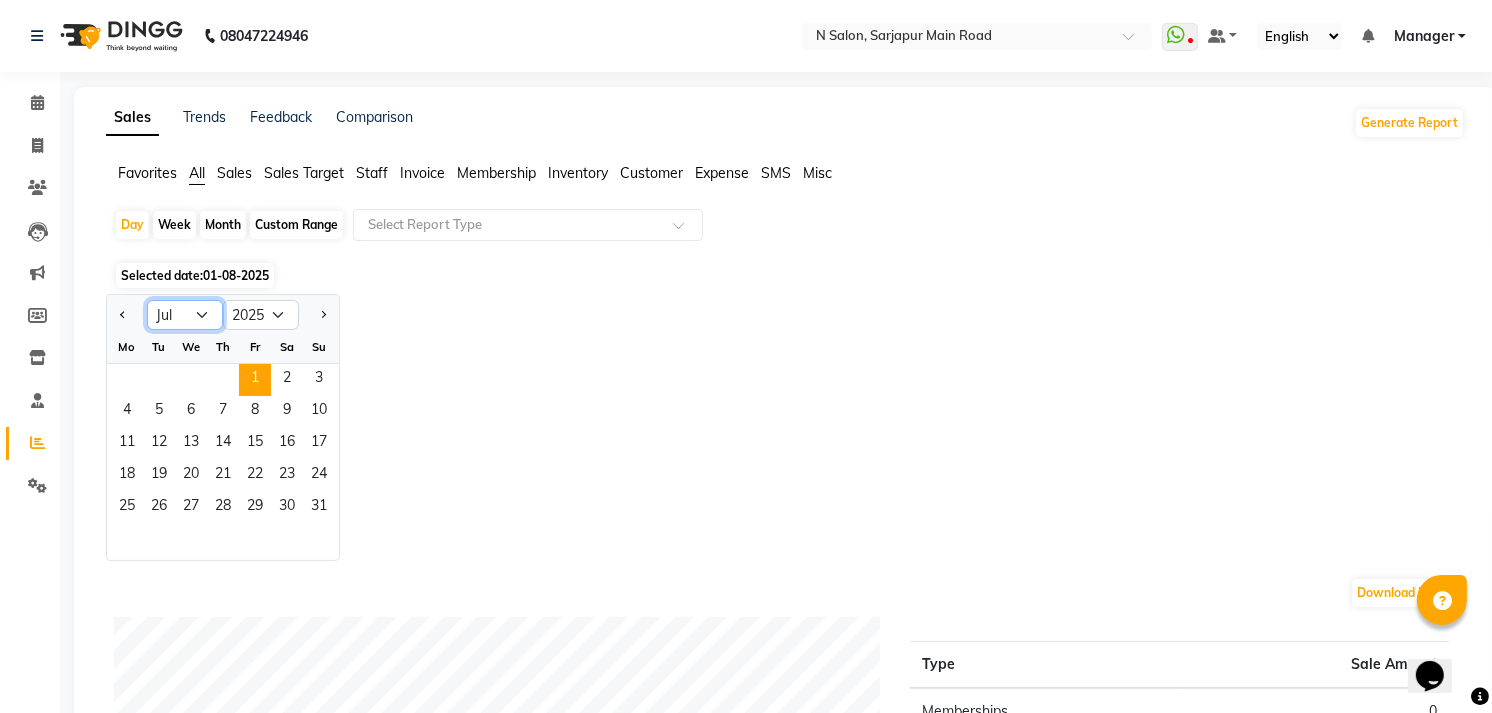 click on "Jan Feb Mar Apr May Jun Jul Aug Sep Oct Nov Dec" 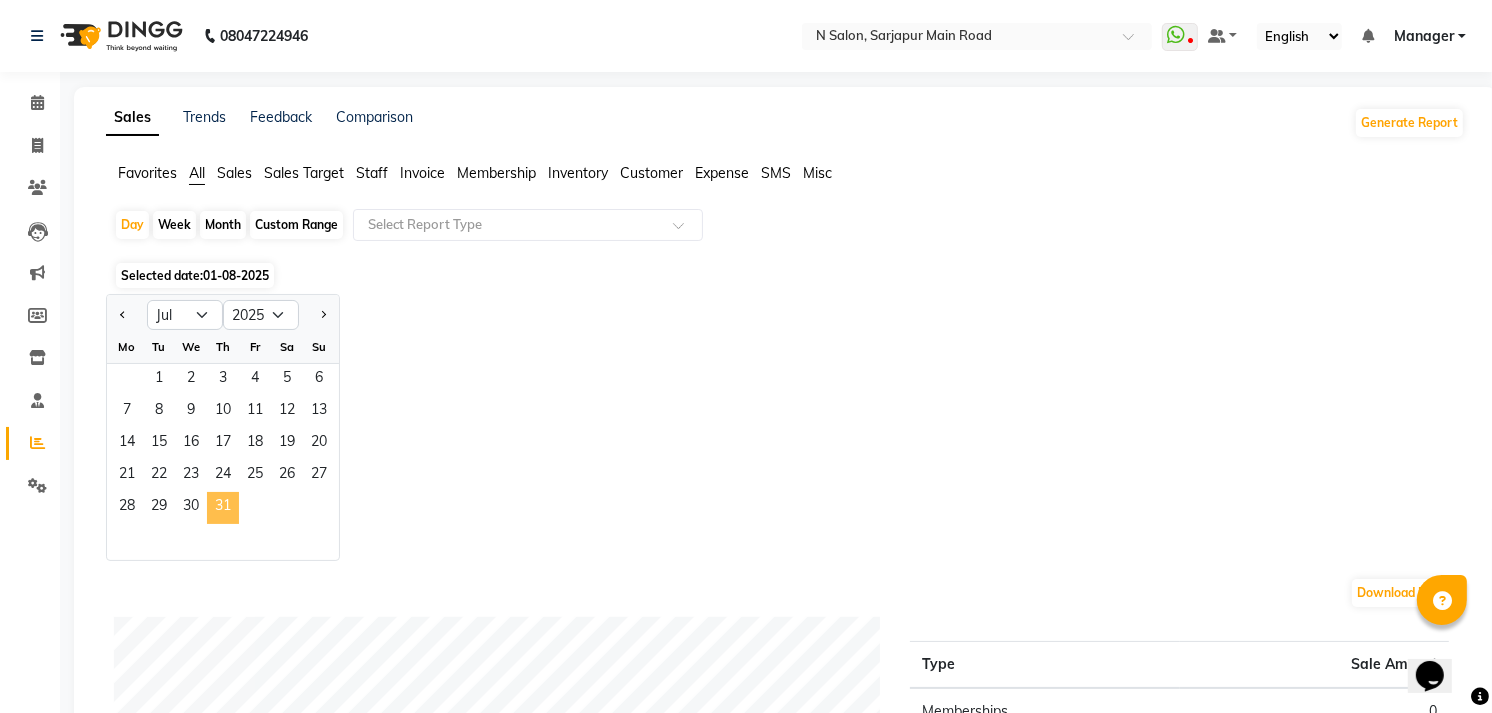 drag, startPoint x: 223, startPoint y: 513, endPoint x: 215, endPoint y: 495, distance: 19.697716 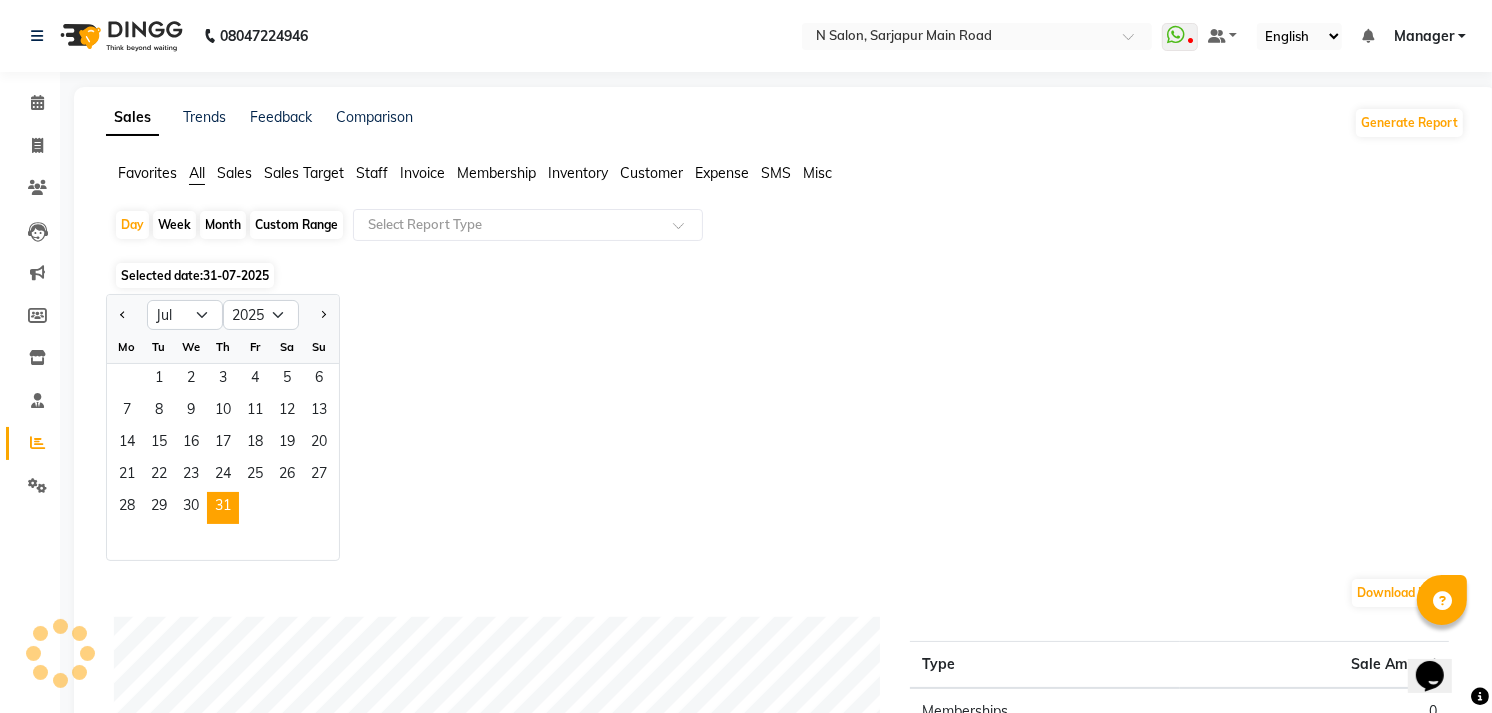 click on "Staff" 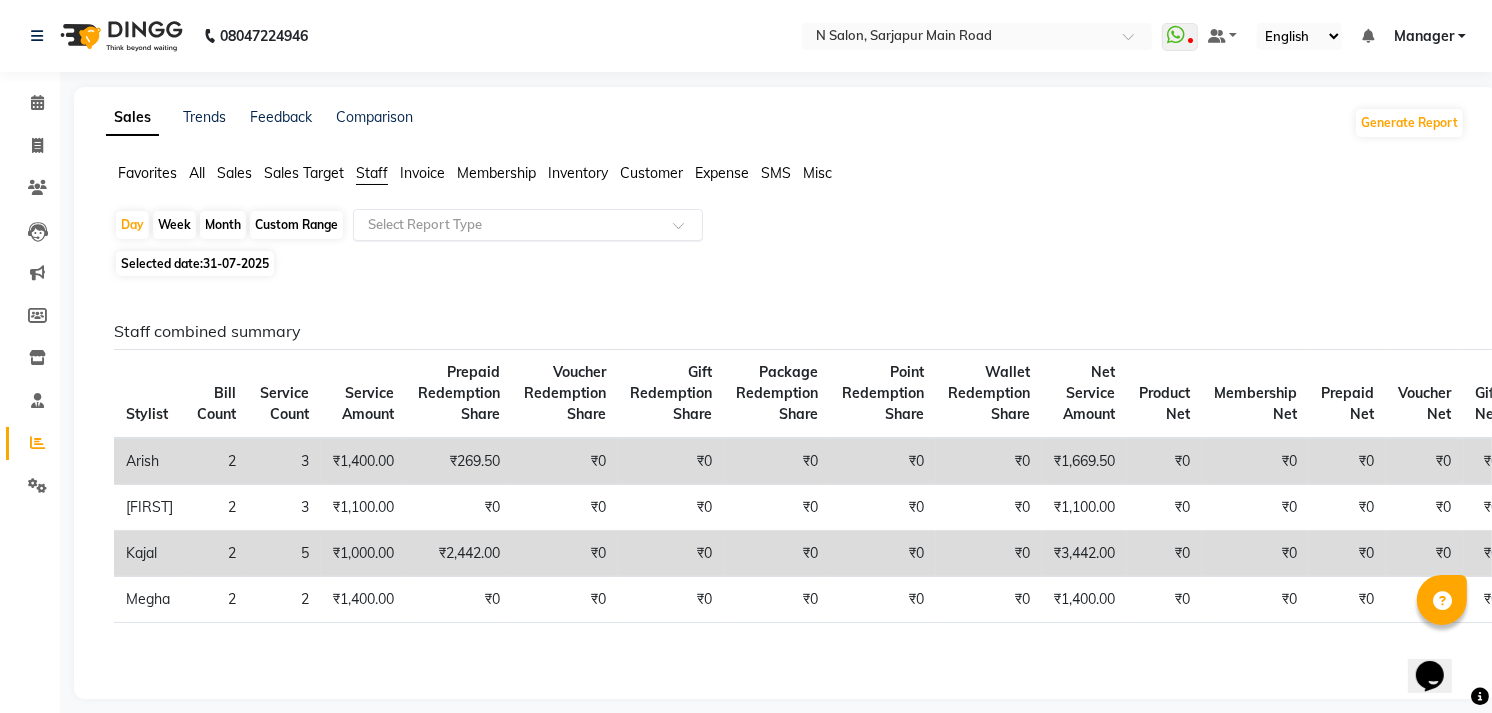 click 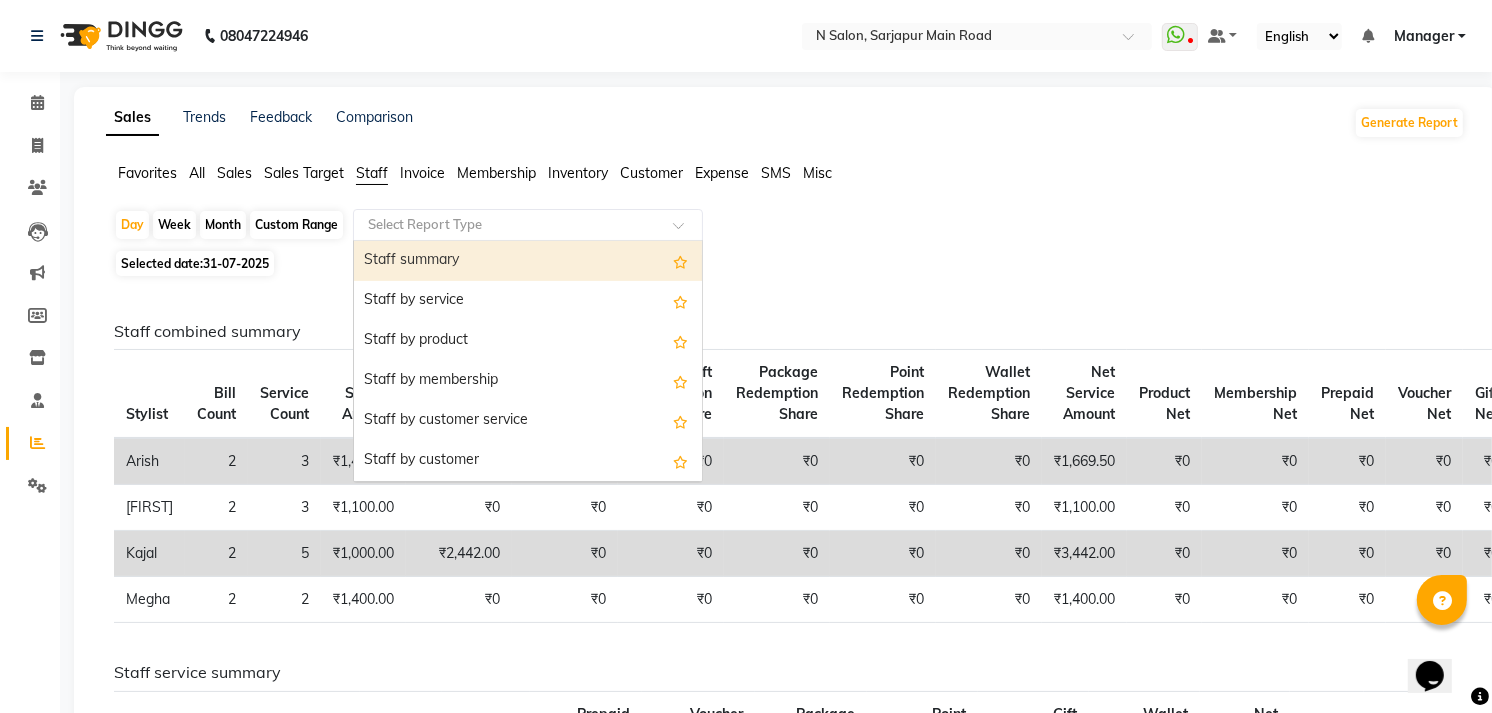 click on "Staff summary" at bounding box center [528, 261] 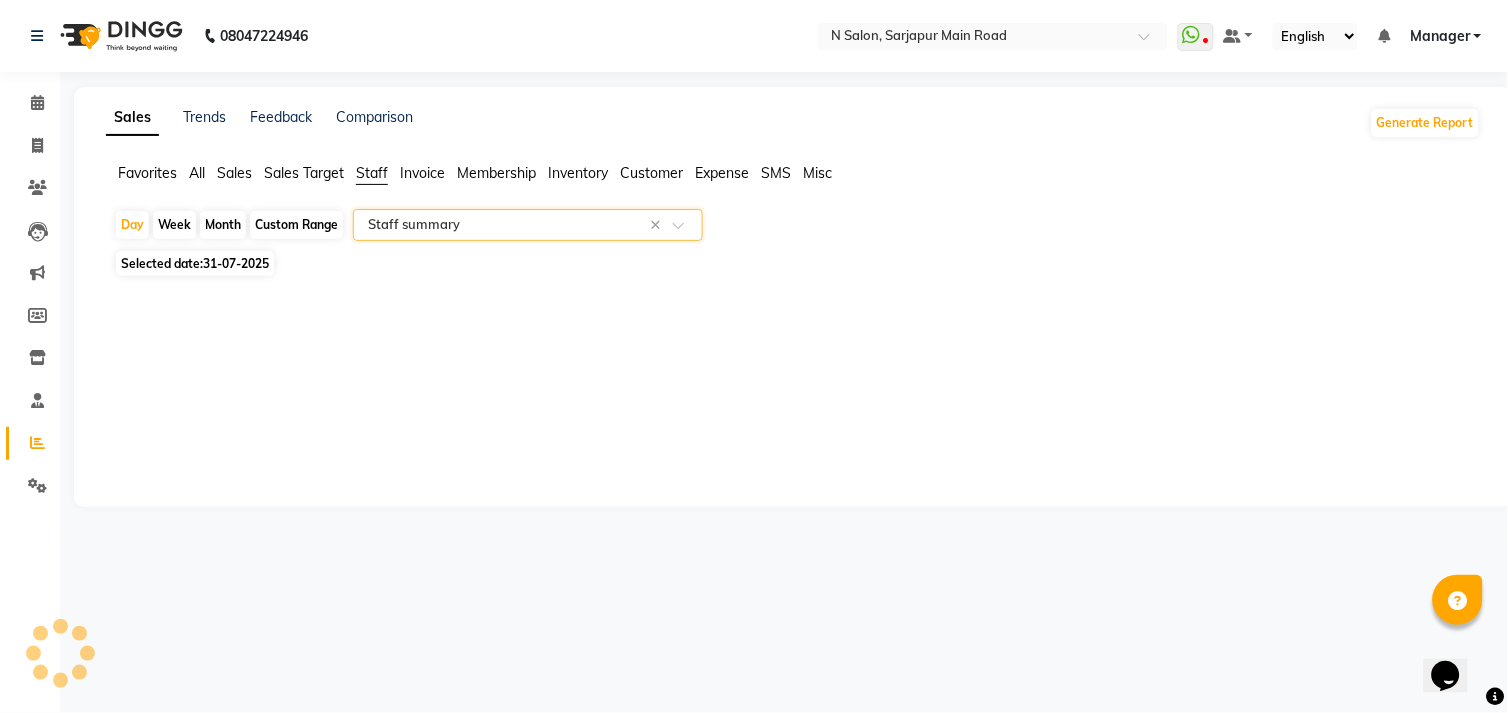 select on "full_report" 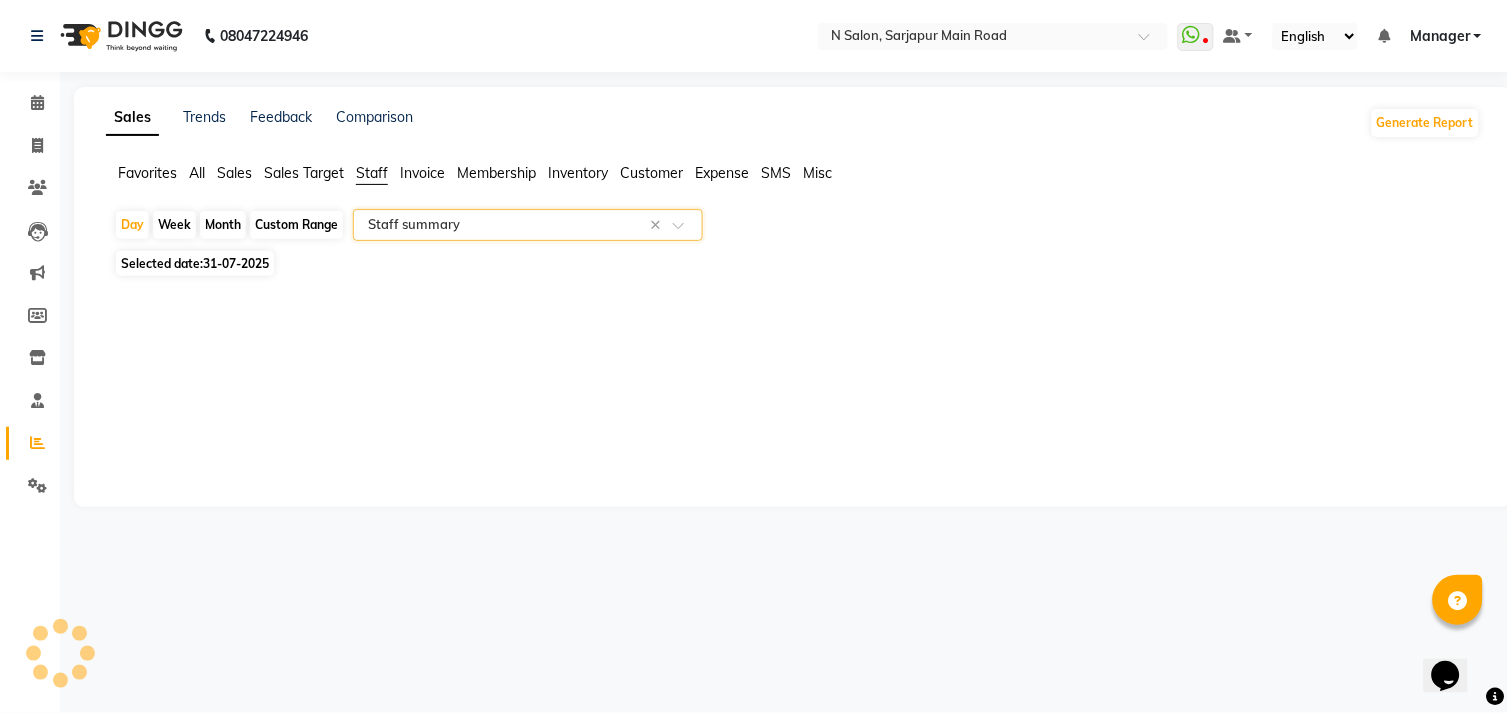 select on "csv" 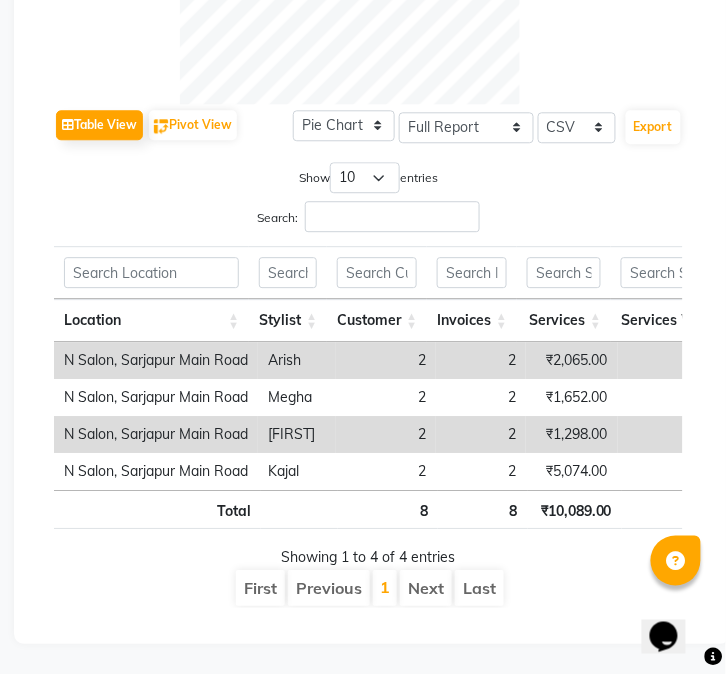 scroll, scrollTop: 681, scrollLeft: 0, axis: vertical 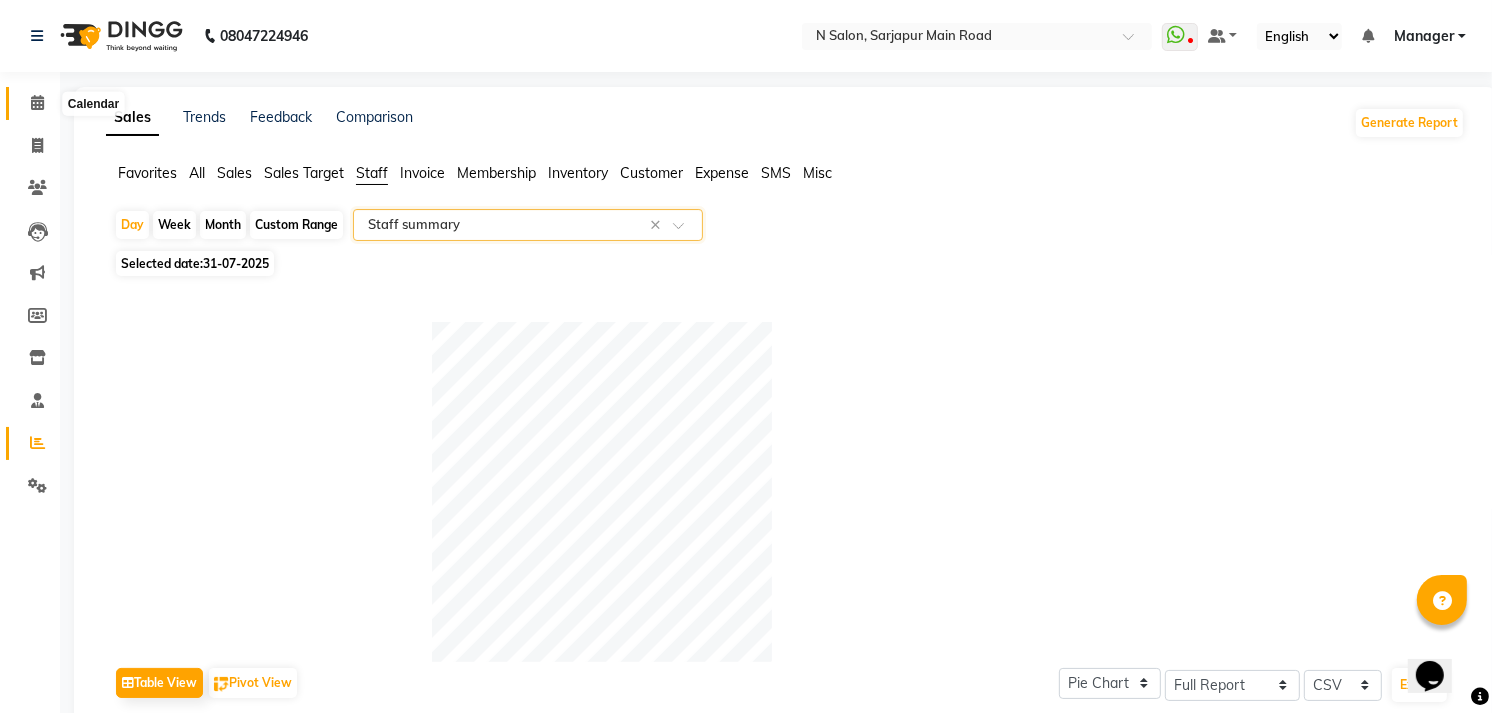 click 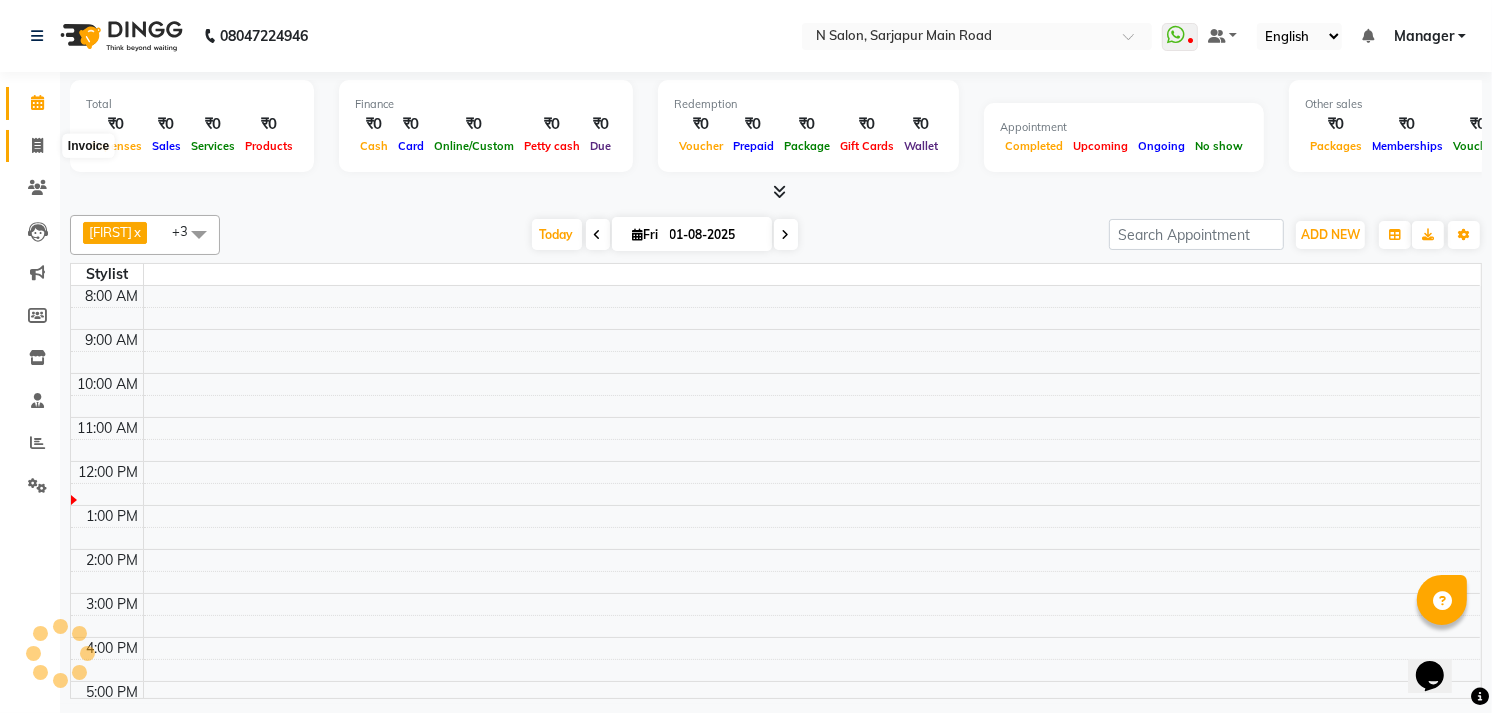 click 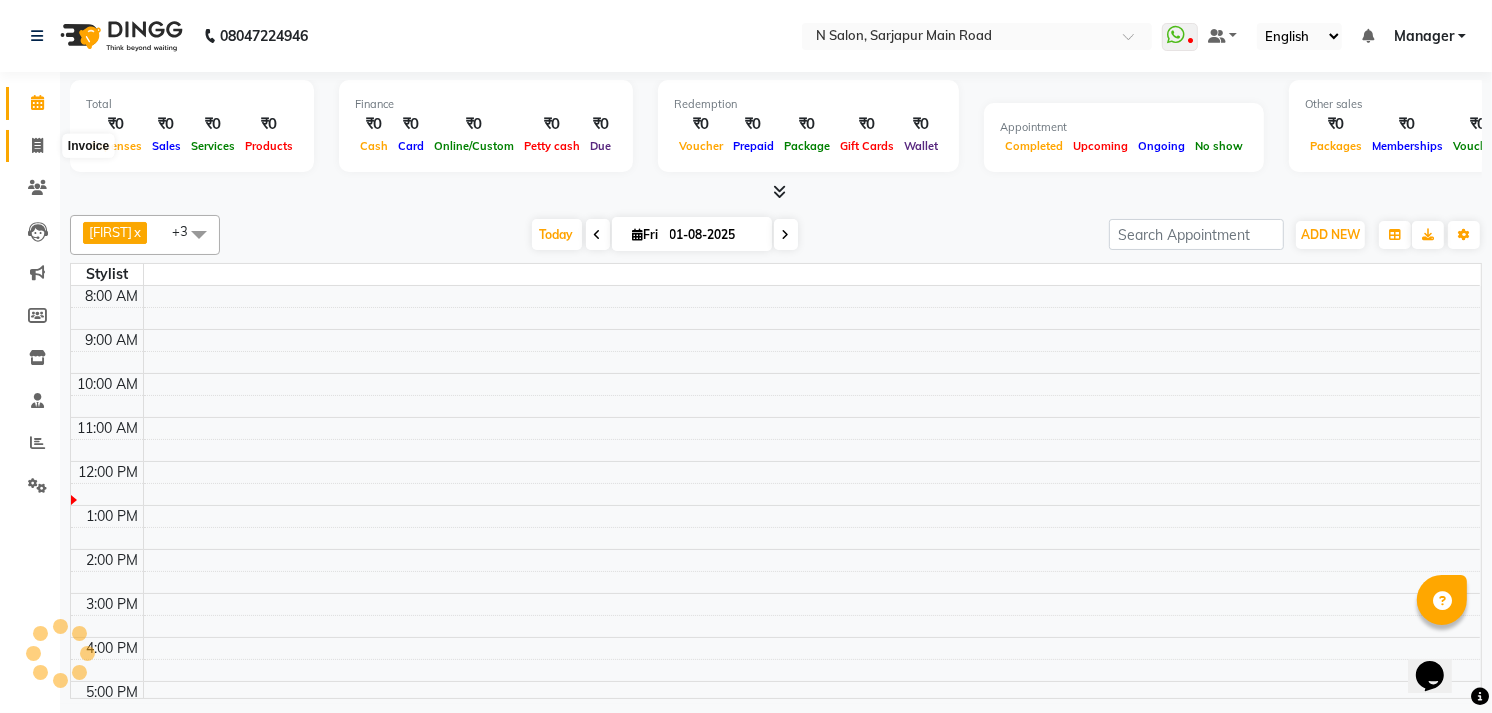 select on "service" 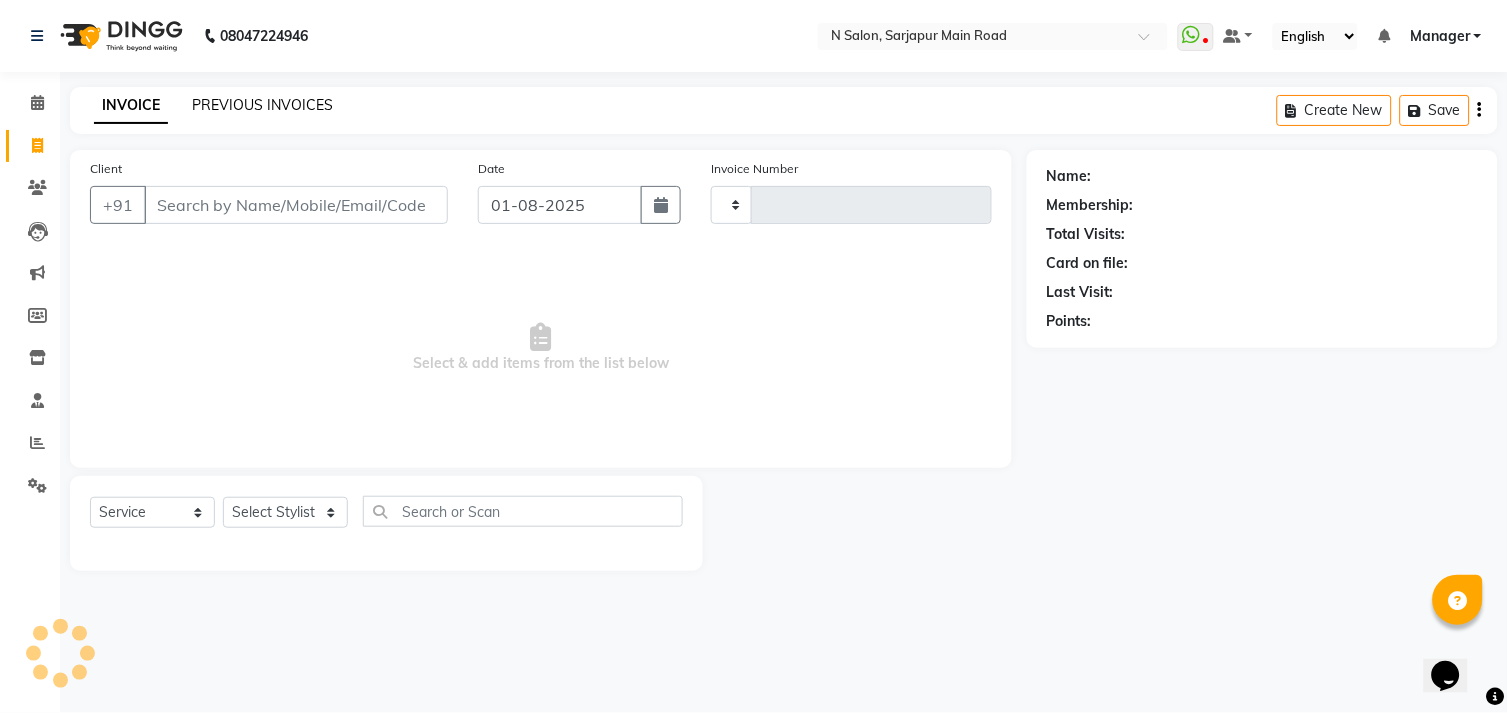 click on "PREVIOUS INVOICES" 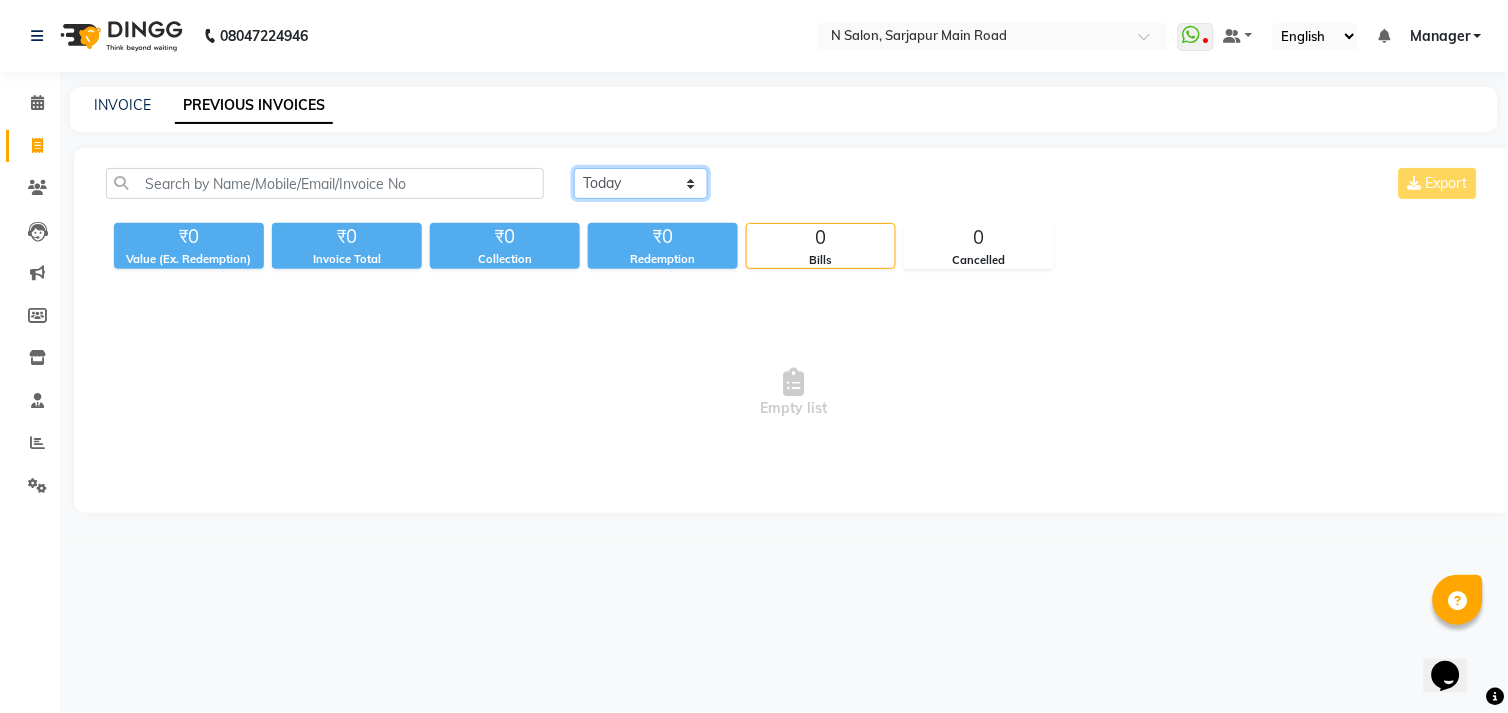 click on "Today Yesterday Custom Range" 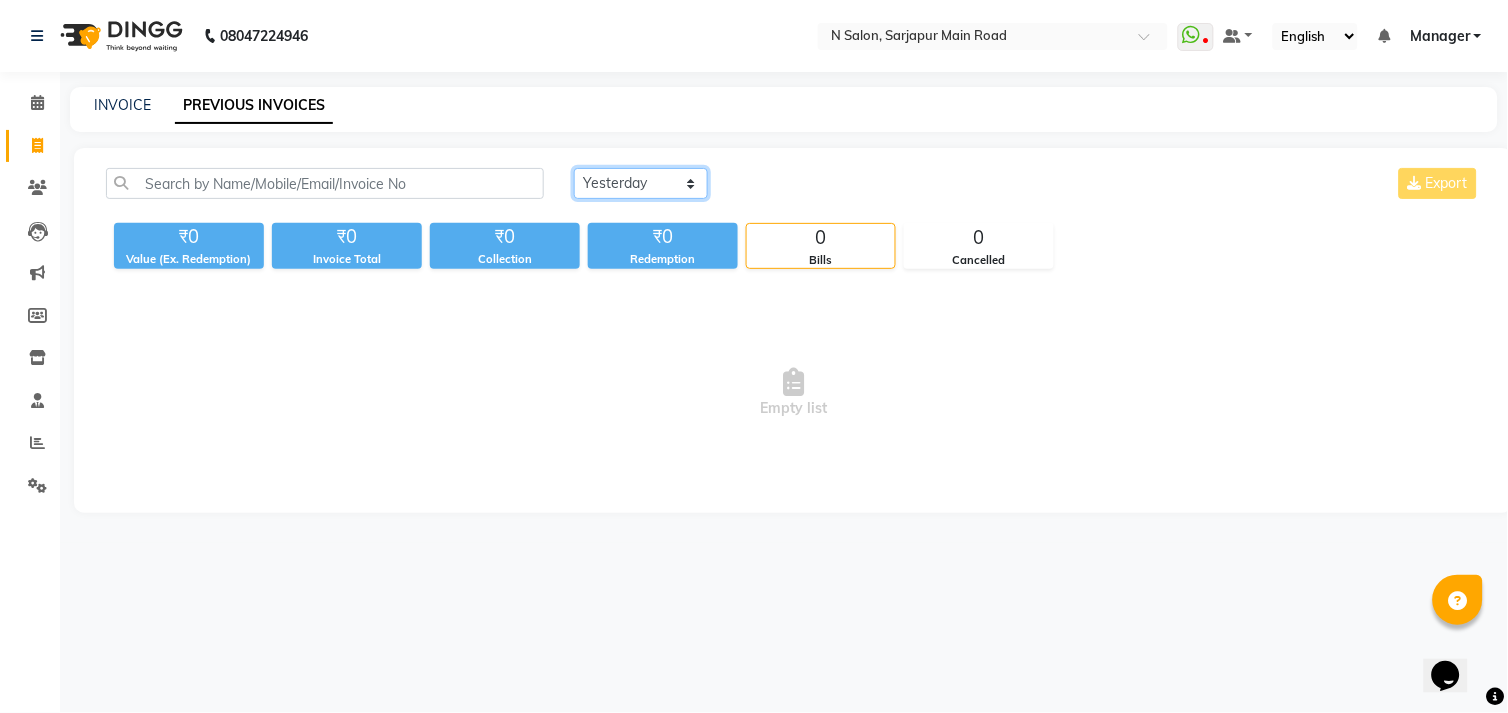click on "Today Yesterday Custom Range" 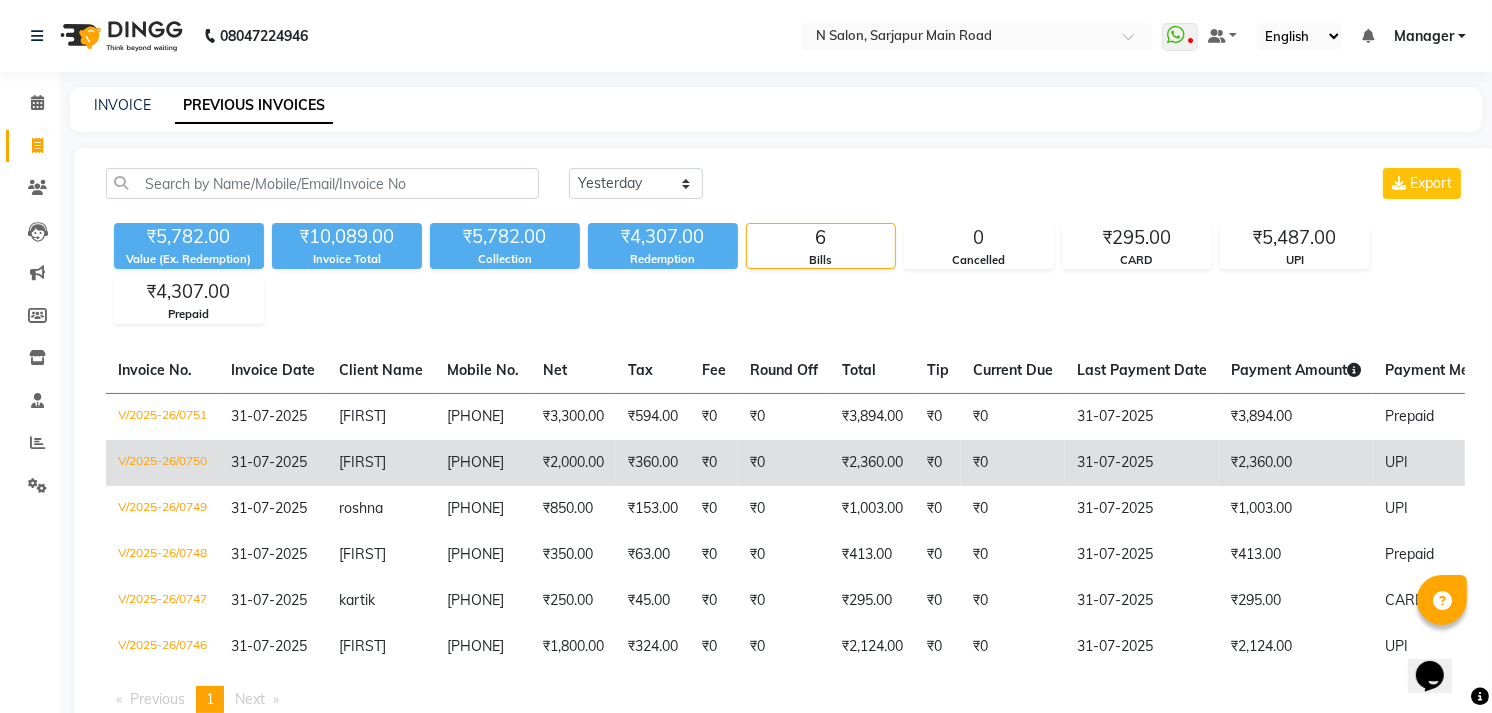 click on "V/2025-26/0750" 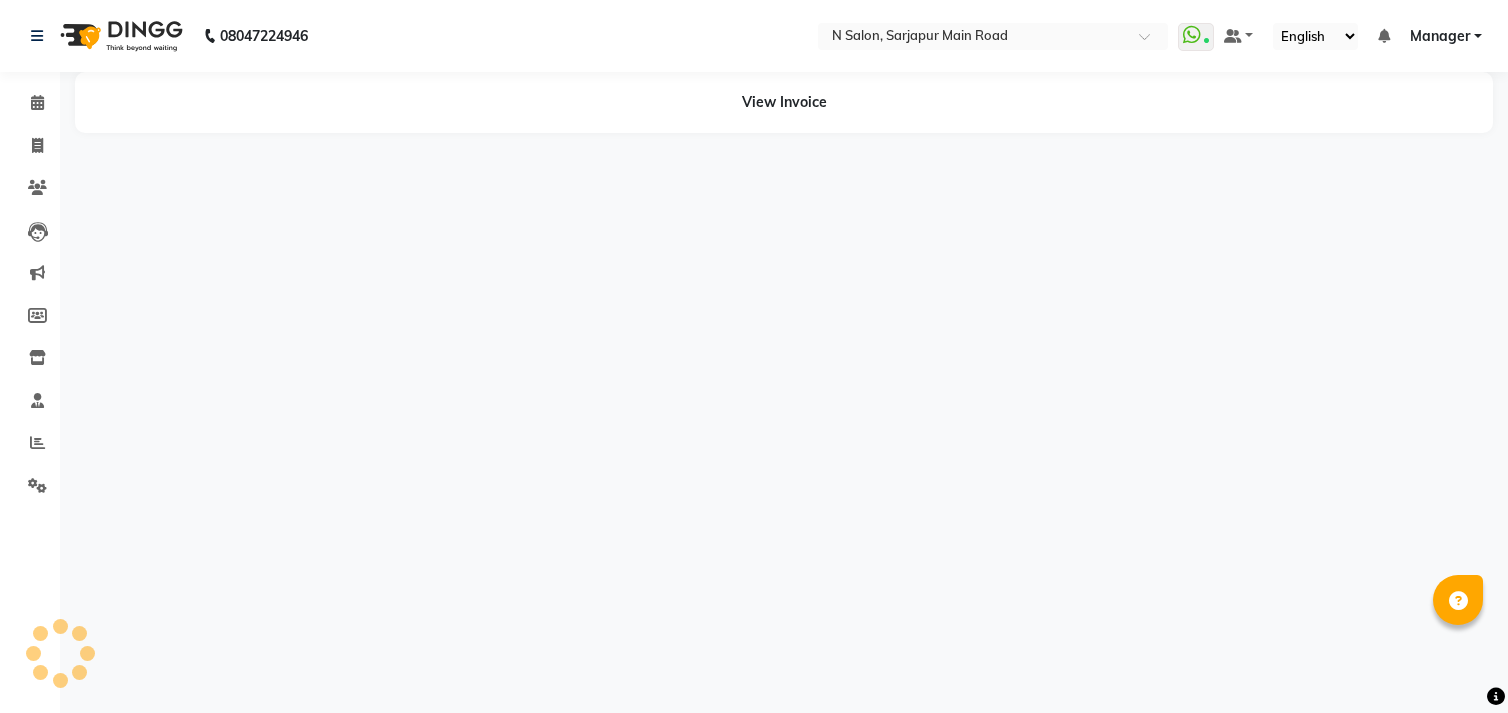 scroll, scrollTop: 0, scrollLeft: 0, axis: both 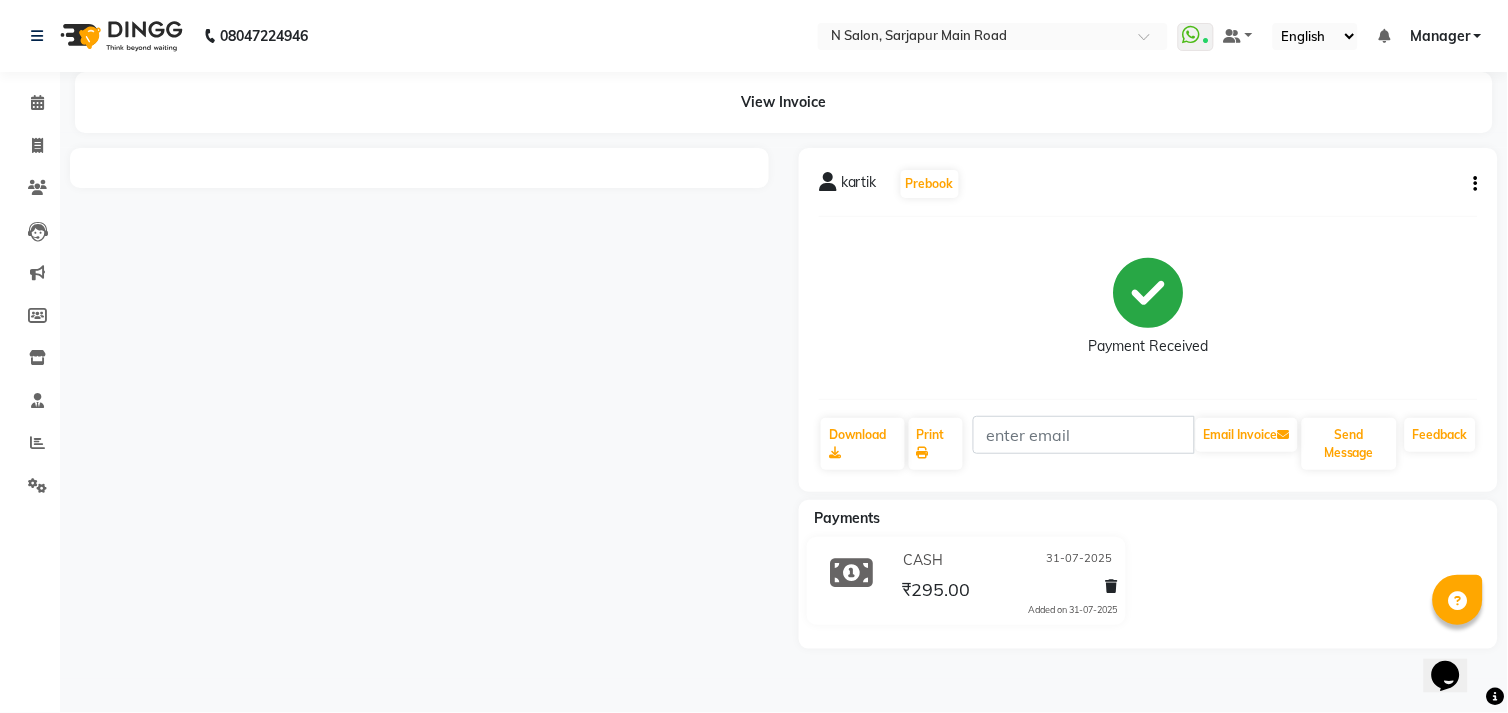 click on "[FIRST] Prebook Payment Received Download Print Email Invoice Send Message Feedback" 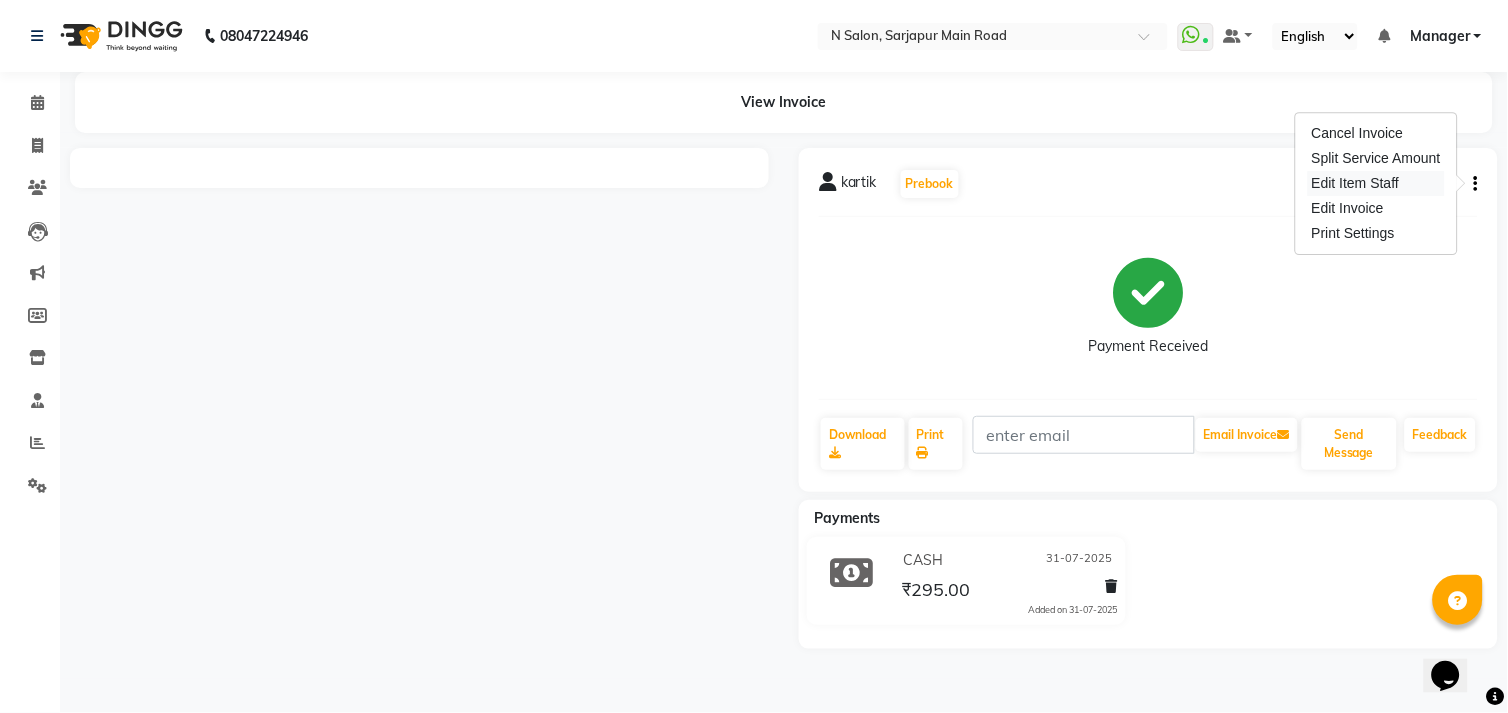 click on "Edit Item Staff" at bounding box center (1376, 183) 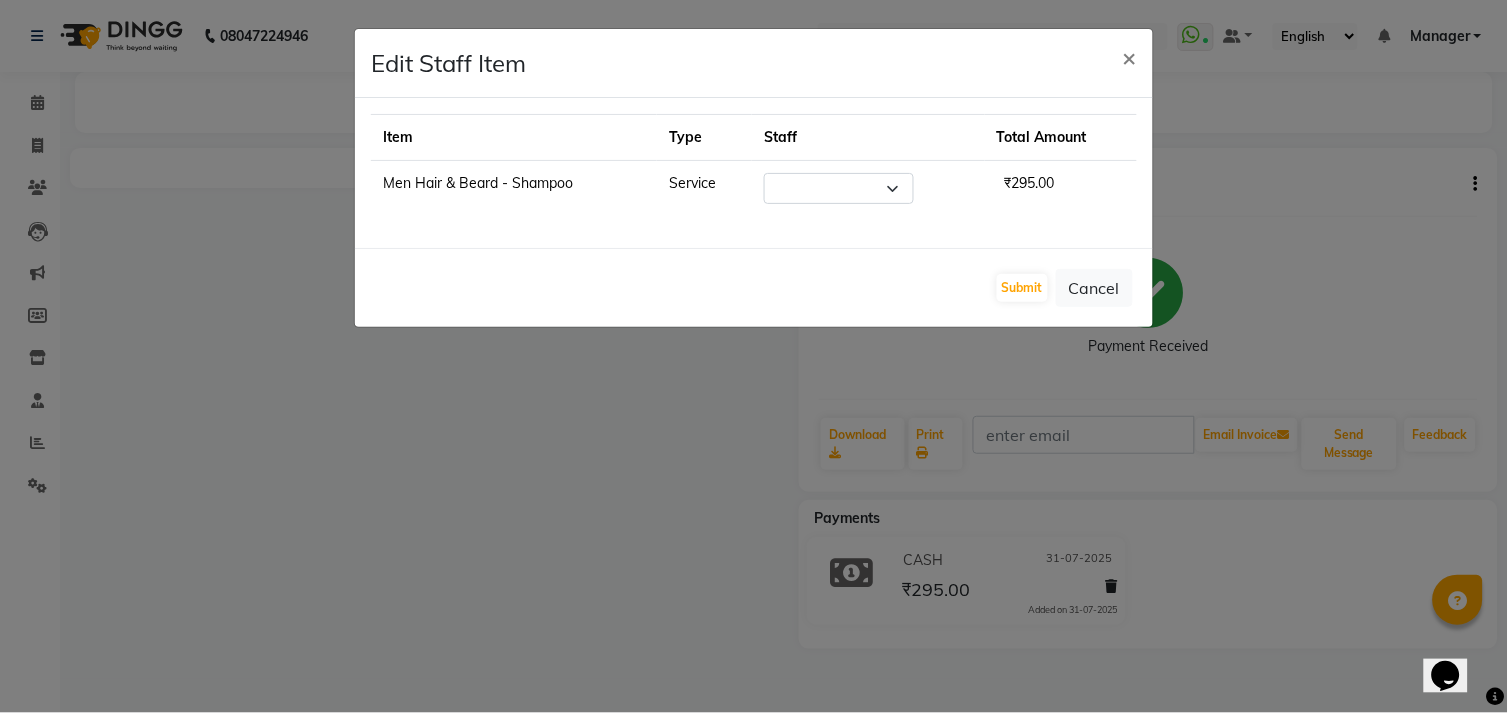 select on "78759" 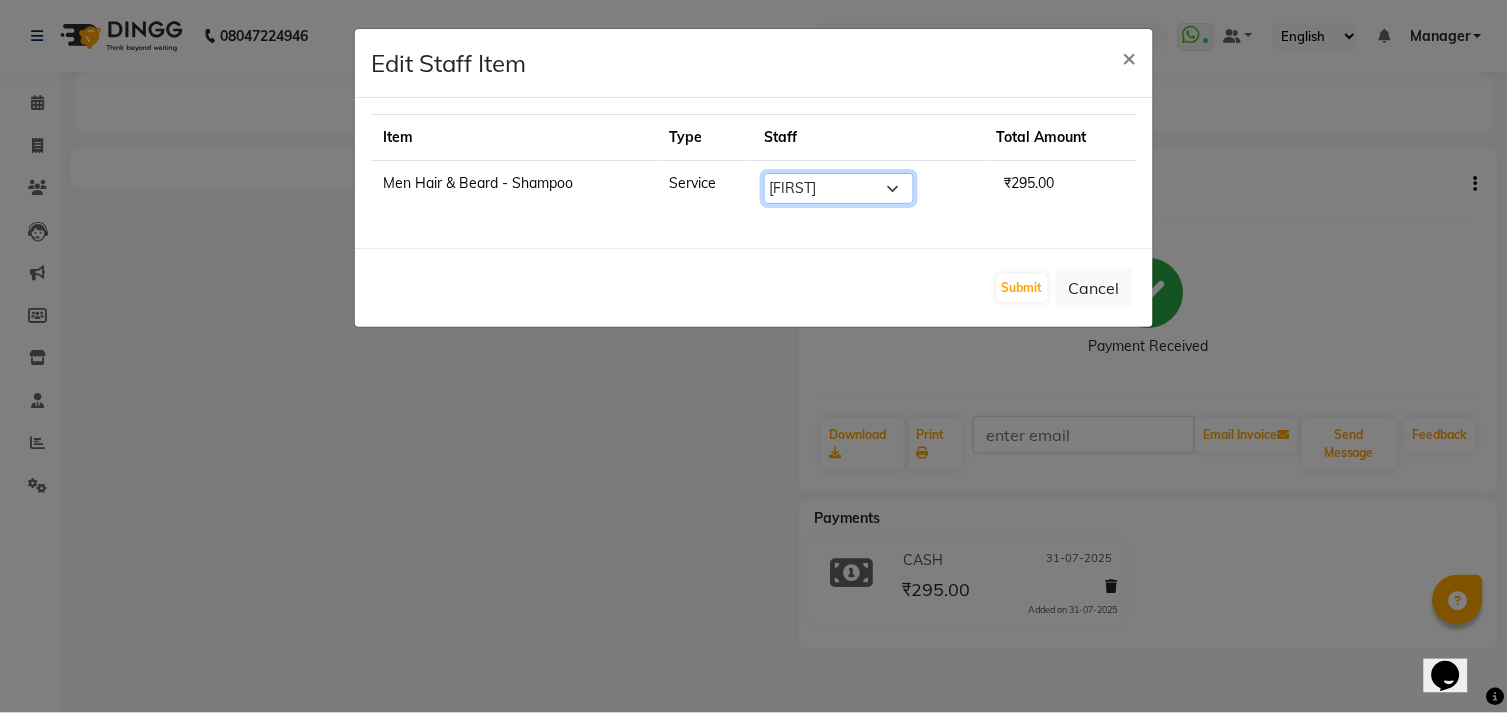 click on "Select Amgha Arish CHANDU DIPEN kajal kupu Manager megha Mukul Aggarwal NIRJALA Owner Pankaj Rahul Sir shradha" 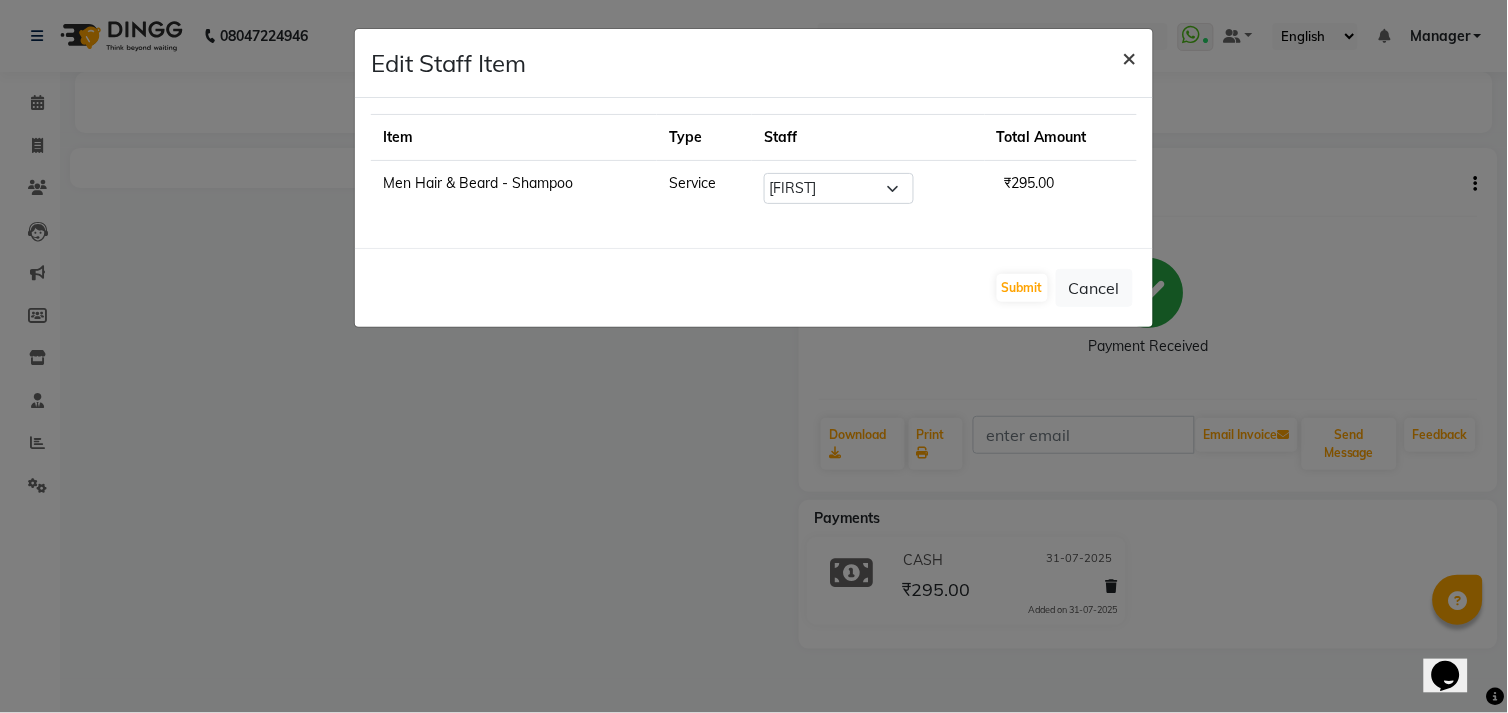 click on "×" 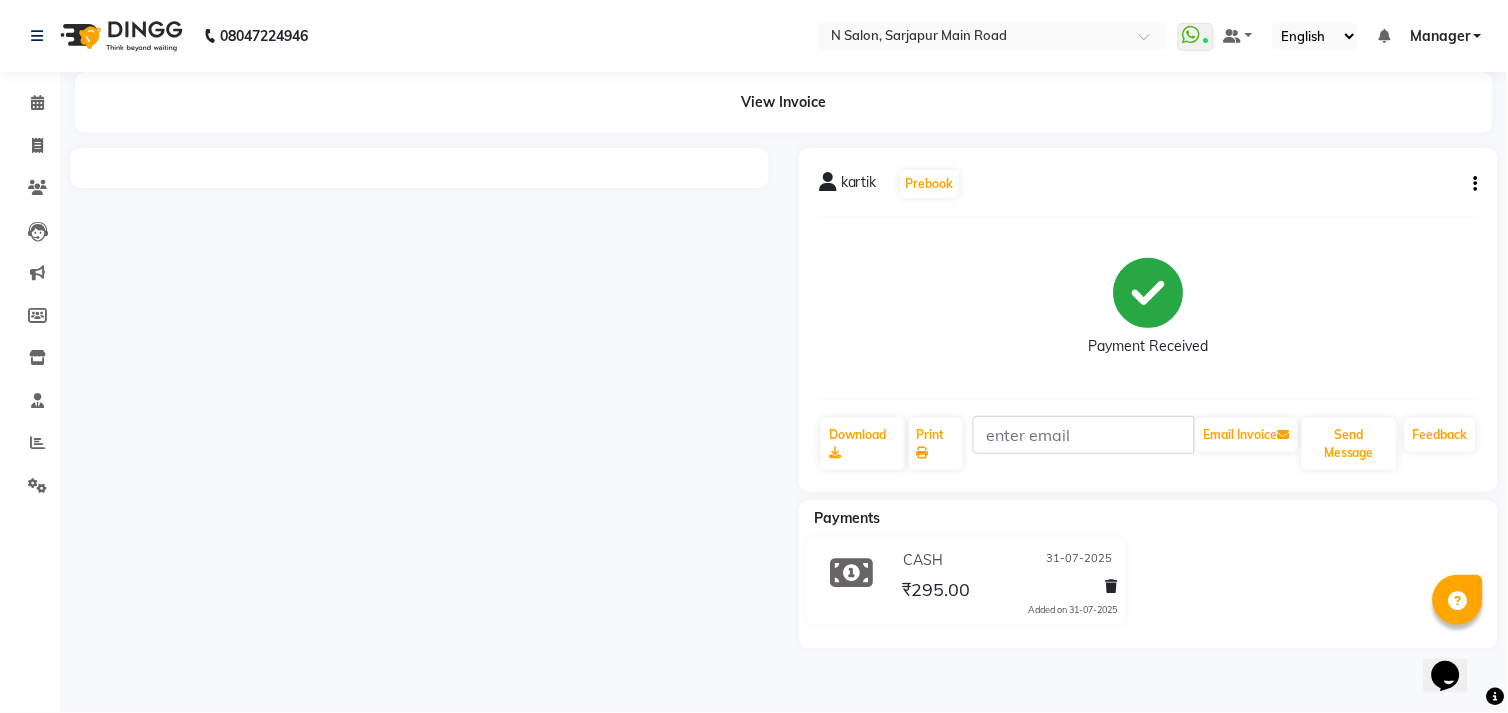 click 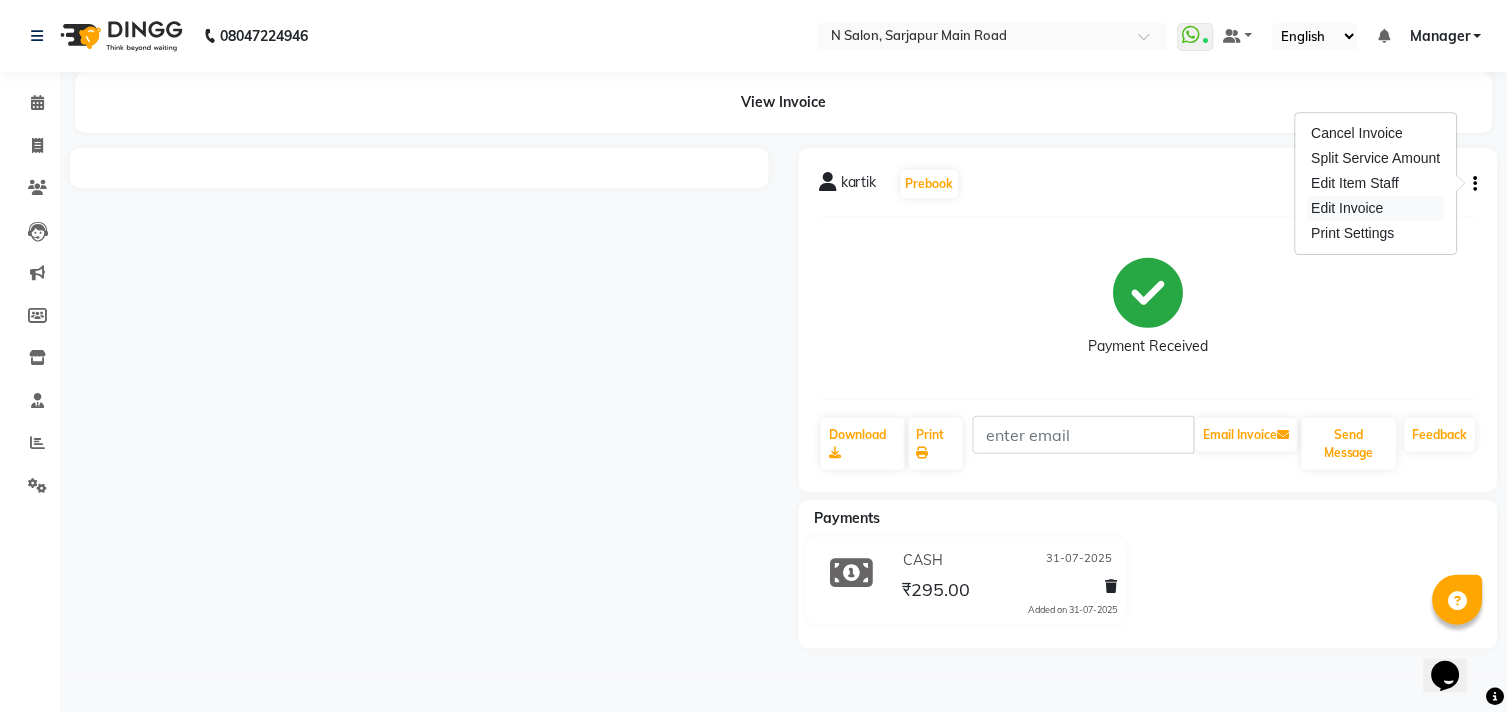 click on "Edit Invoice" at bounding box center [1376, 208] 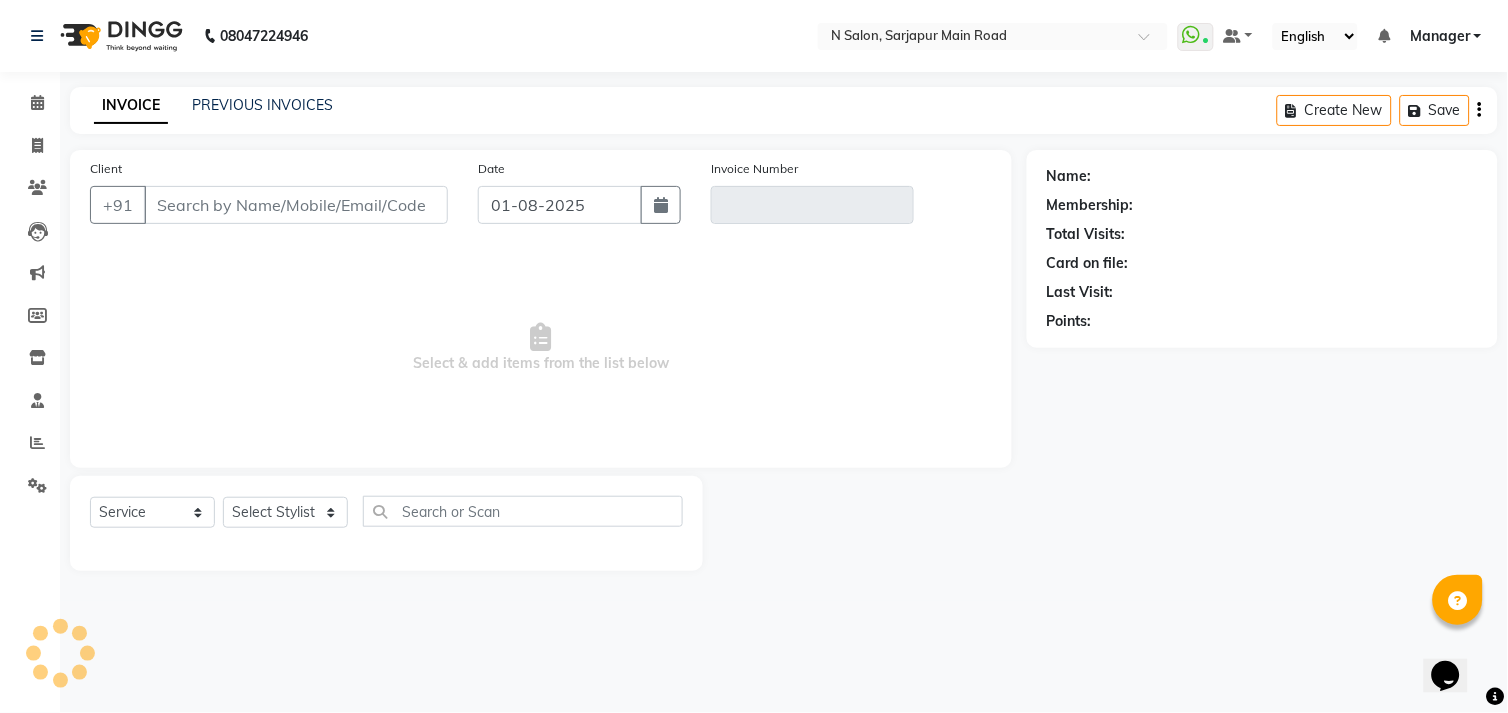 type on "[PHONE]" 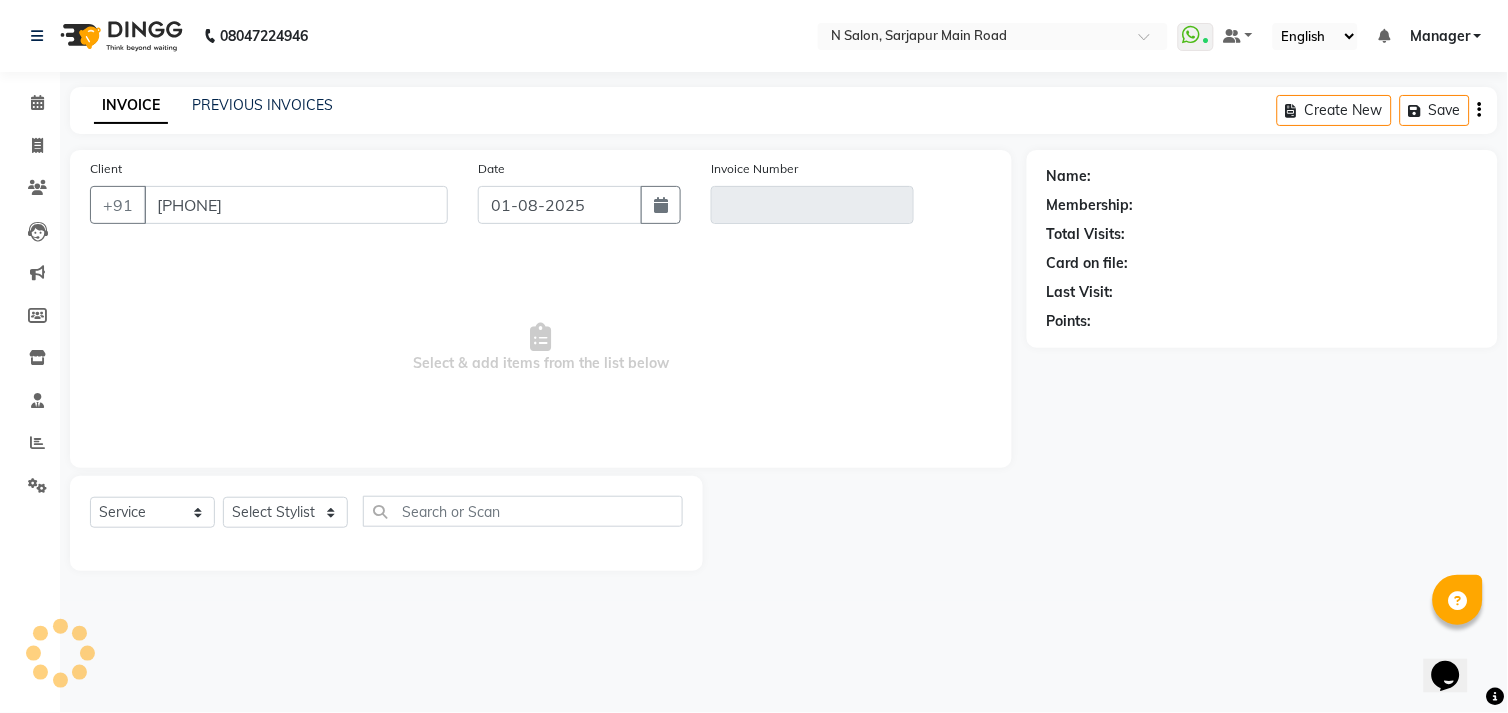 type on "V/2025-26/0747" 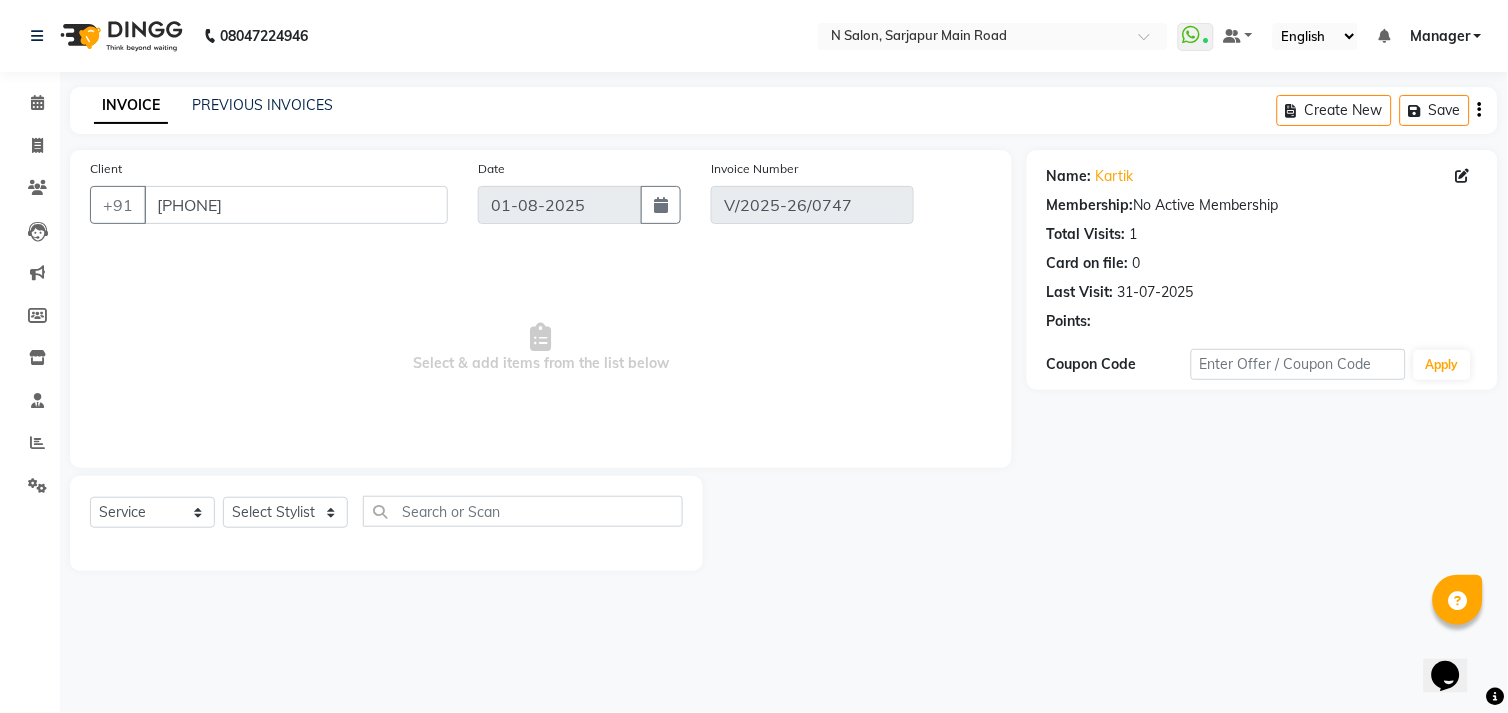 type on "31-07-2025" 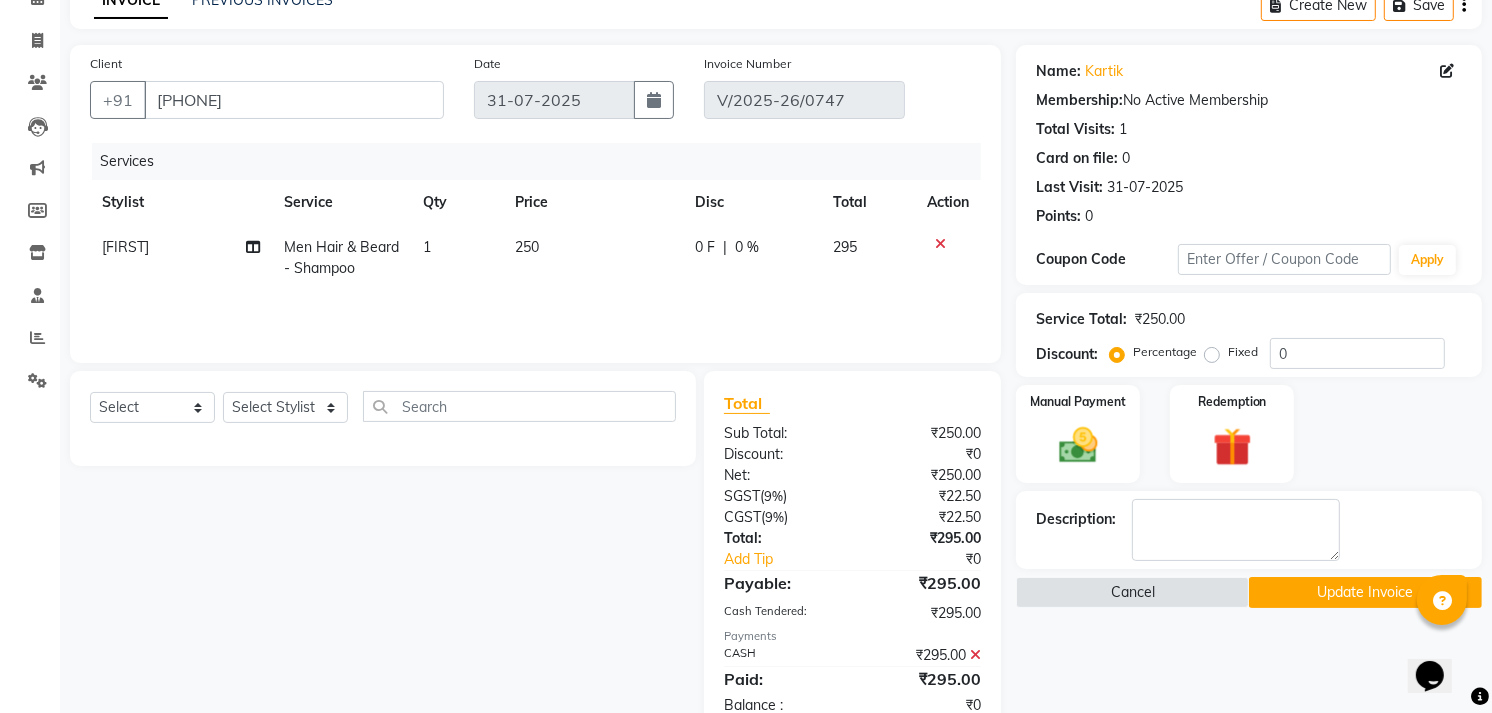 scroll, scrollTop: 111, scrollLeft: 0, axis: vertical 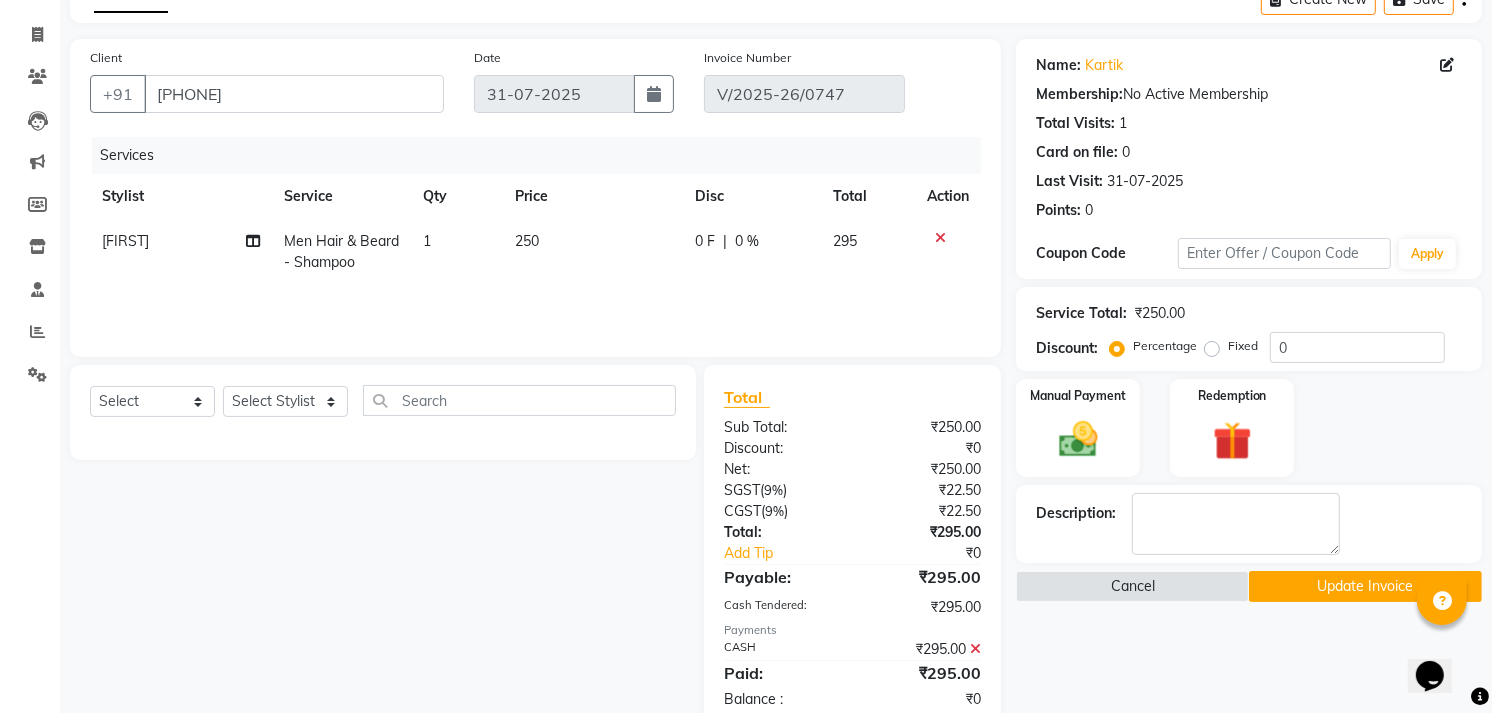 click 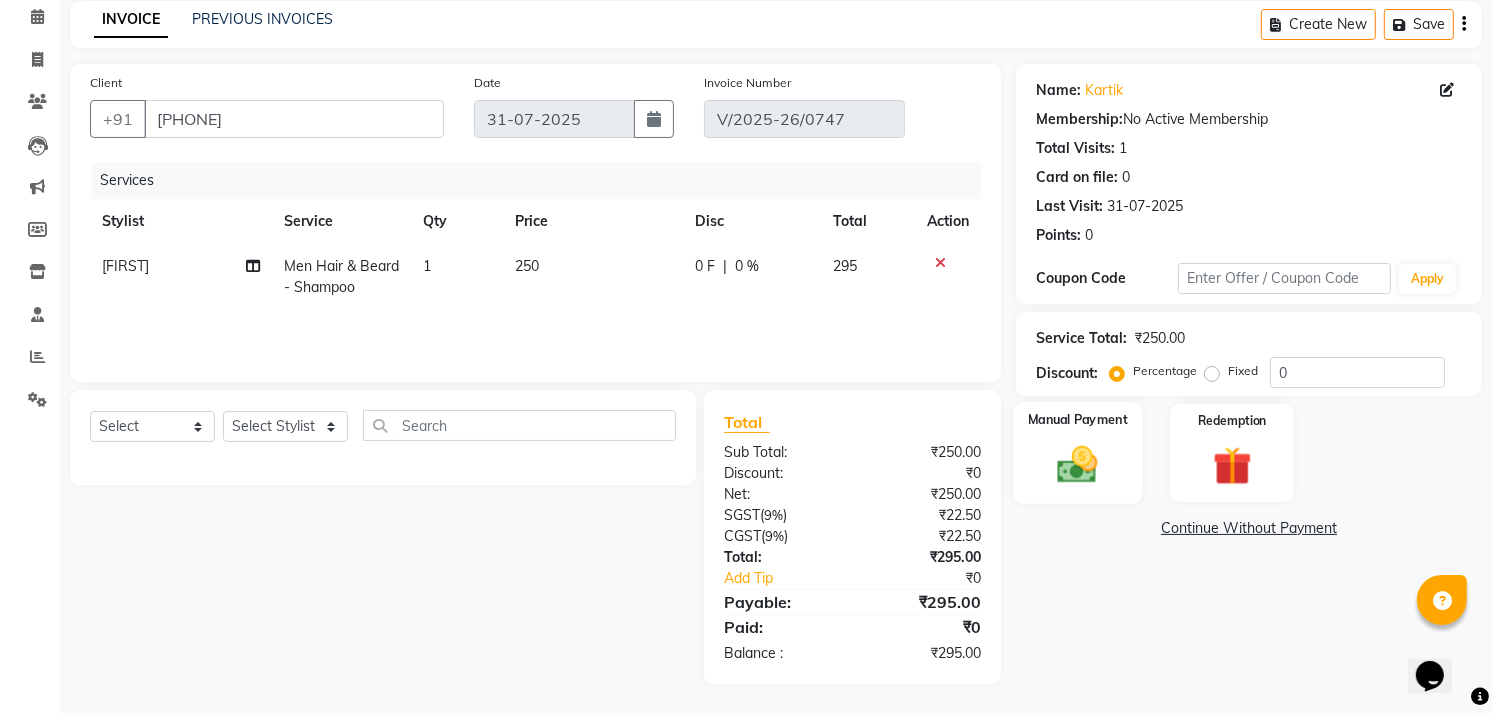 click 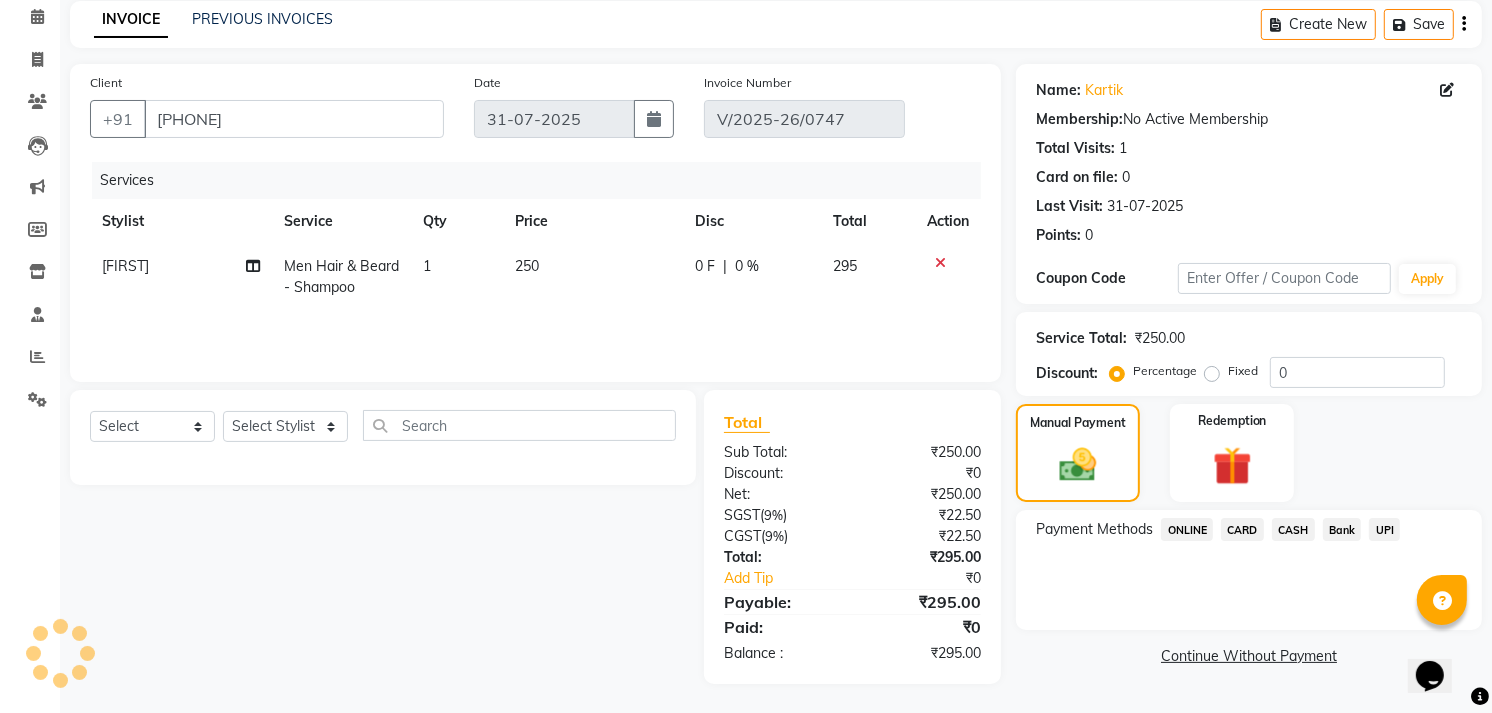 click on "CARD" 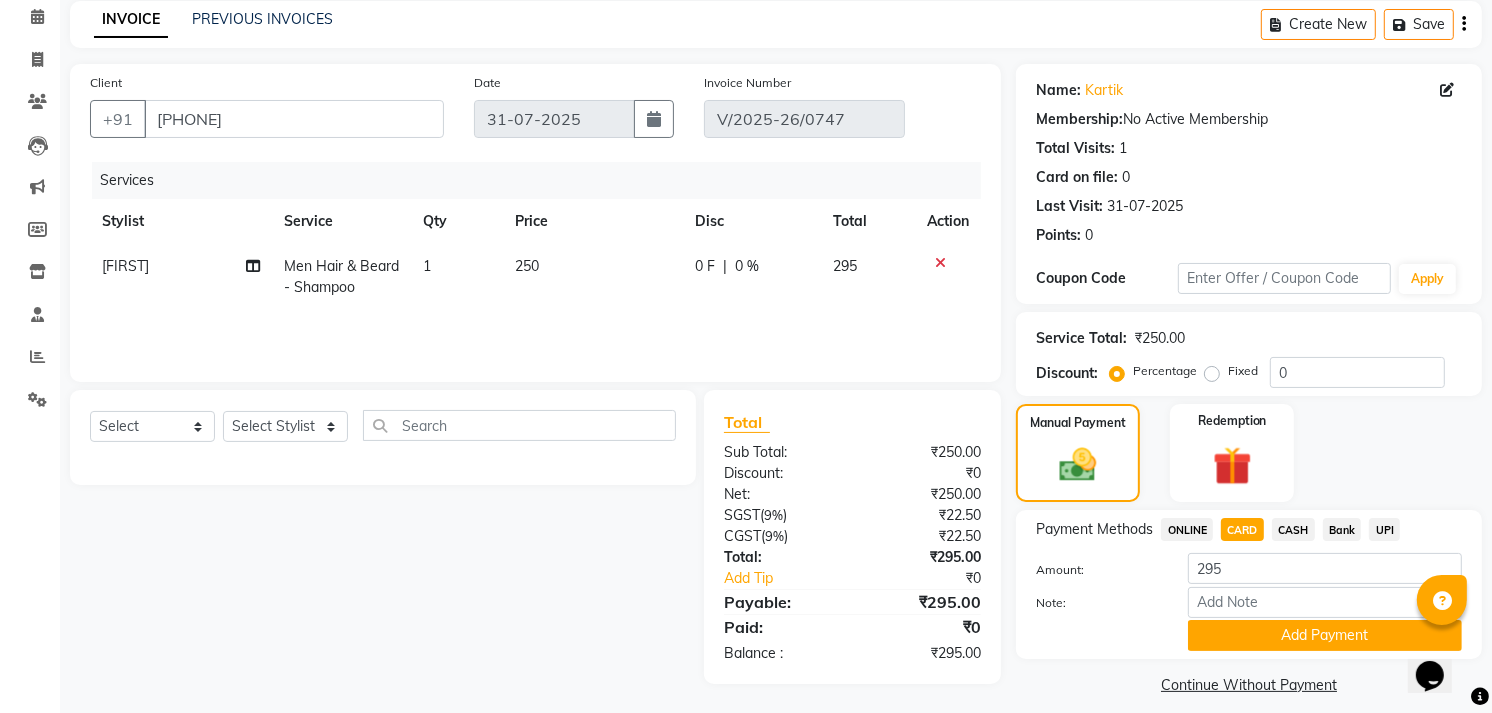 scroll, scrollTop: 103, scrollLeft: 0, axis: vertical 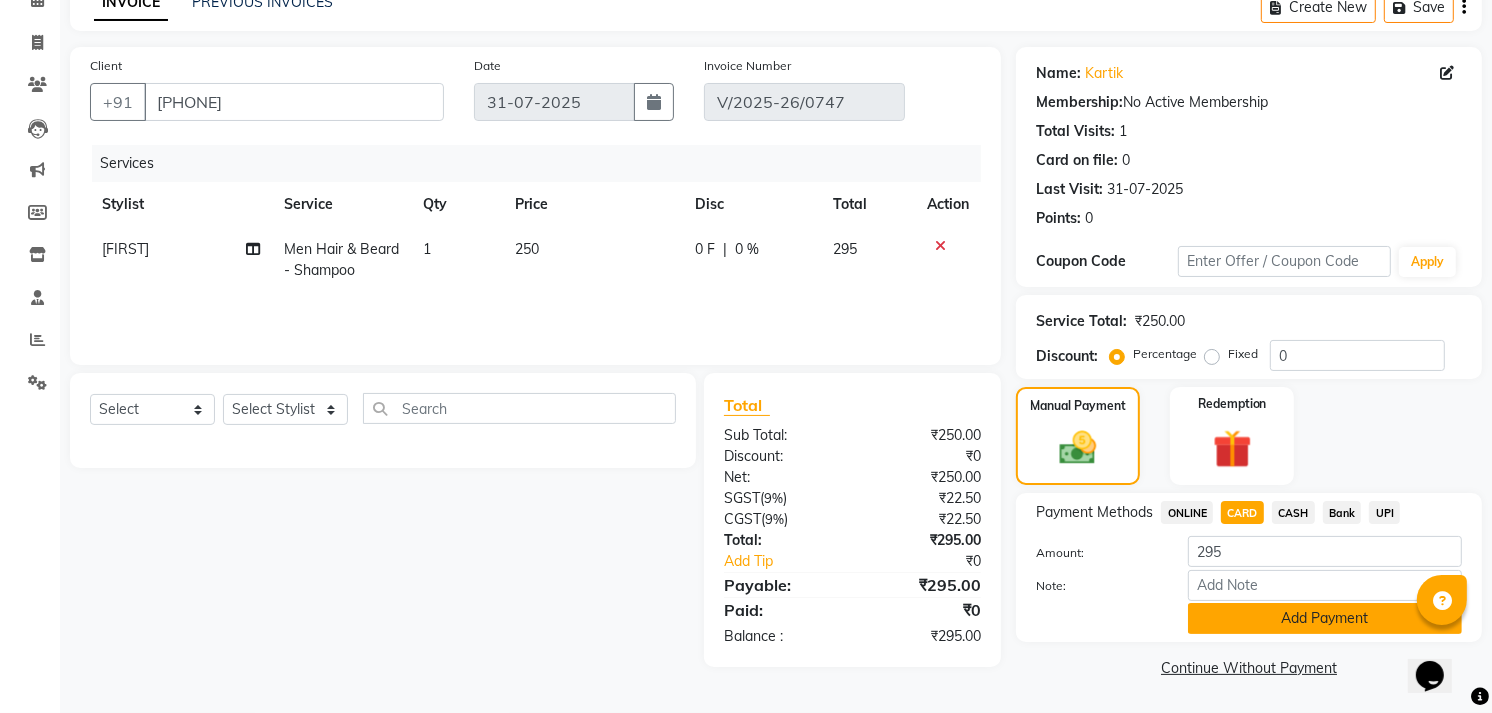 click on "Add Payment" 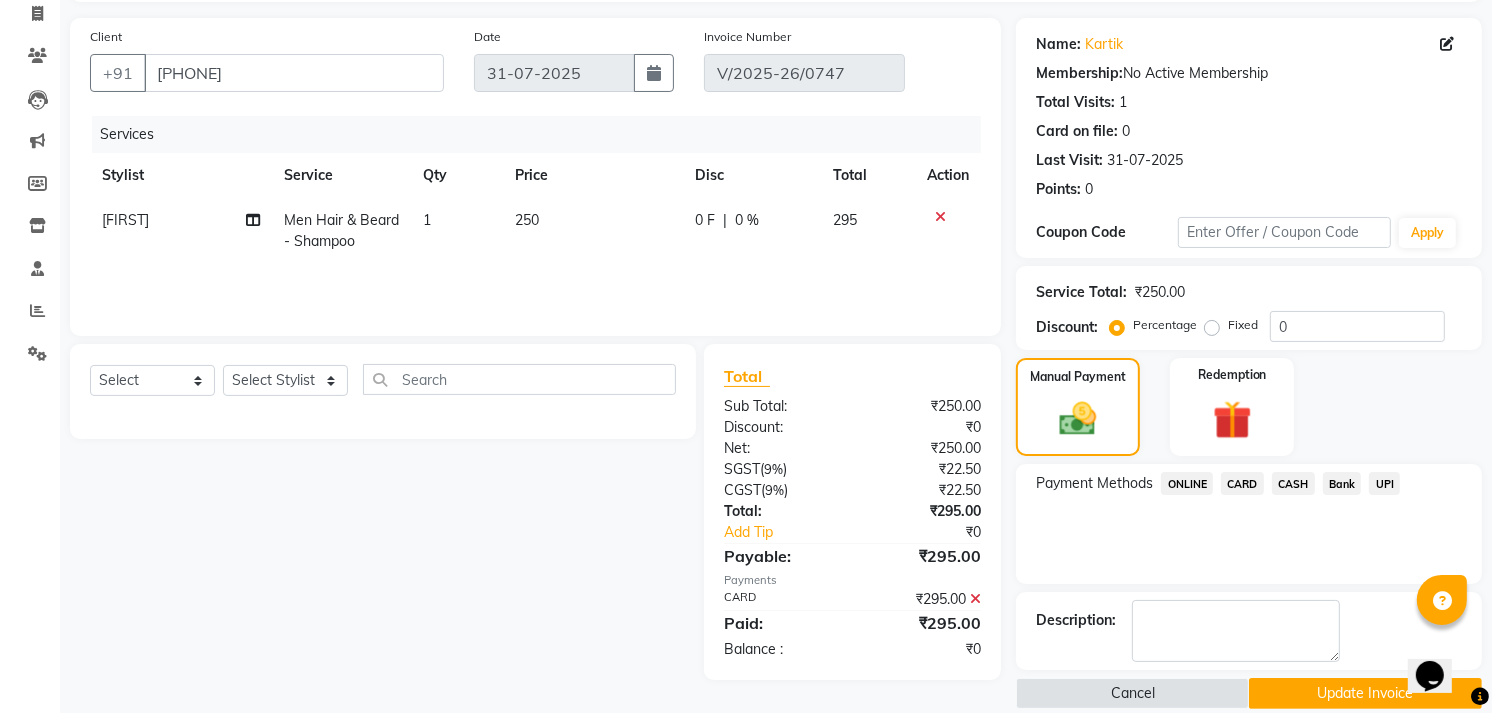 scroll, scrollTop: 157, scrollLeft: 0, axis: vertical 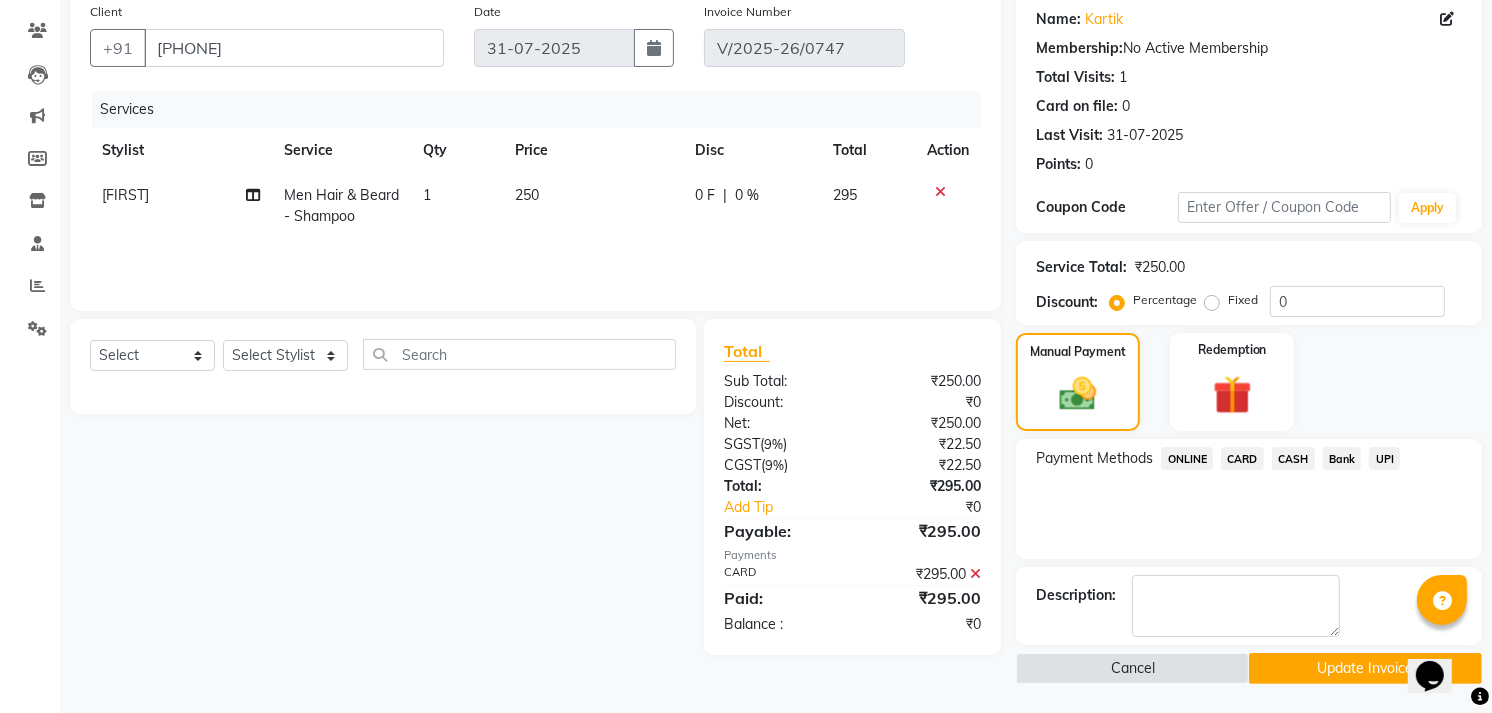 click on "Update Invoice" 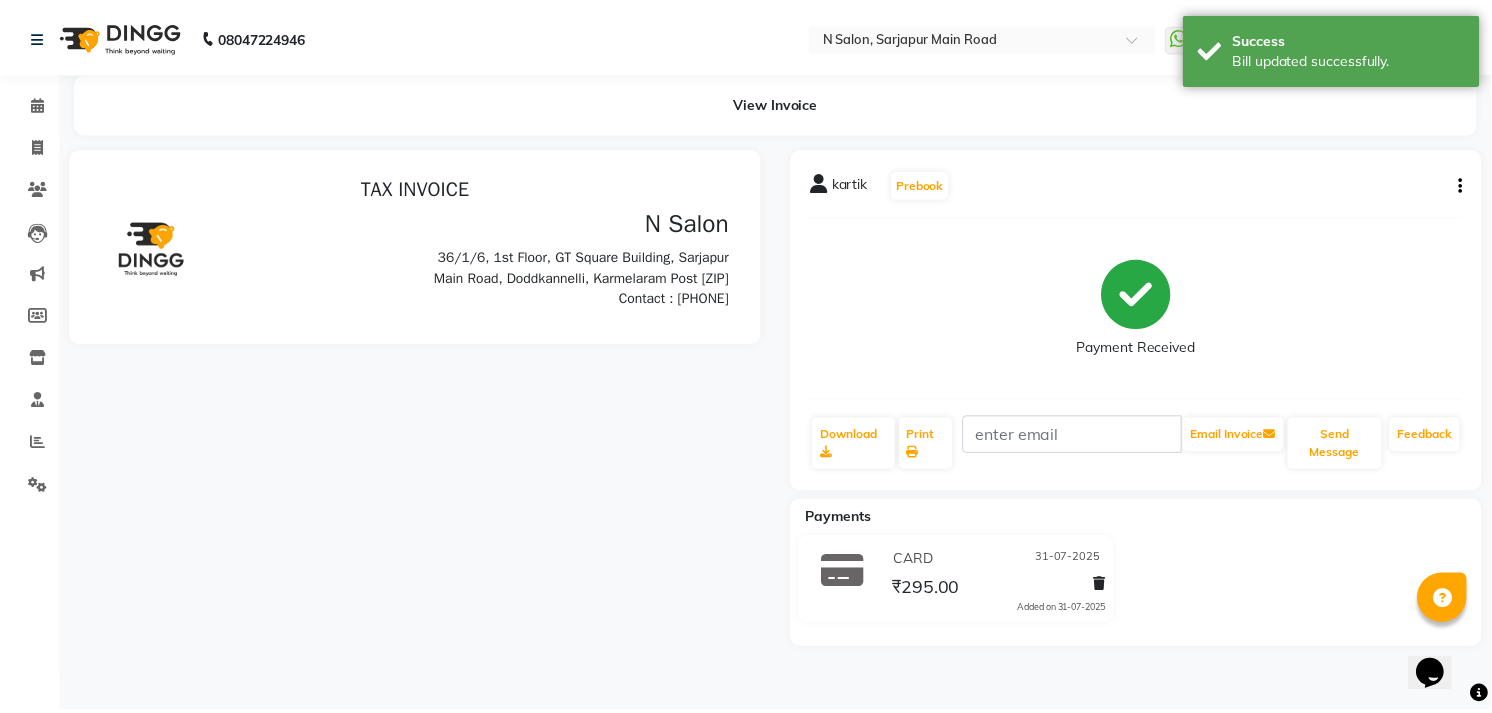 scroll, scrollTop: 0, scrollLeft: 0, axis: both 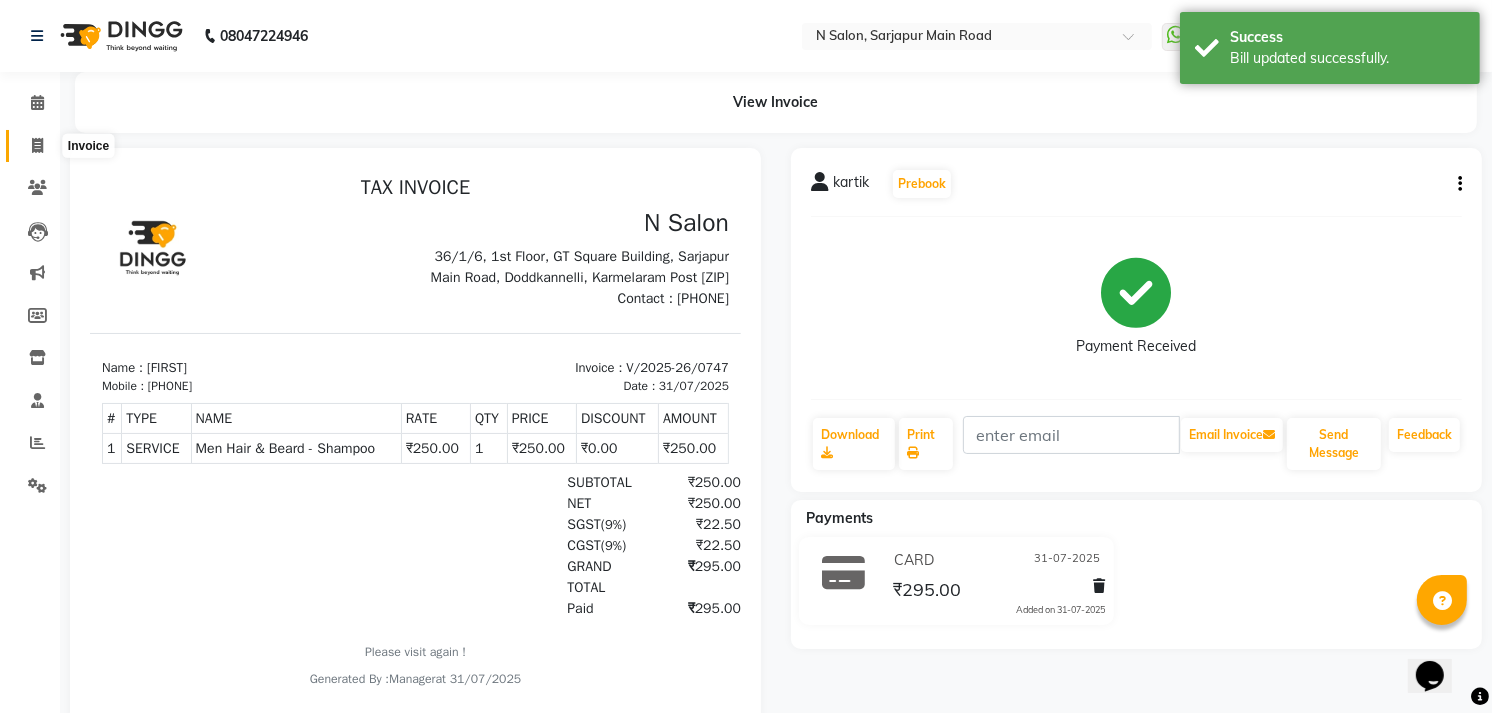 click 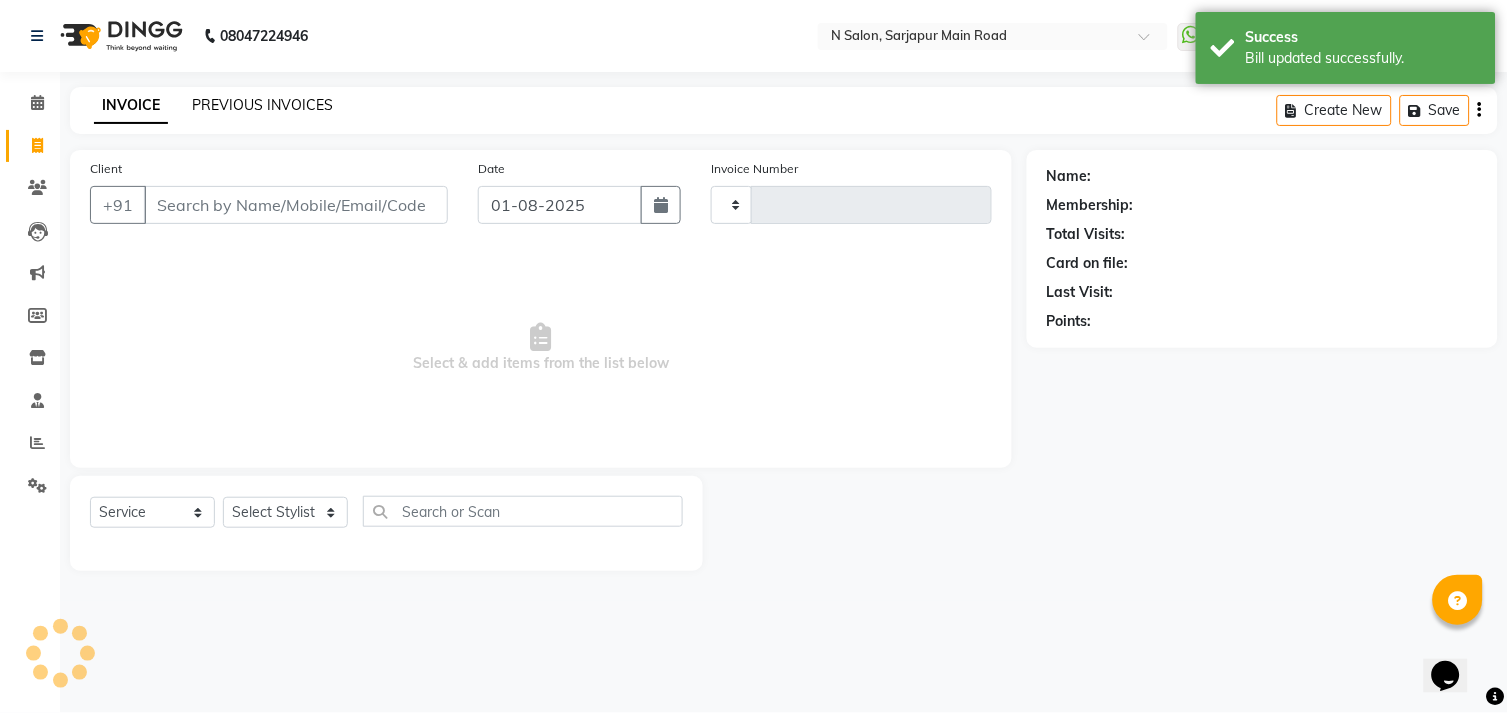 click on "PREVIOUS INVOICES" 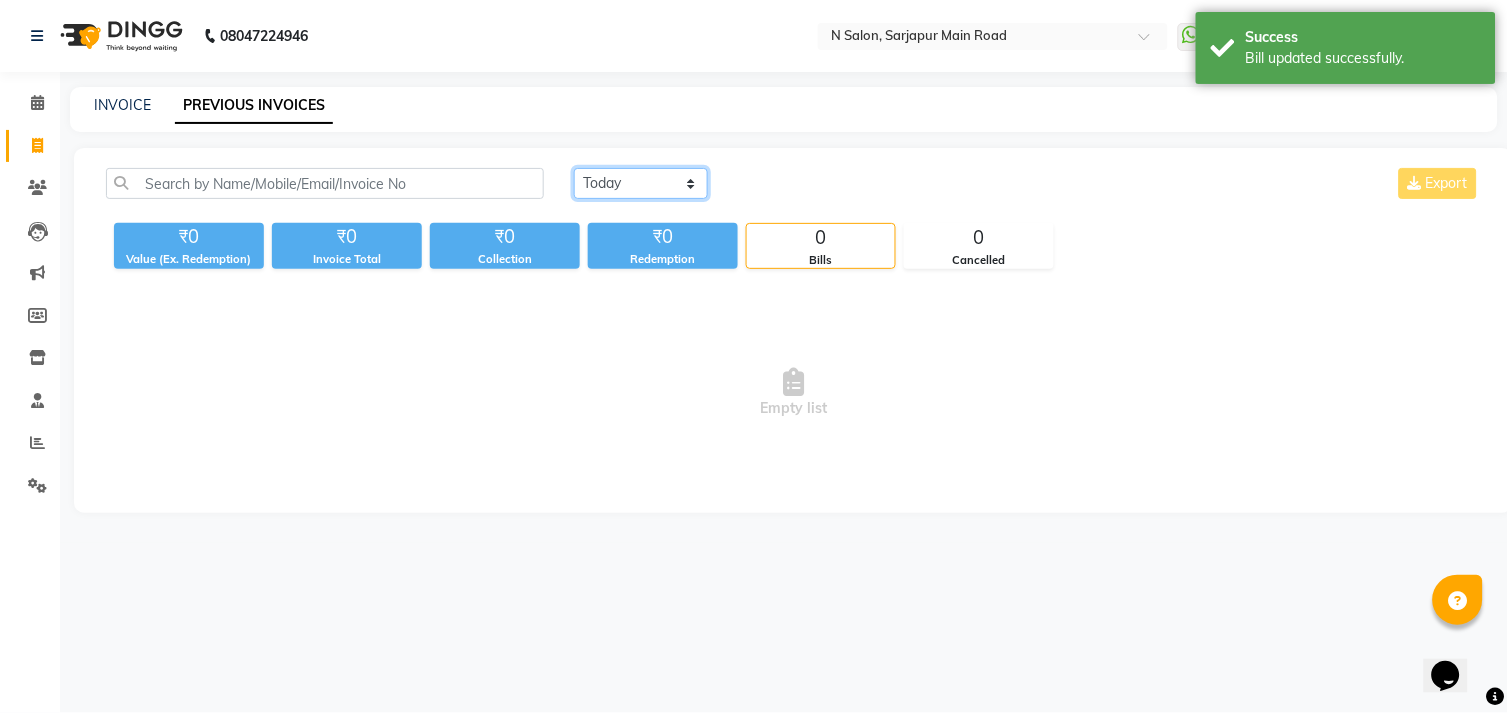 drag, startPoint x: 603, startPoint y: 172, endPoint x: 607, endPoint y: 182, distance: 10.770329 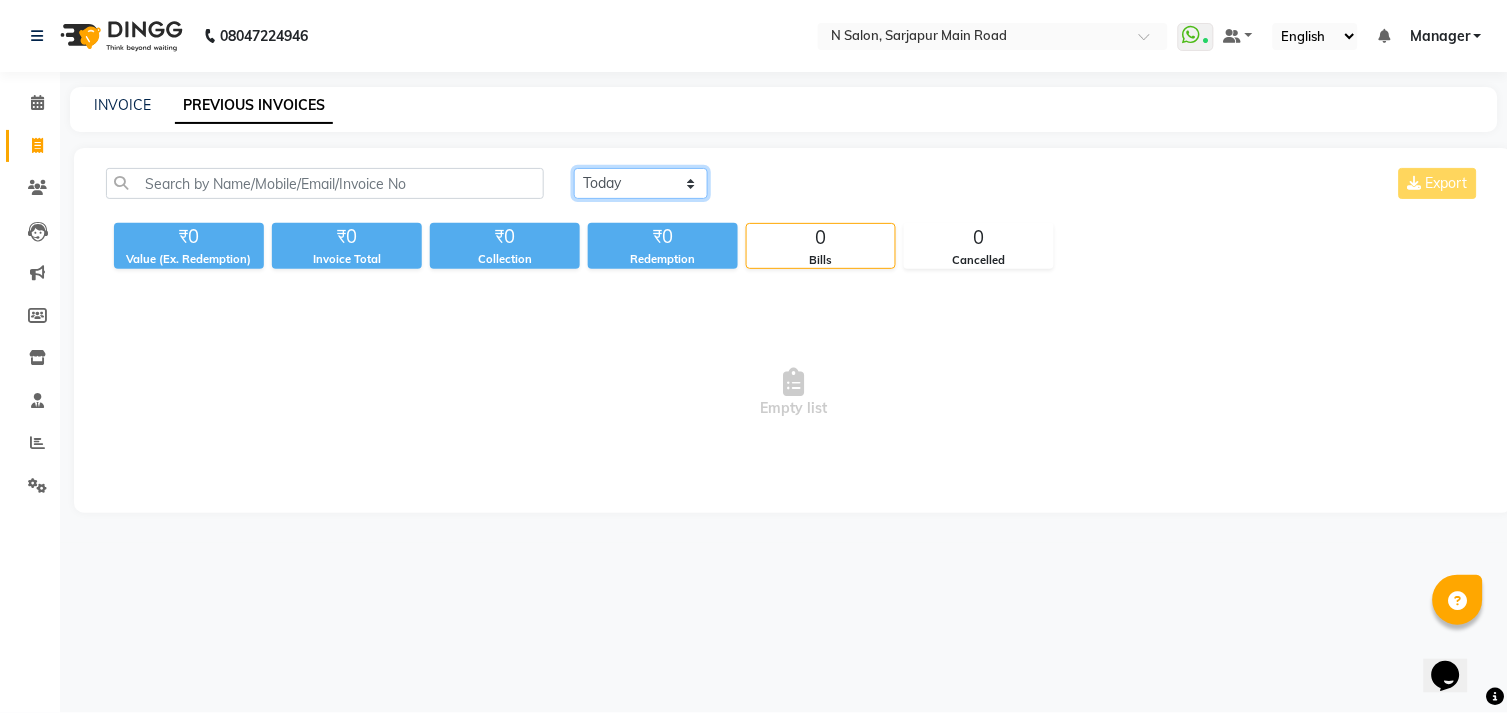 select on "yesterday" 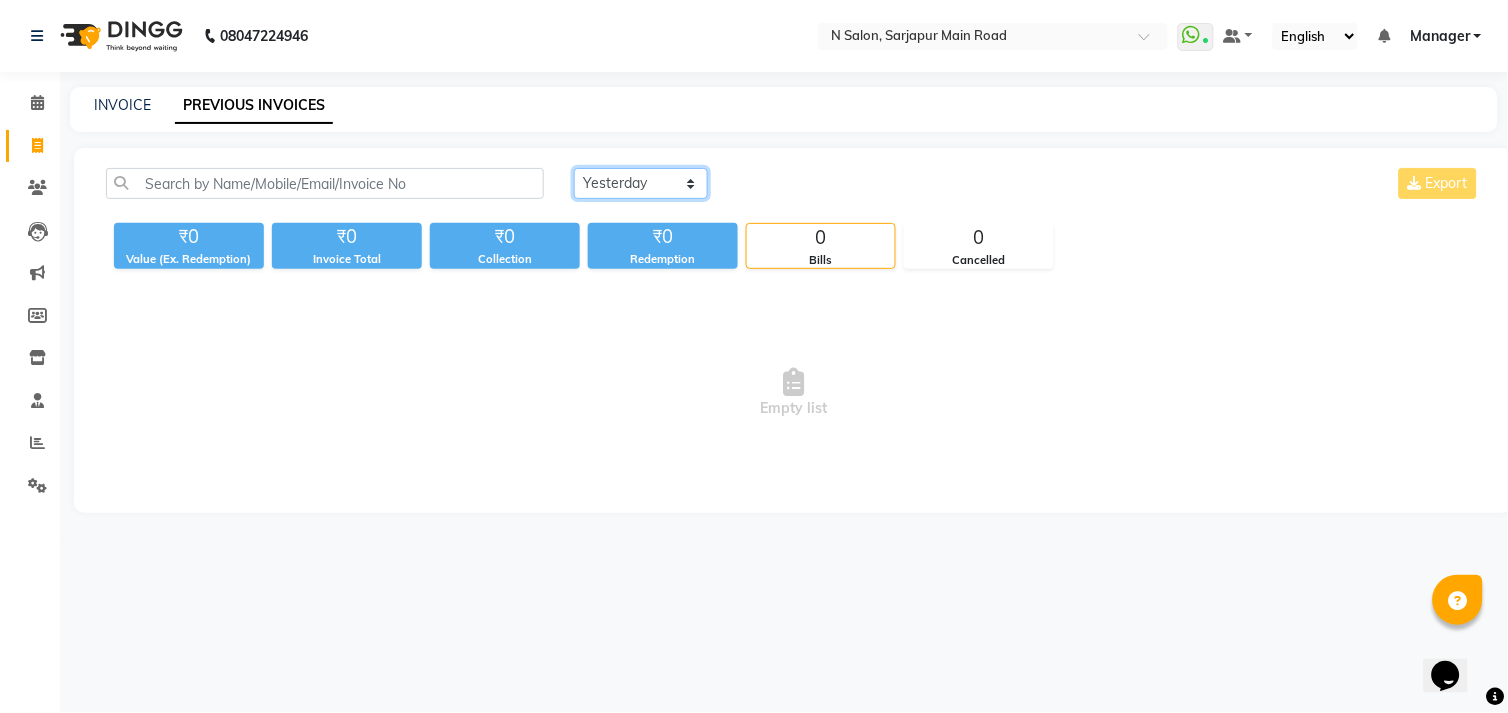 click on "Today Yesterday Custom Range" 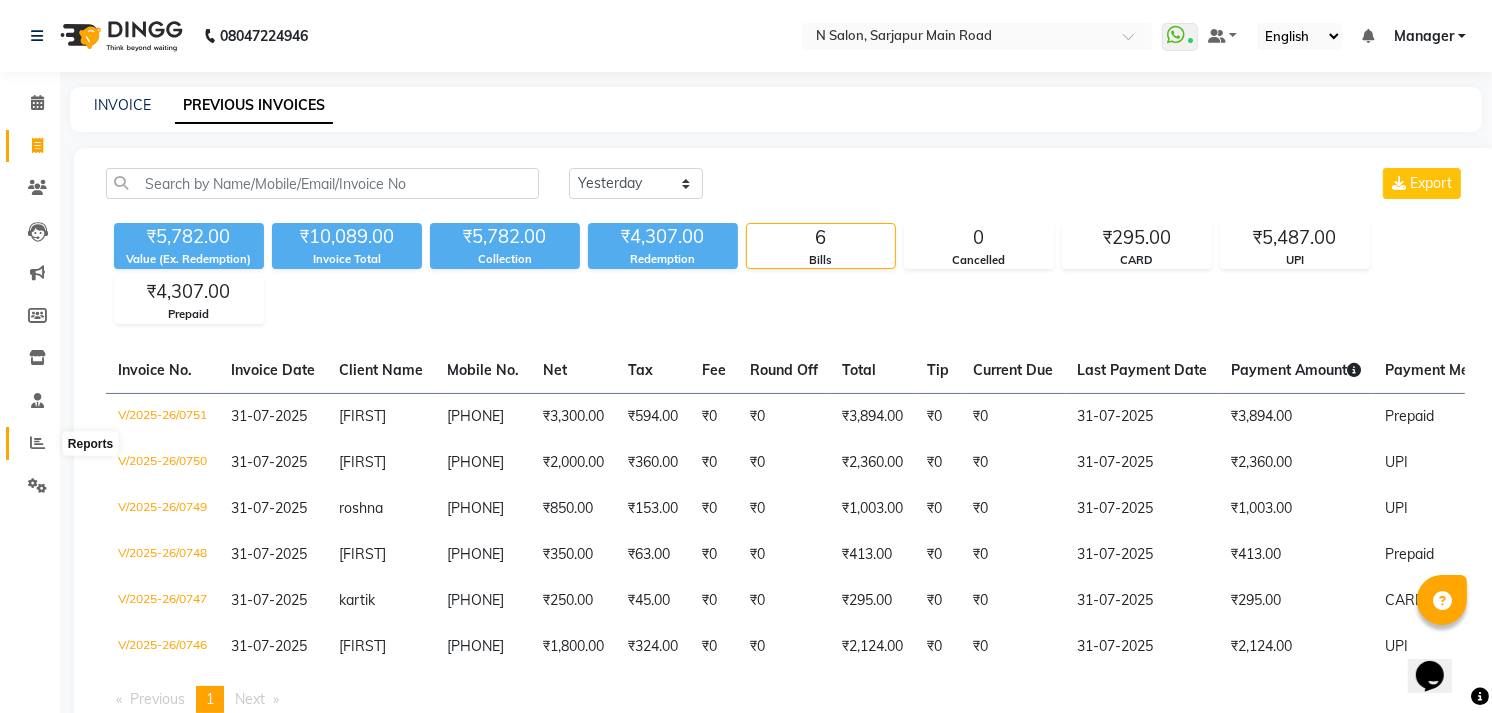 click 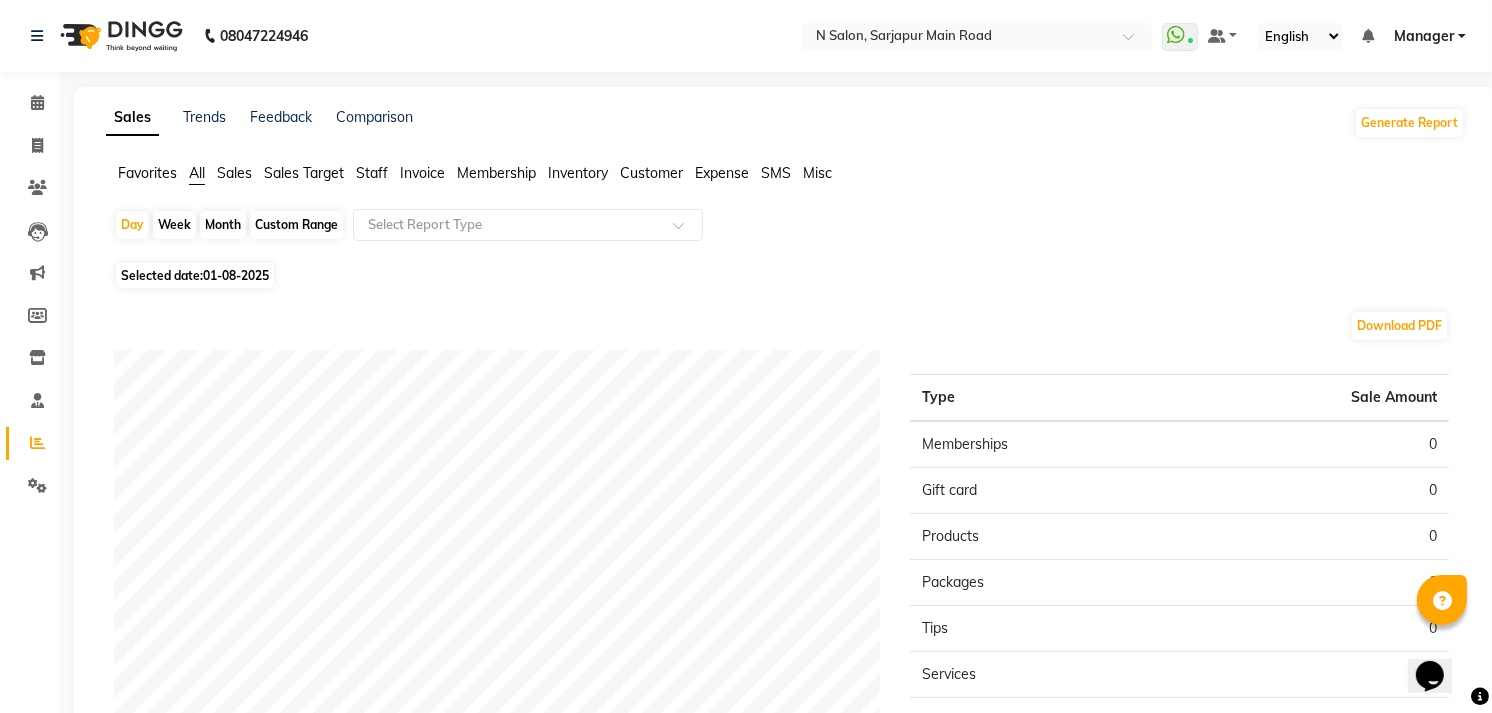 click on "01-08-2025" 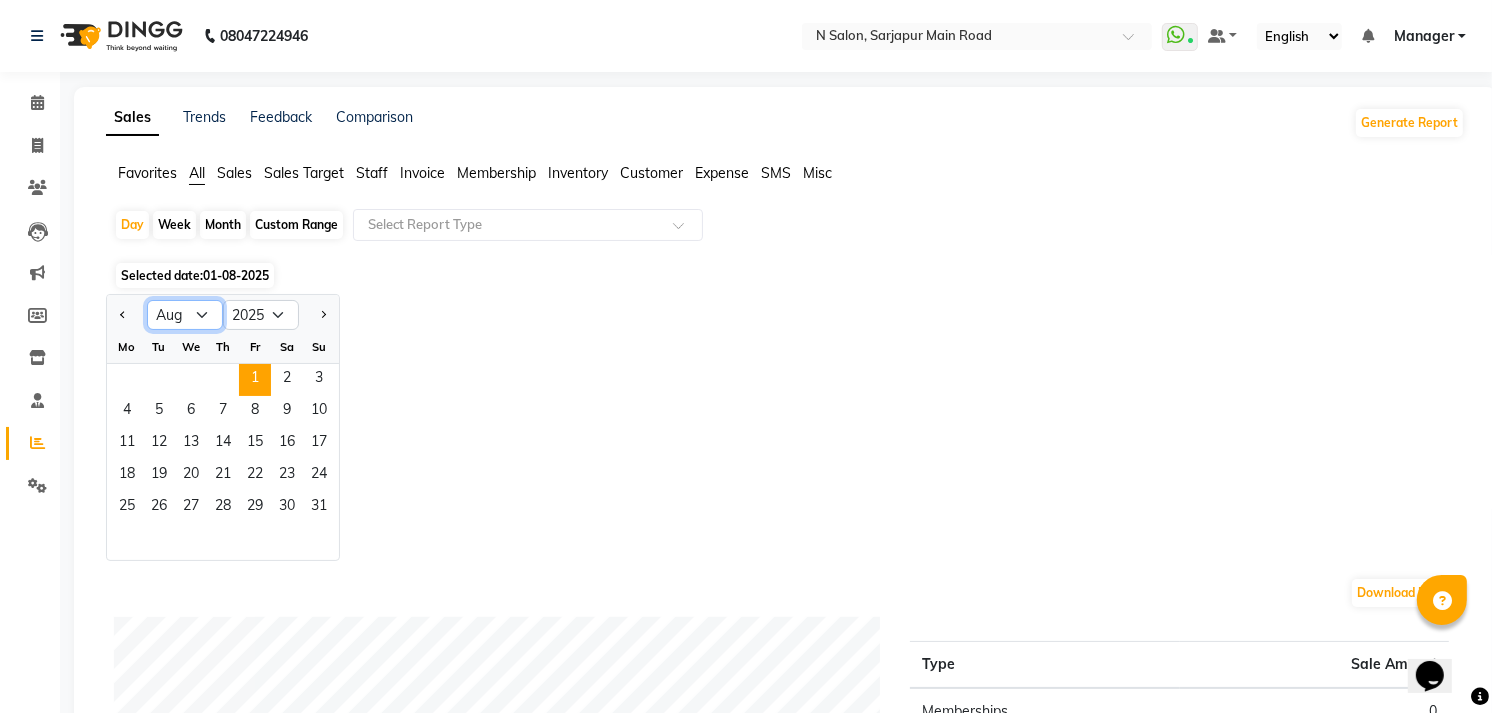 click on "Jan Feb Mar Apr May Jun Jul Aug Sep Oct Nov Dec" 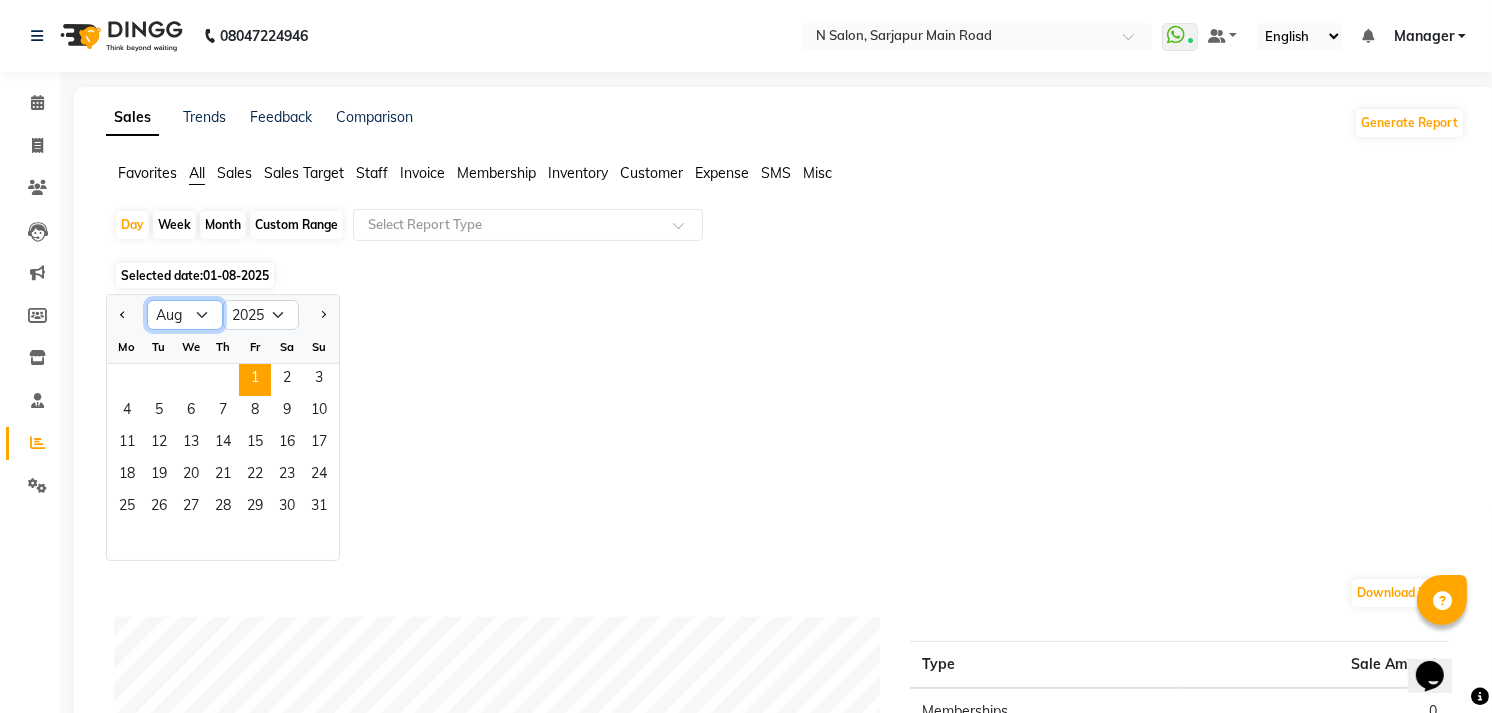 select on "7" 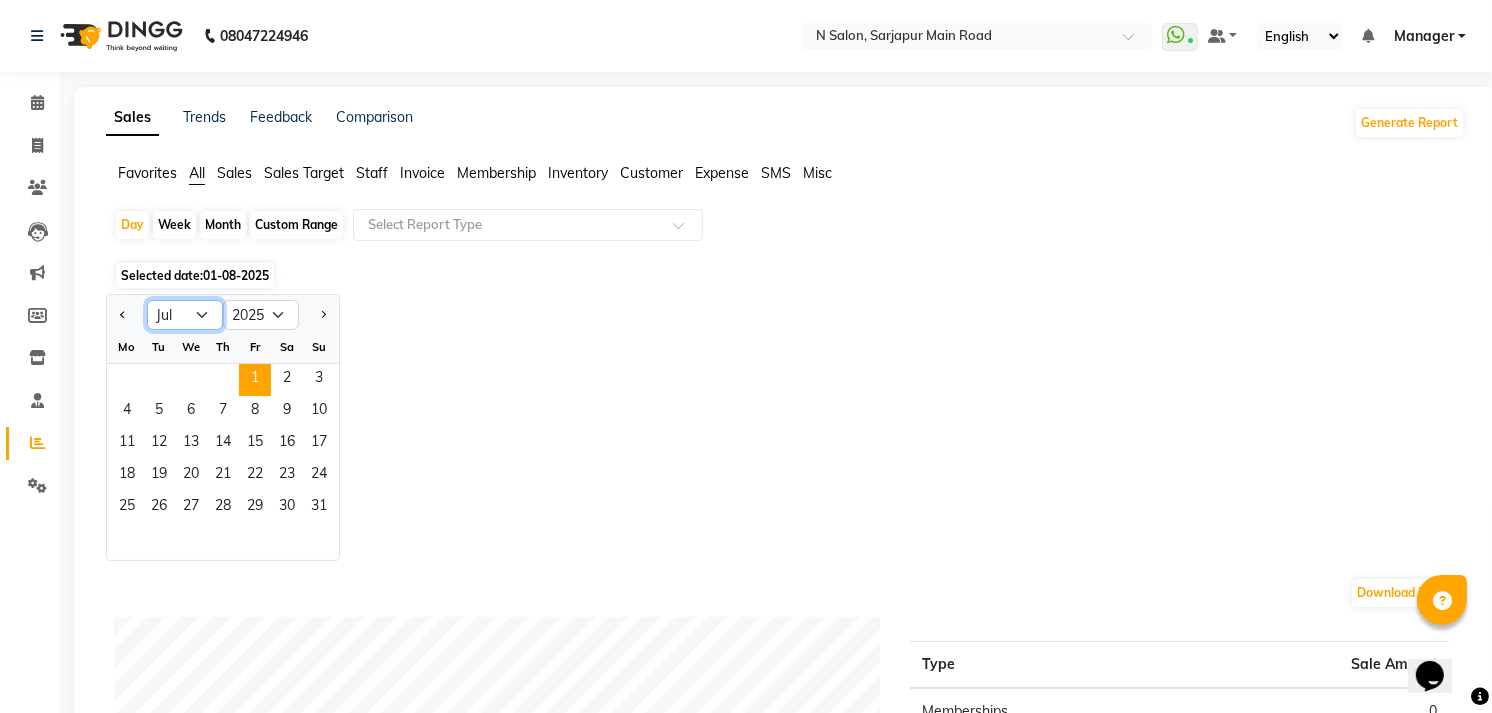 click on "Jan Feb Mar Apr May Jun Jul Aug Sep Oct Nov Dec" 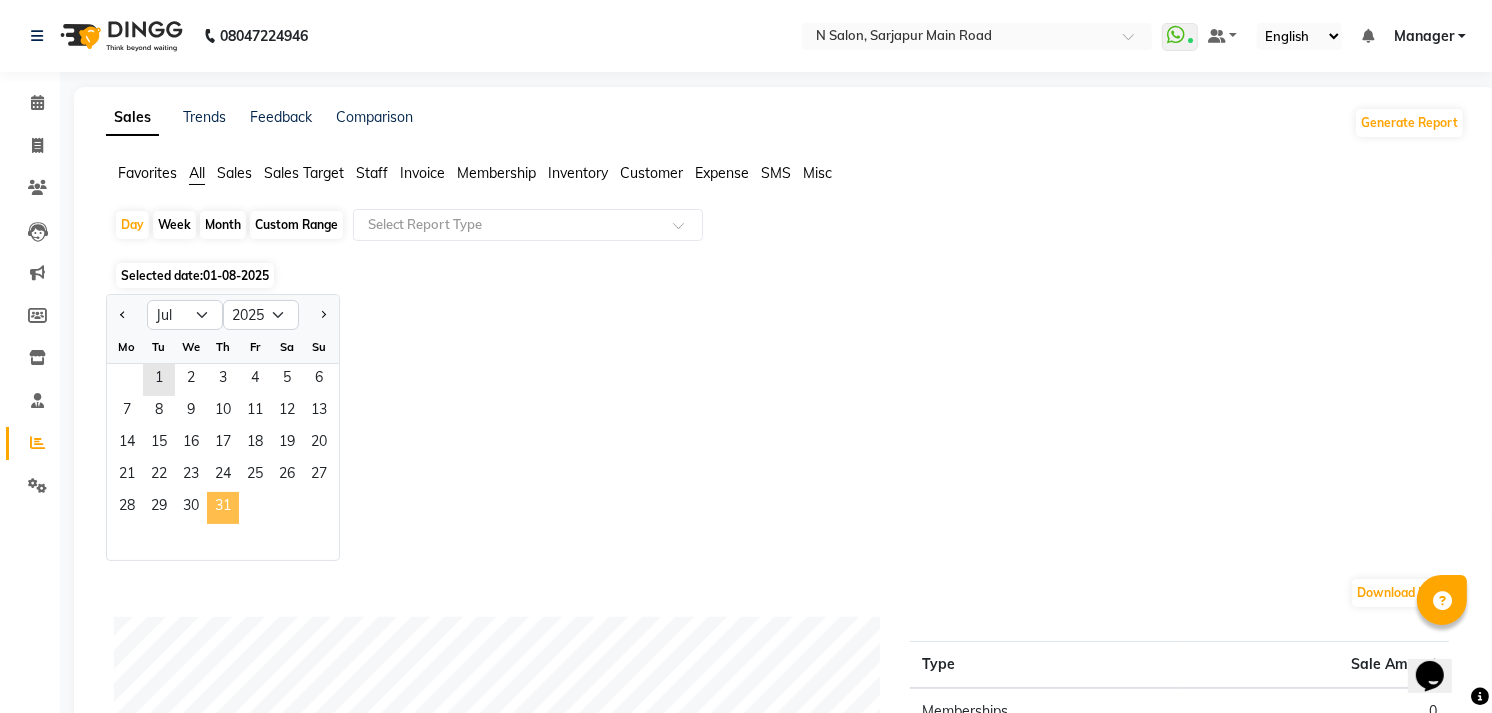 click on "31" 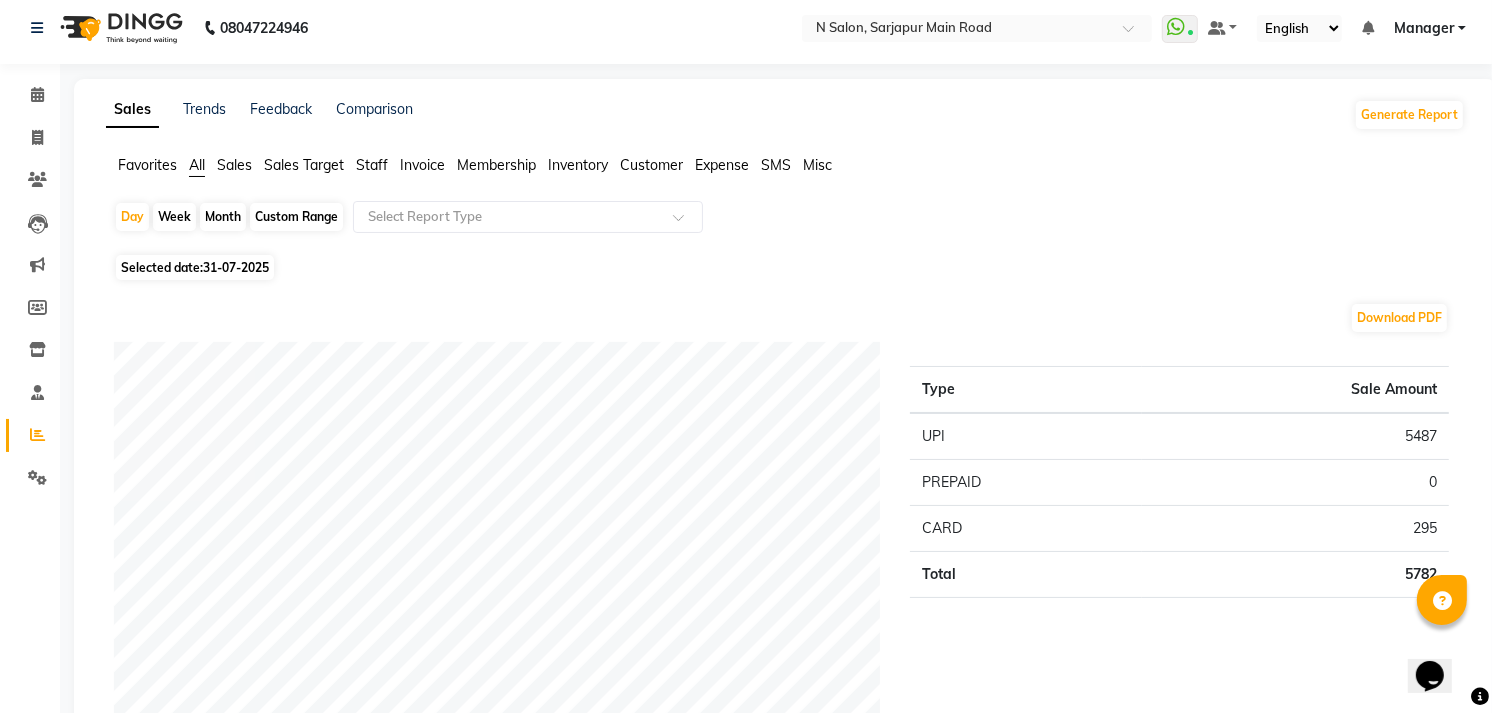 scroll, scrollTop: 0, scrollLeft: 0, axis: both 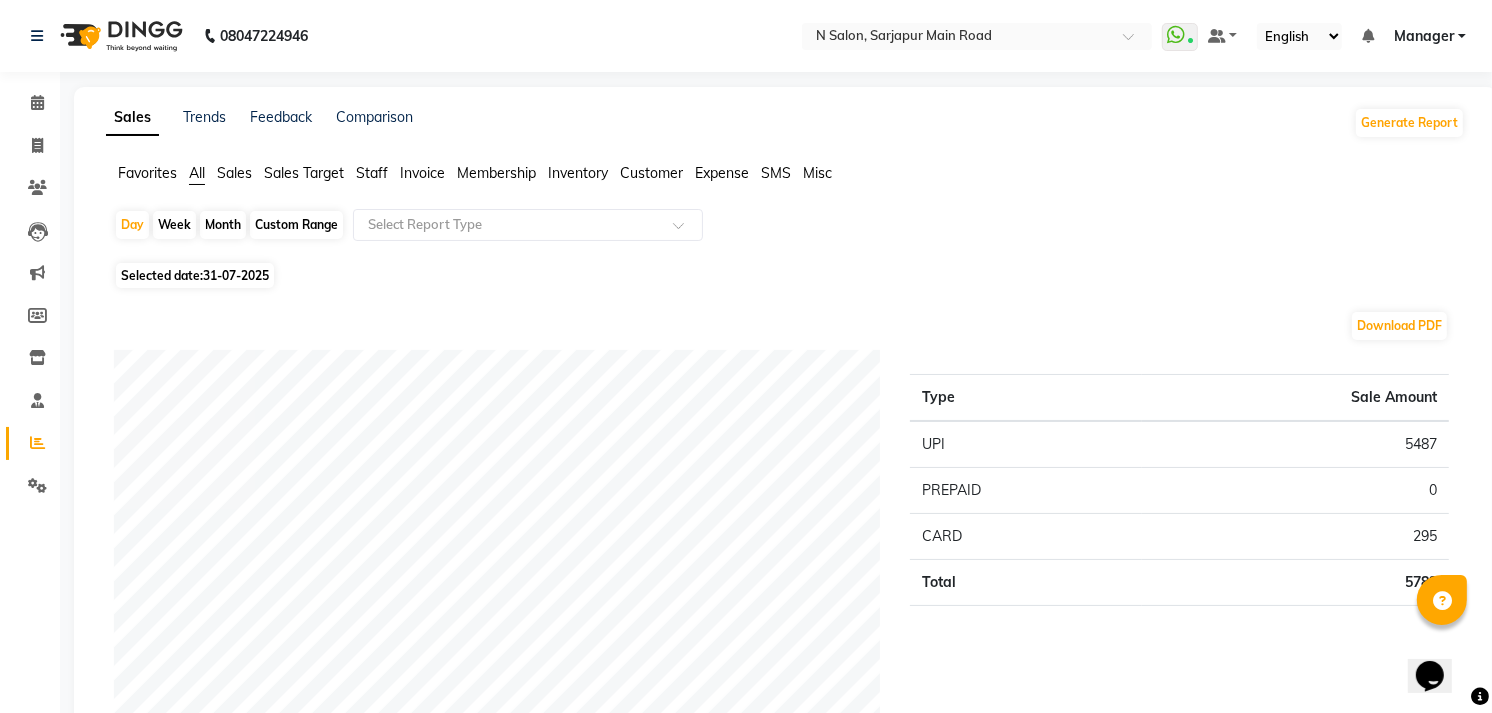 click on "Favorites All Sales Sales Target Staff Invoice Membership Customer Expense SMS Misc Day Week Month Custom Range Select Report Type Selected date: 31-07-2025 Download PDF Payment mode Type Sale Amount UPI 5487 PREPAID 0 CARD 295 Total 5782 Staff summary Type Sale Amount Kajal 6254 Arish 2065 Dipen 1298 Megha 472 Total 10089 Sales summary Type Sale Amount Memberships 0 Vouchers 0 Gift card 0 Products 0 Packages 0 Tips 0 Prepaid 0 Services 10089 Fee 0 Total 10089 Service by category Type Sale Amount Beauty 3894 Hand & Feet 2832 Hair Styling 2006 Hair Rituals 1062 Hair & Beard 295 Total 10089 Service sales Type Sale Amount Women AVL Express Manicure/Pedicure 2360 Women Bikini Wax 2124 Beard 1416 Women Head Oil Massage 1062 Women Rica Legs Wax 826 Women Arms WAX 708 Men haircut 590 Men Foot Massage 472 Men Hair & Beard - Shampoo 295 Women Under Arms Wax 236 Total 10089 ★ Mark as Favorite Choose how you'd like to save "" report to favorites Save to Personal Favorites:" 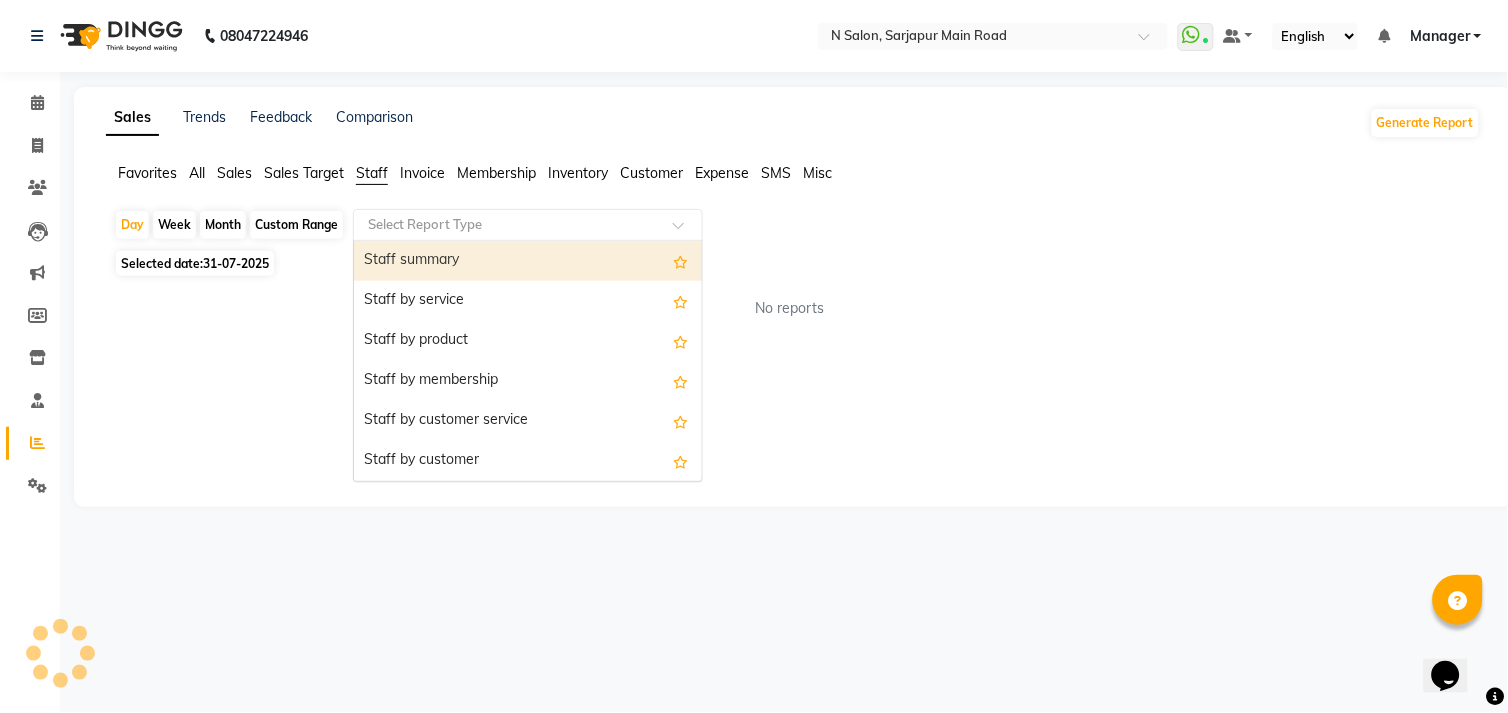 click 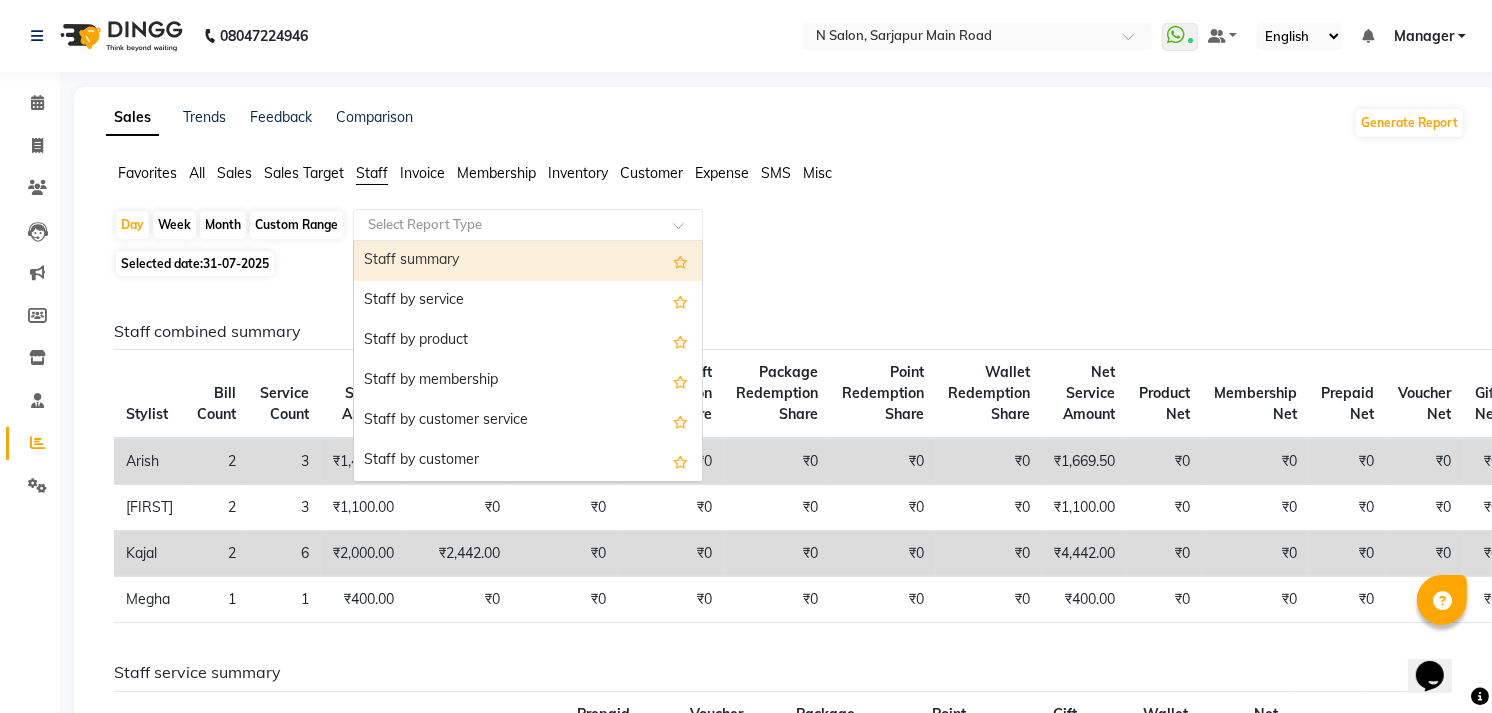 click on "Staff summary" at bounding box center [528, 261] 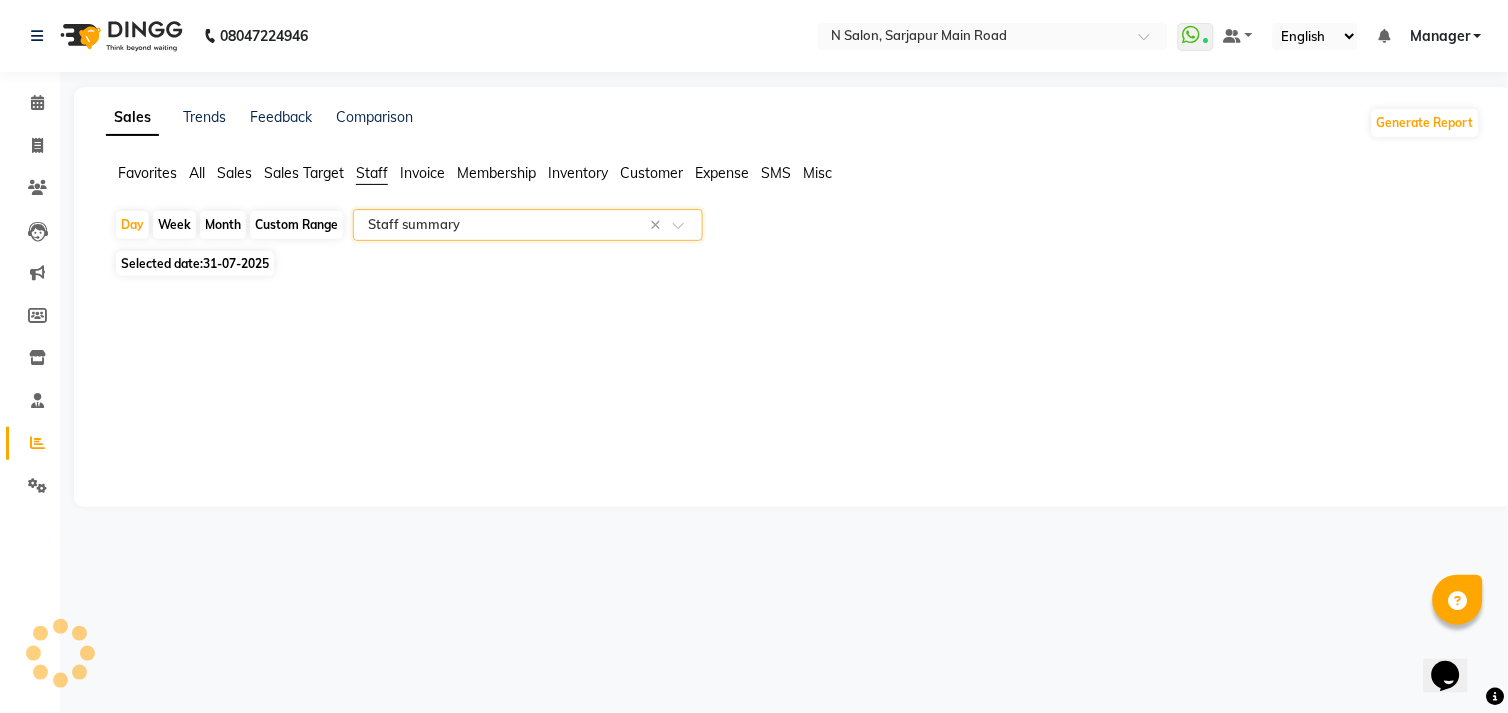 select on "full_report" 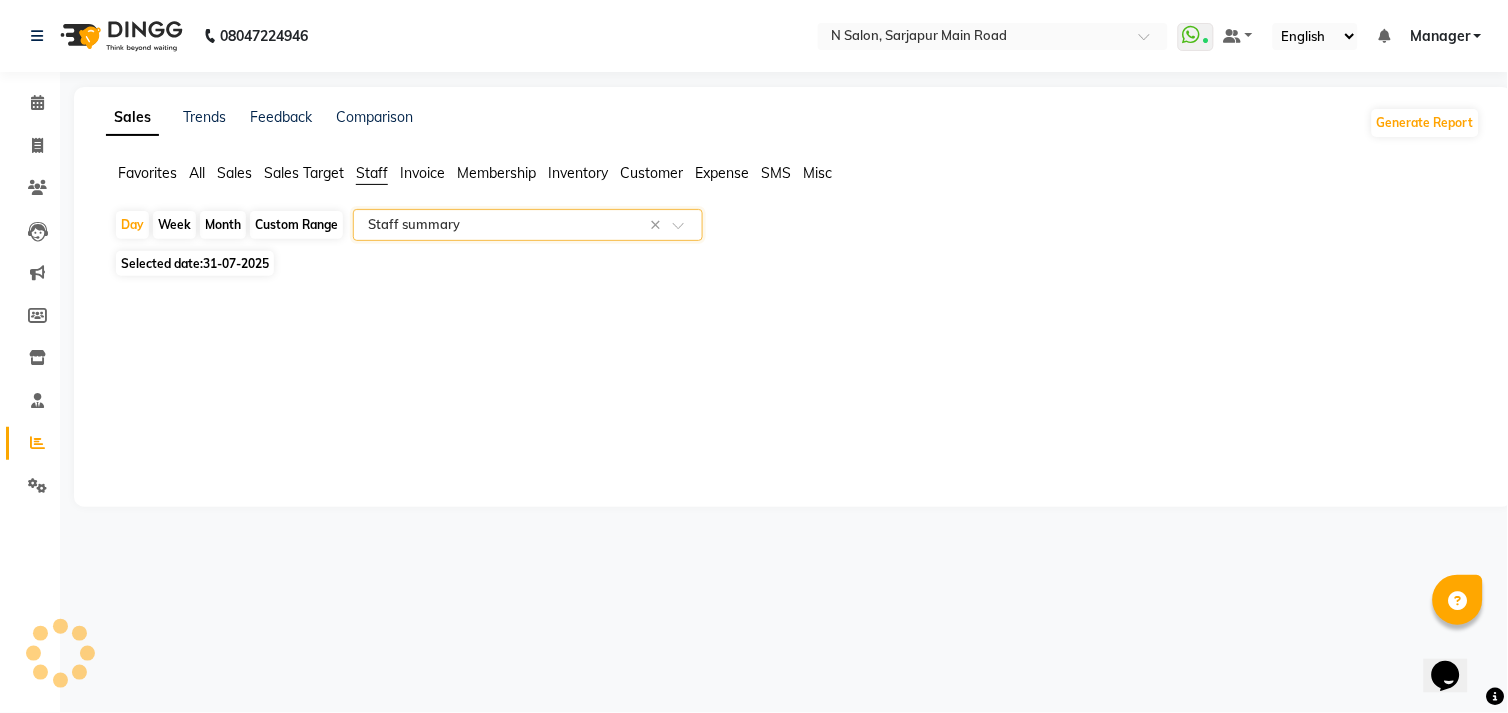 select on "csv" 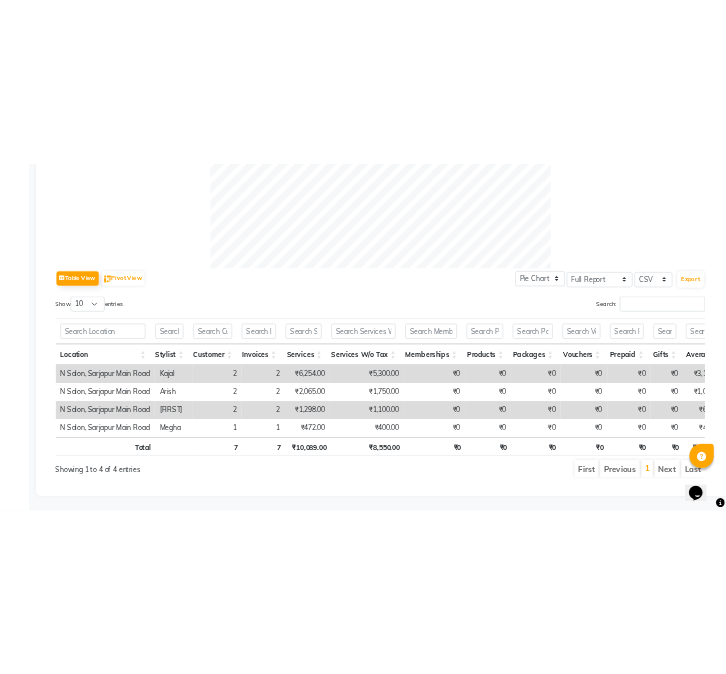 scroll, scrollTop: 665, scrollLeft: 0, axis: vertical 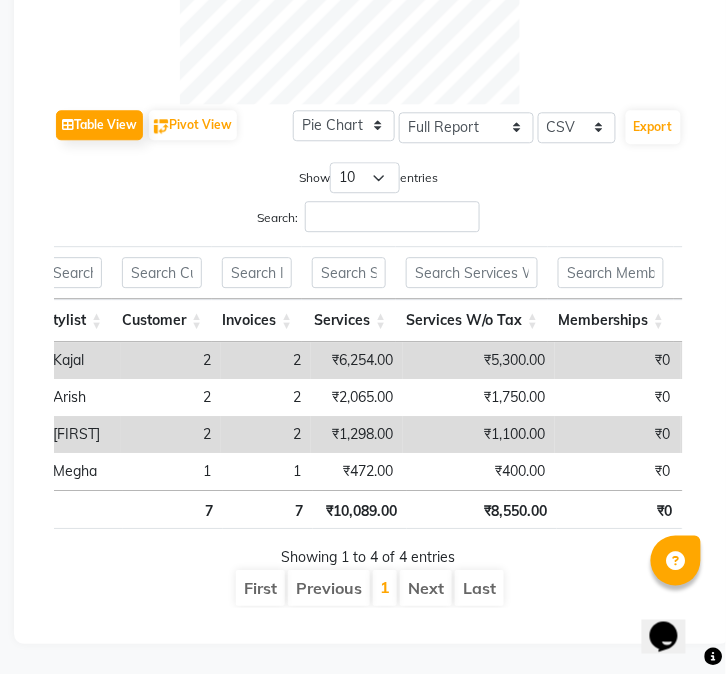 click on "Showing 1 to 4 of 4 entries" at bounding box center [368, 551] 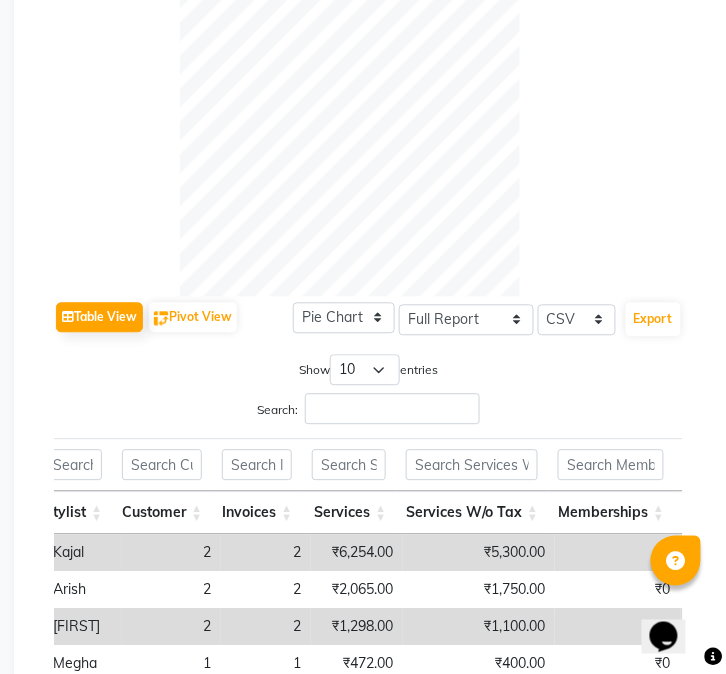 scroll, scrollTop: 110, scrollLeft: 0, axis: vertical 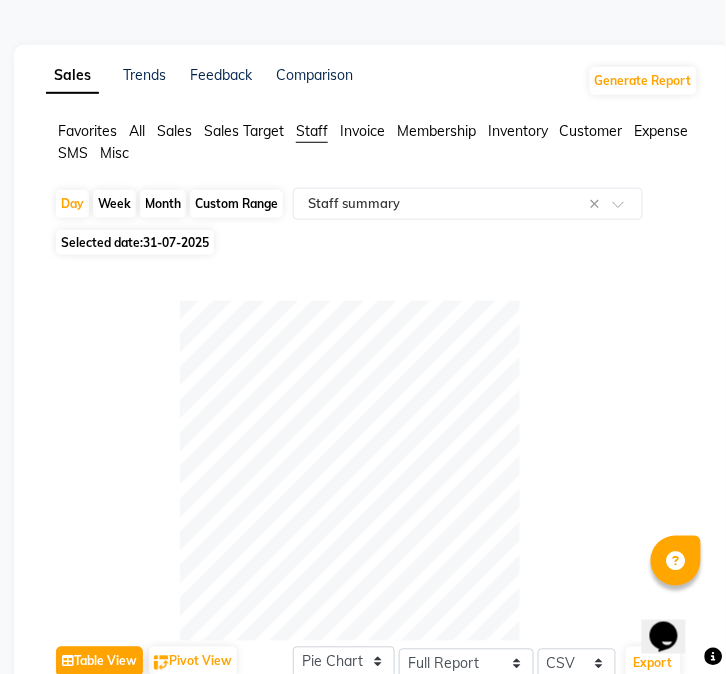 click on "Month" 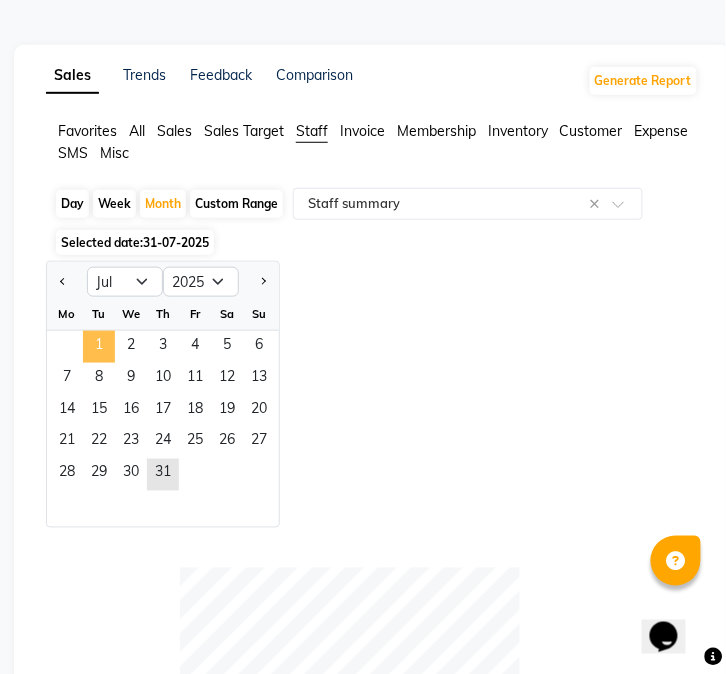 click on "1" 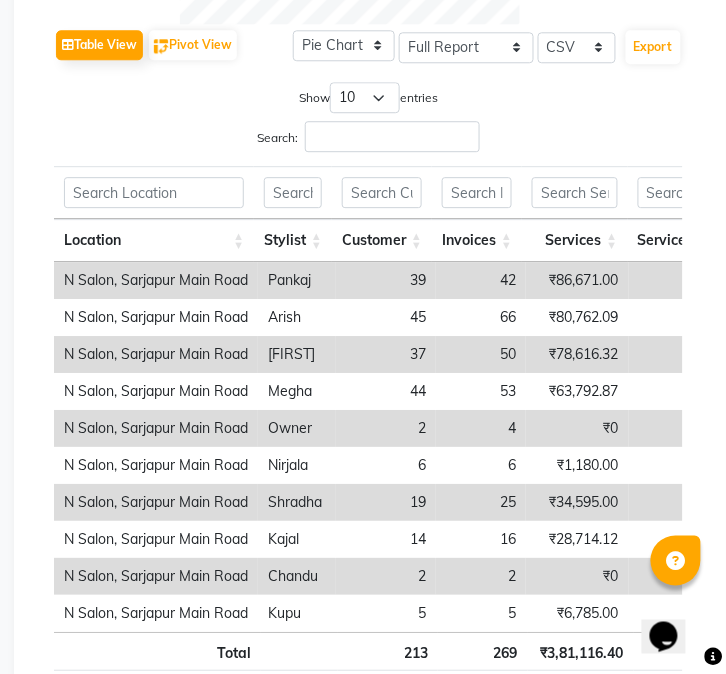 scroll, scrollTop: 887, scrollLeft: 0, axis: vertical 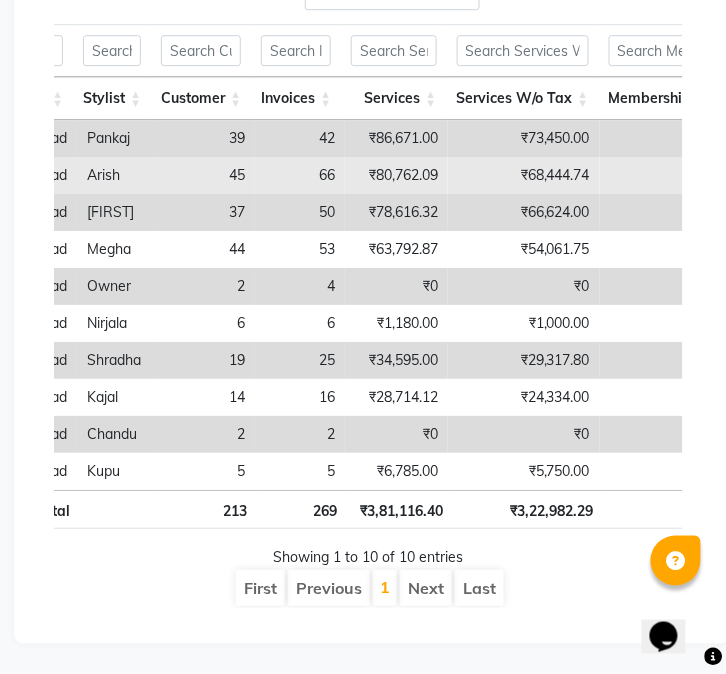 click on "45" at bounding box center (205, 175) 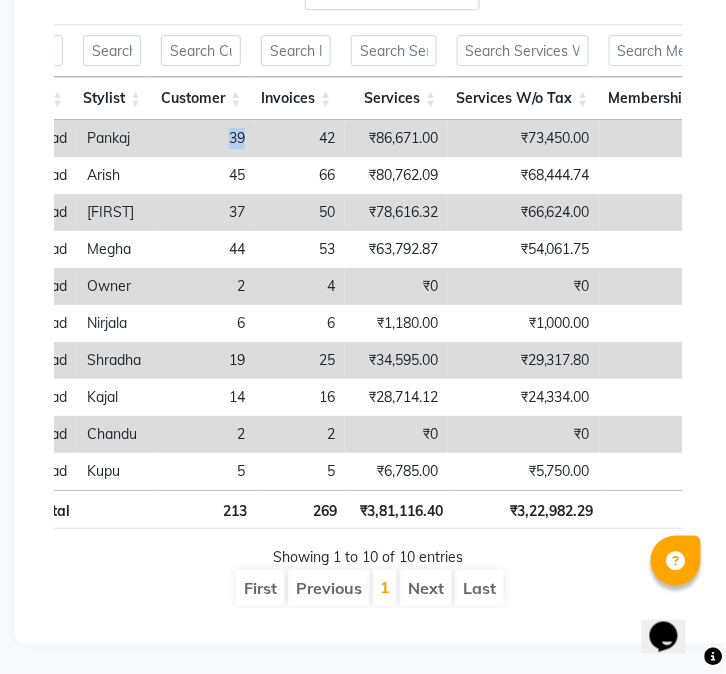 drag, startPoint x: 251, startPoint y: 123, endPoint x: 290, endPoint y: 131, distance: 39.812057 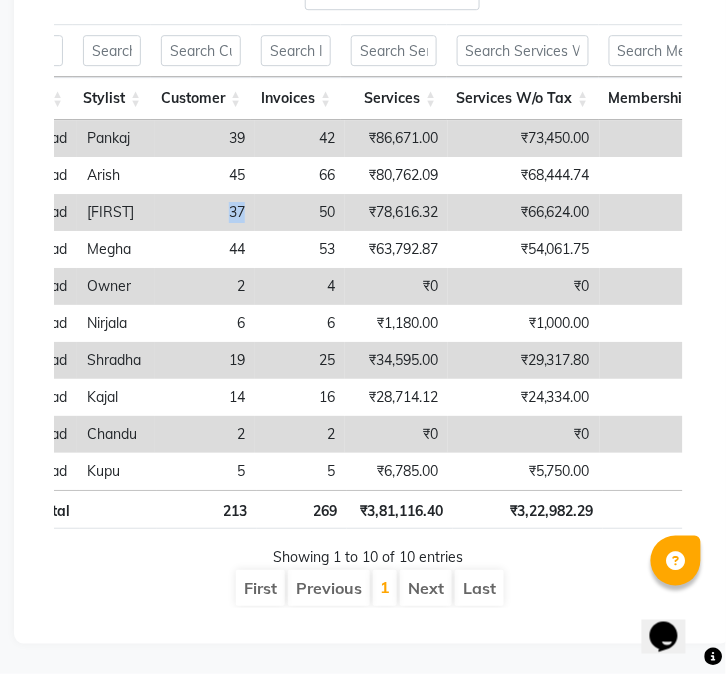 drag, startPoint x: 290, startPoint y: 131, endPoint x: 261, endPoint y: 197, distance: 72.09022 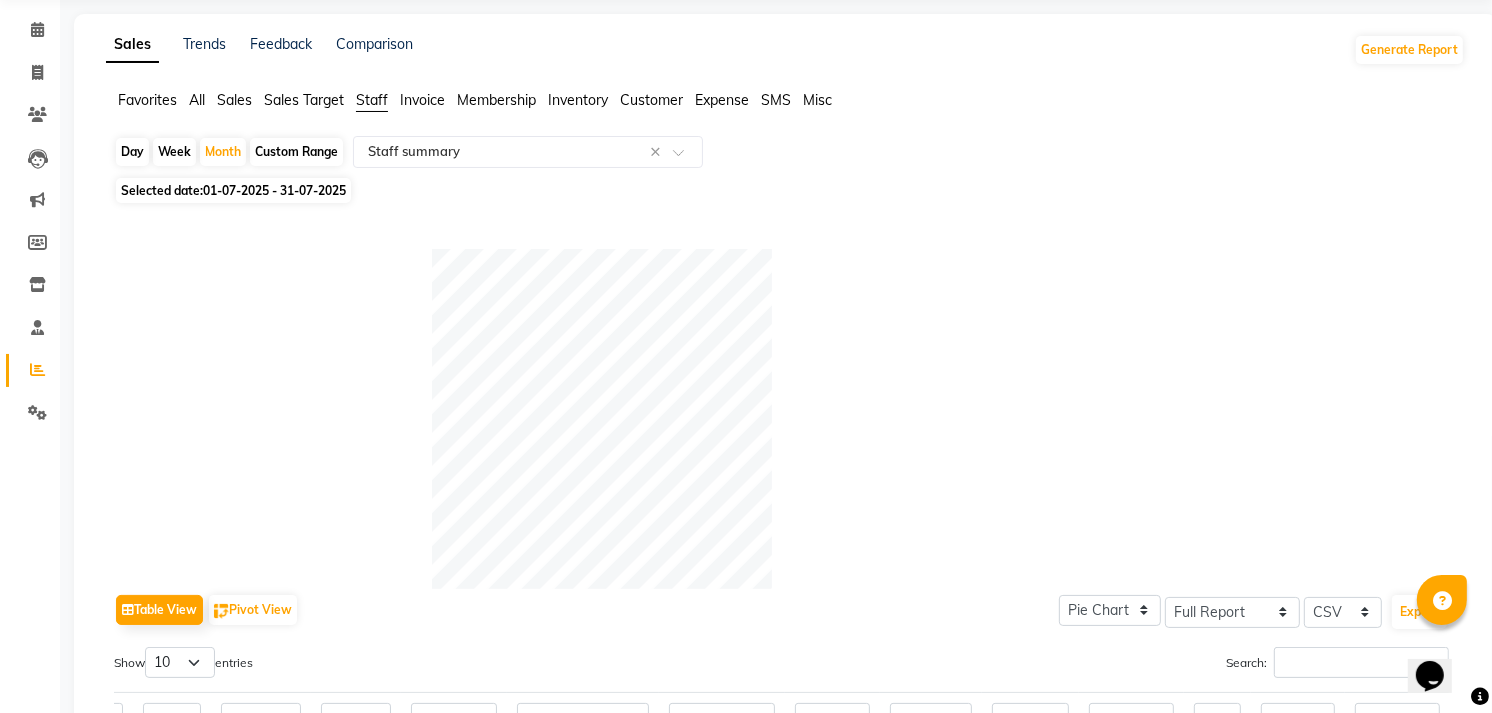 scroll, scrollTop: 0, scrollLeft: 0, axis: both 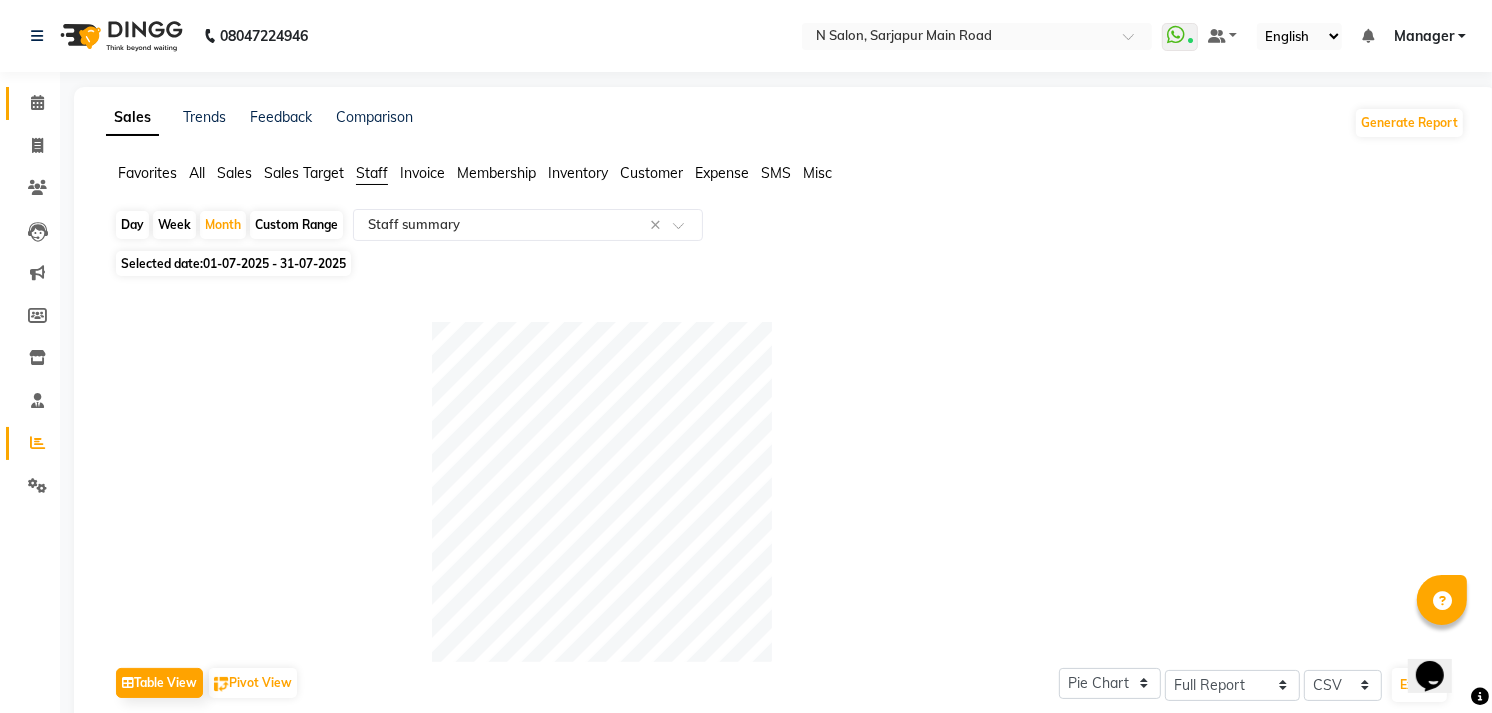 drag, startPoint x: 14, startPoint y: 95, endPoint x: 54, endPoint y: 102, distance: 40.60788 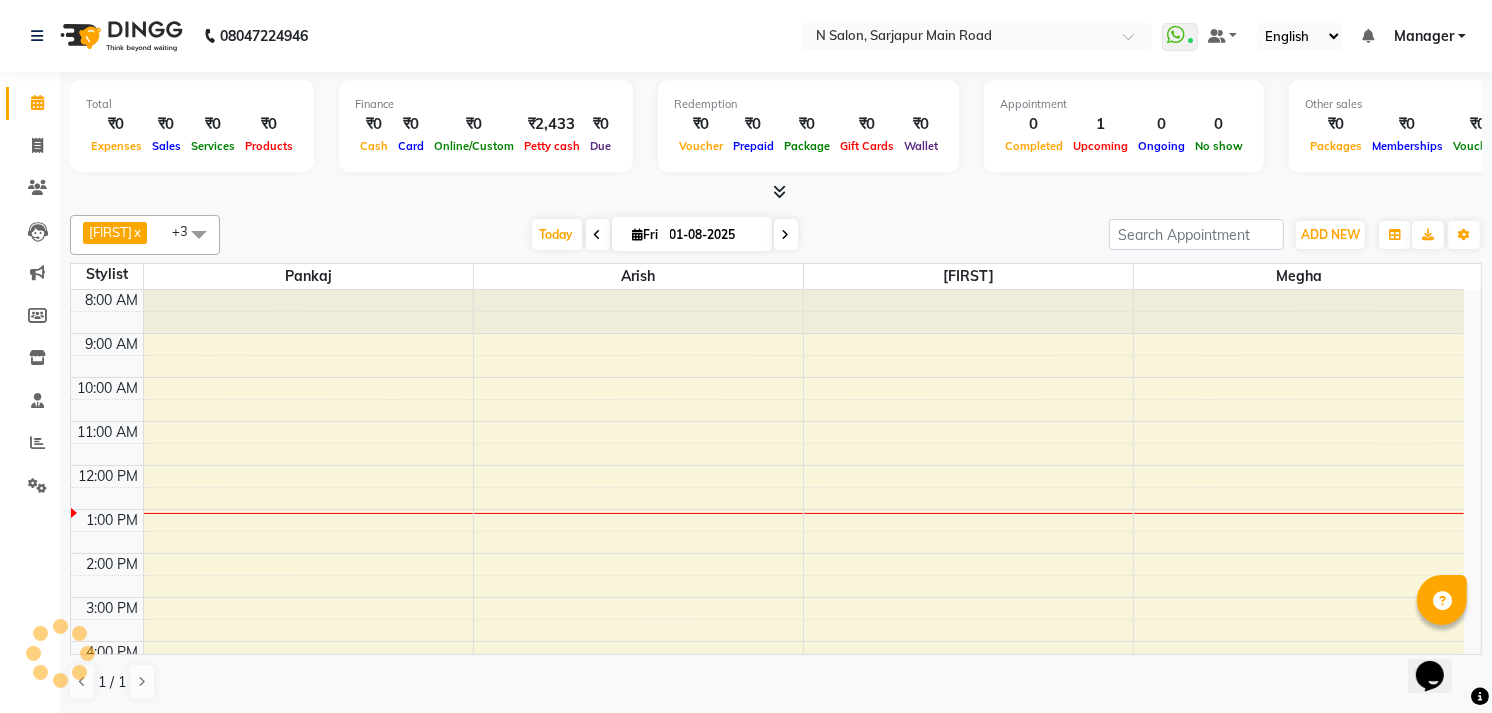 scroll, scrollTop: 0, scrollLeft: 0, axis: both 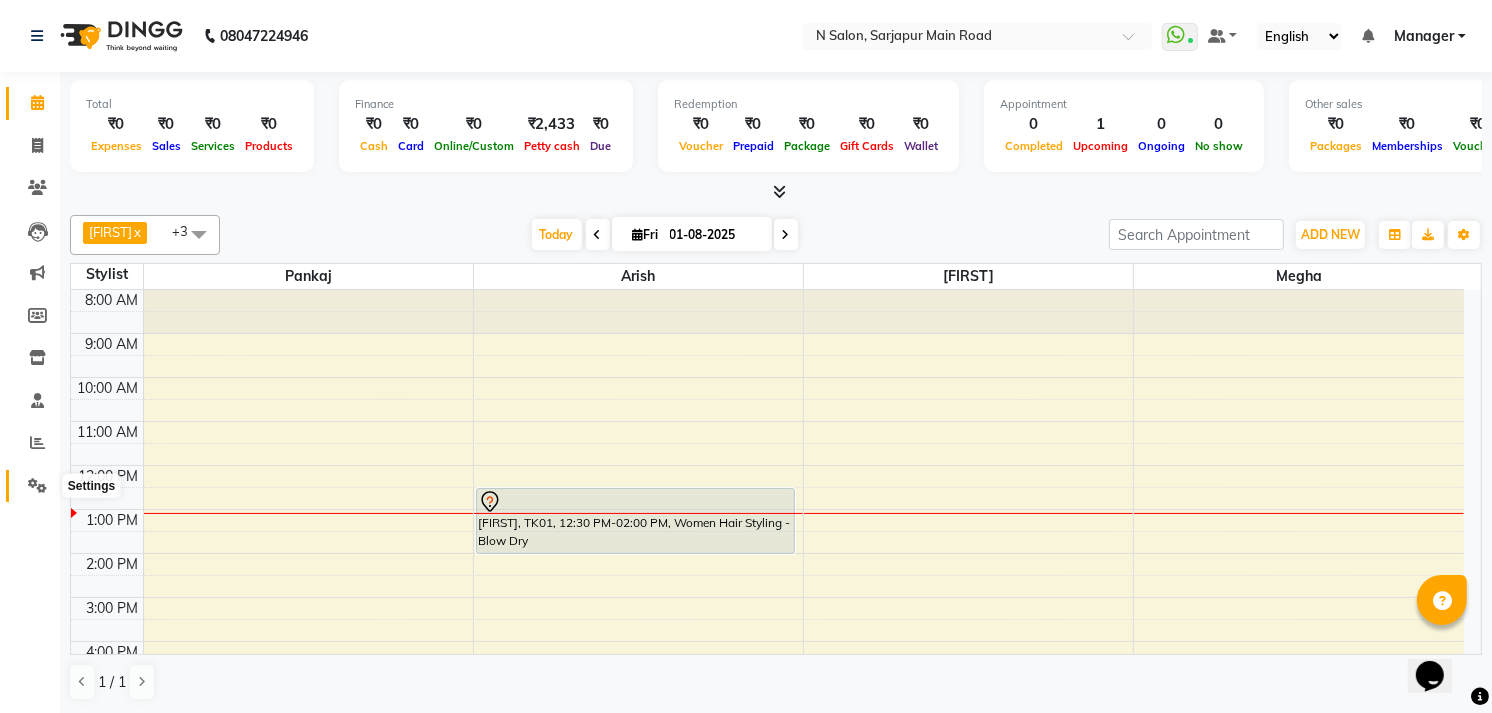 click 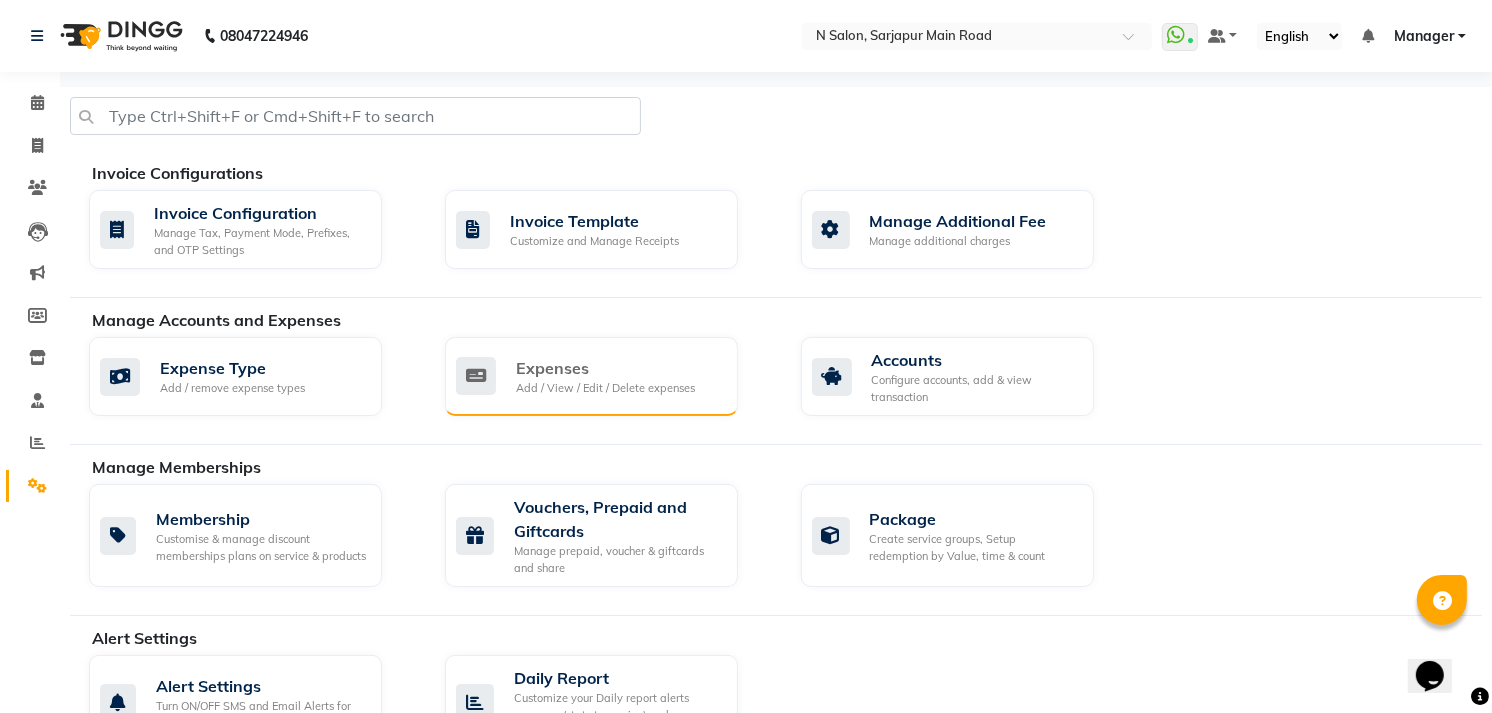 click on "Expenses Add / View / Edit / Delete expenses" 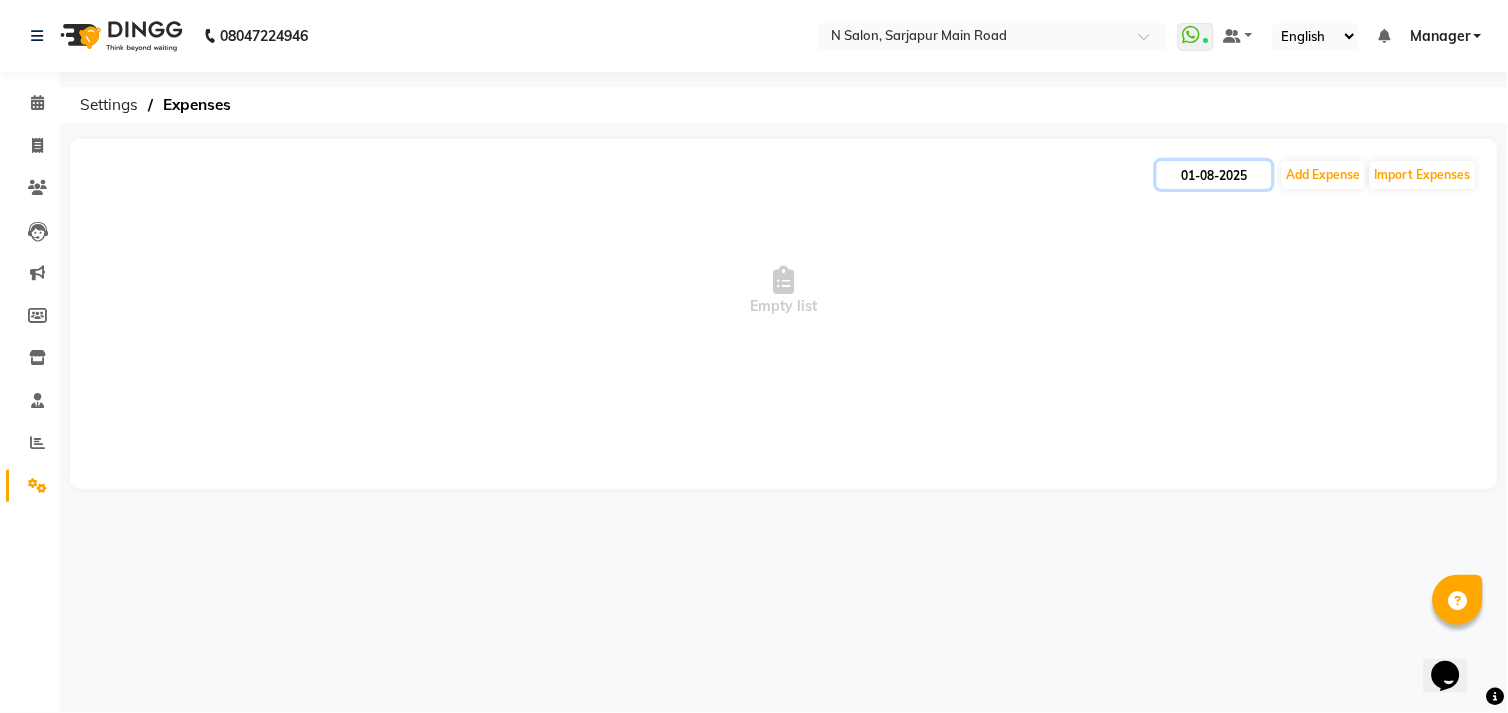 click on "01-08-2025" 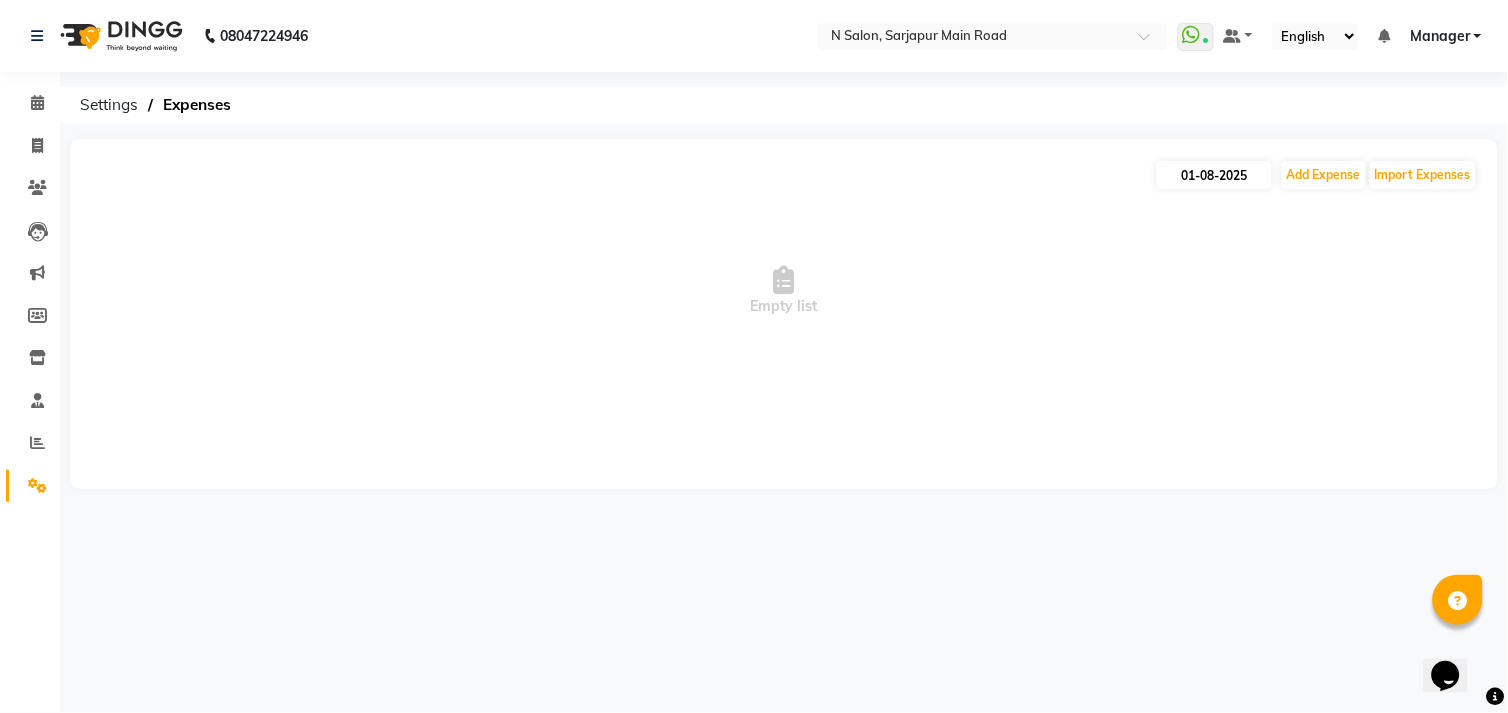 select on "8" 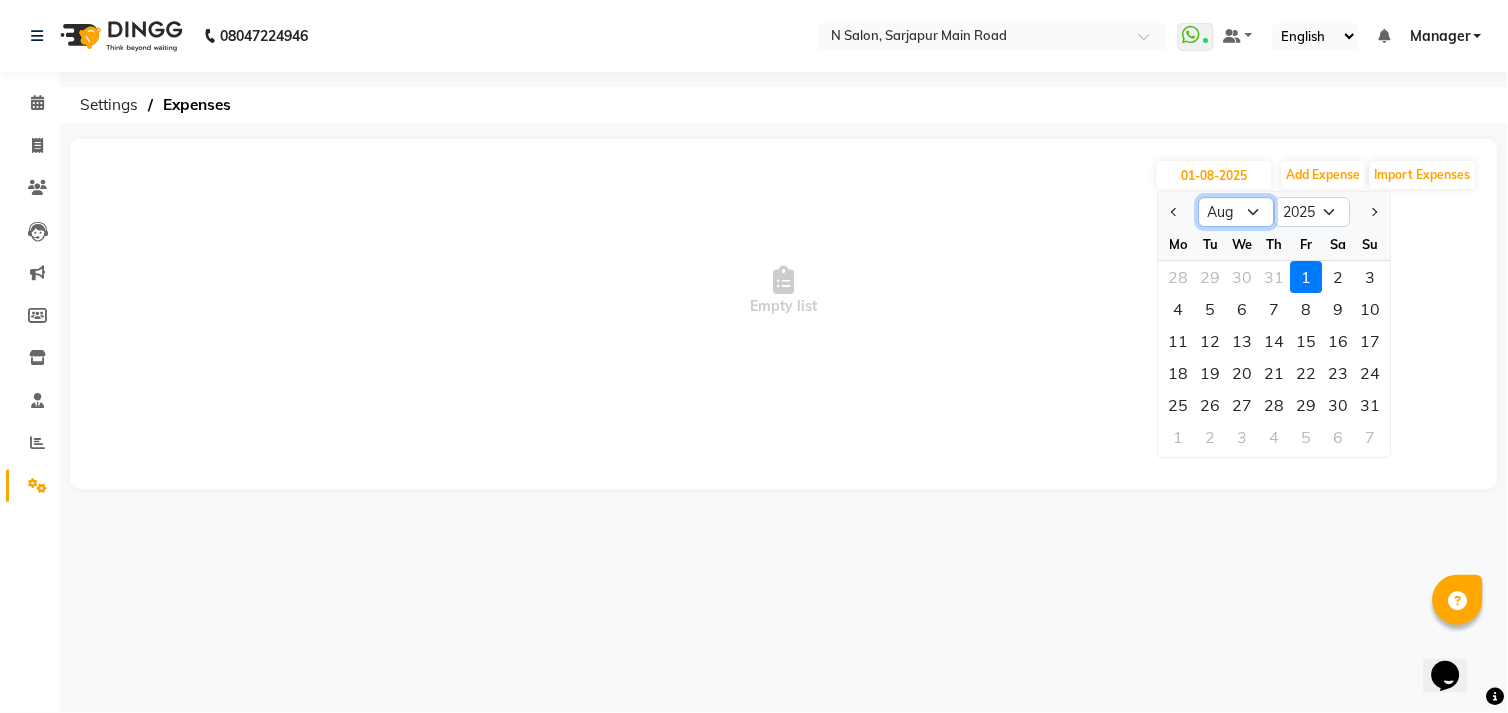 click on "Jan Feb Mar Apr May Jun Jul Aug Sep Oct Nov Dec" 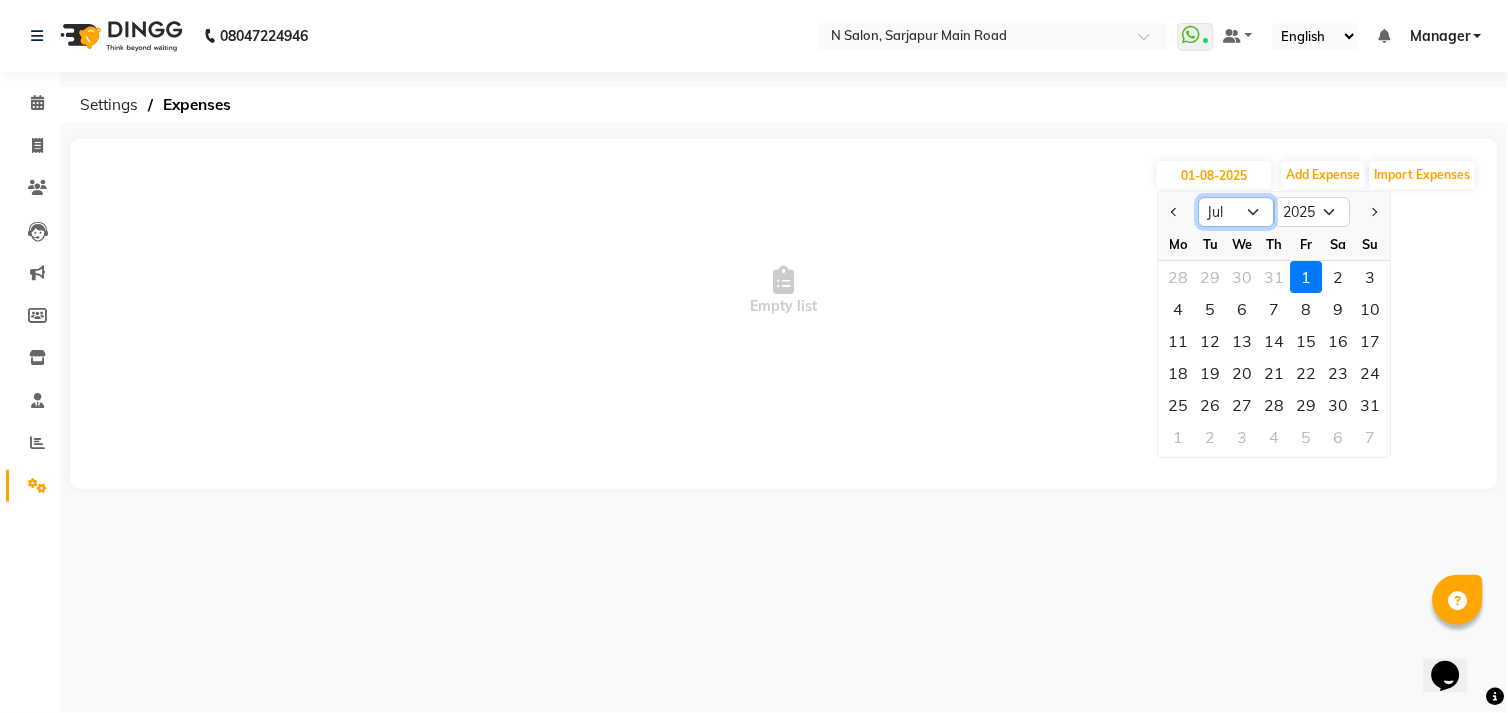 click on "Jan Feb Mar Apr May Jun Jul Aug Sep Oct Nov Dec" 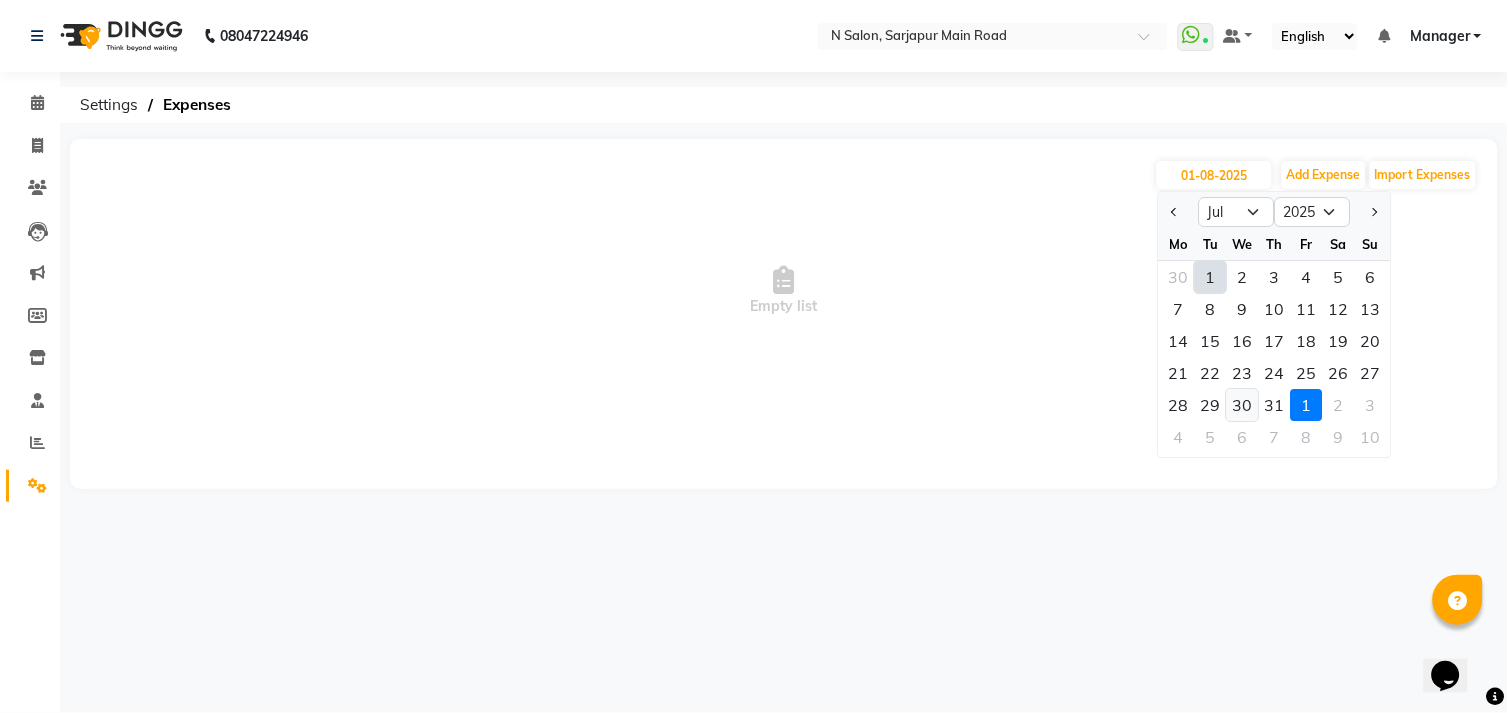 click on "30" 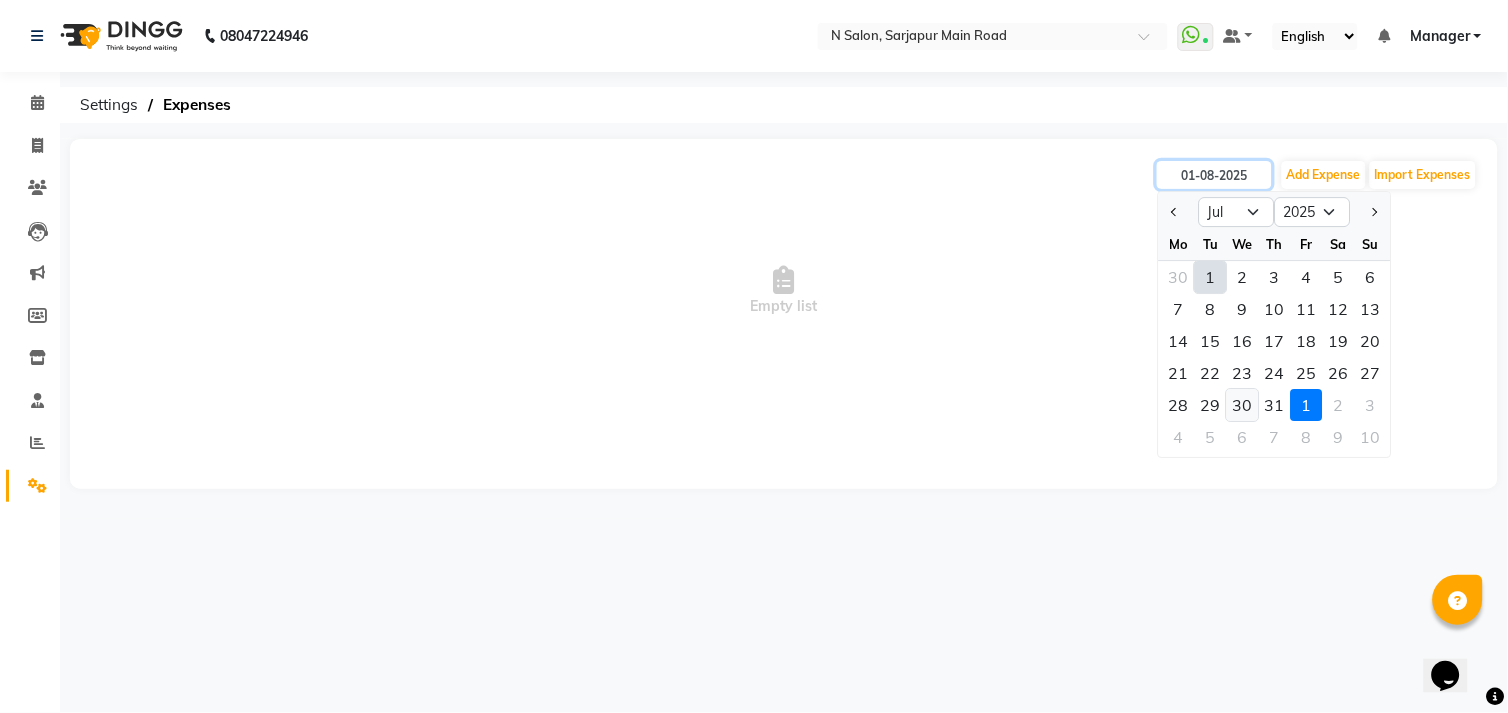 type on "30-07-2025" 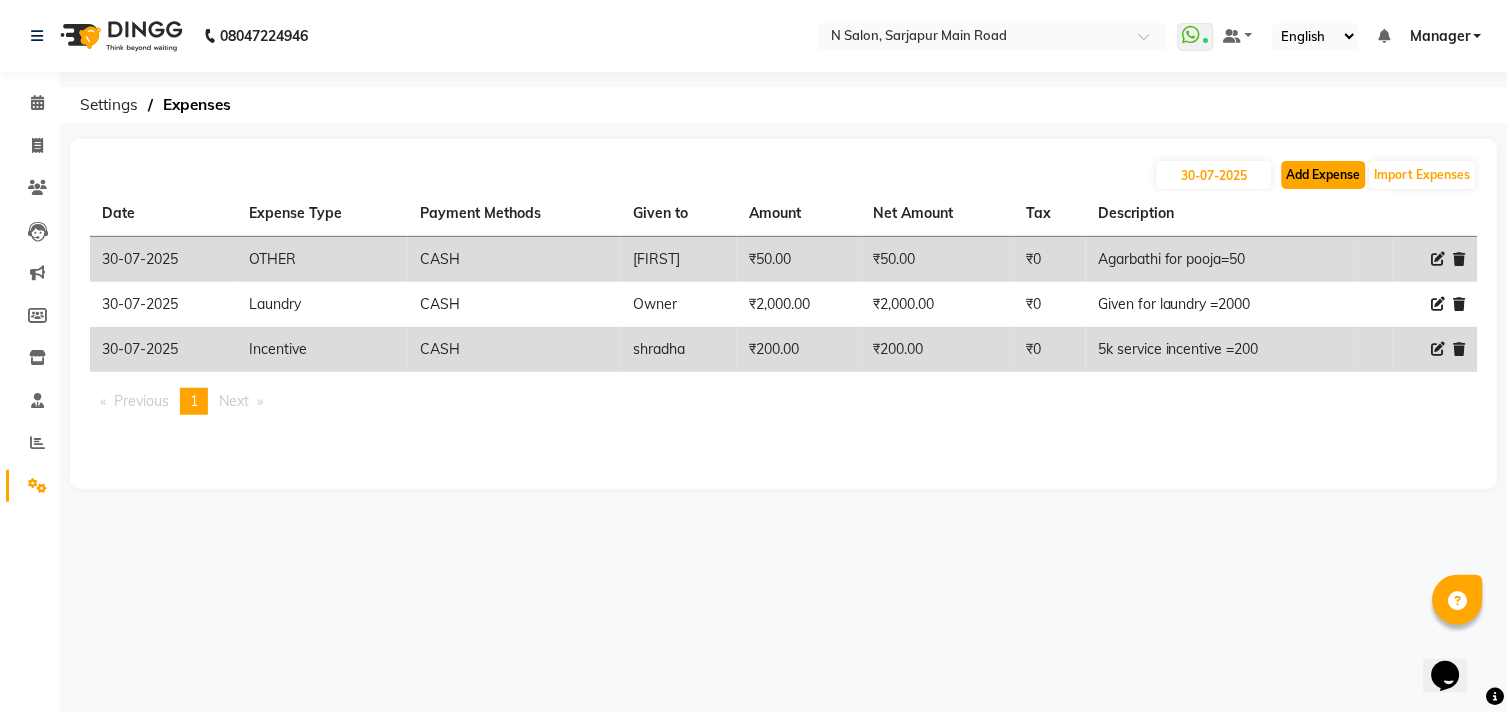 click on "Add Expense" 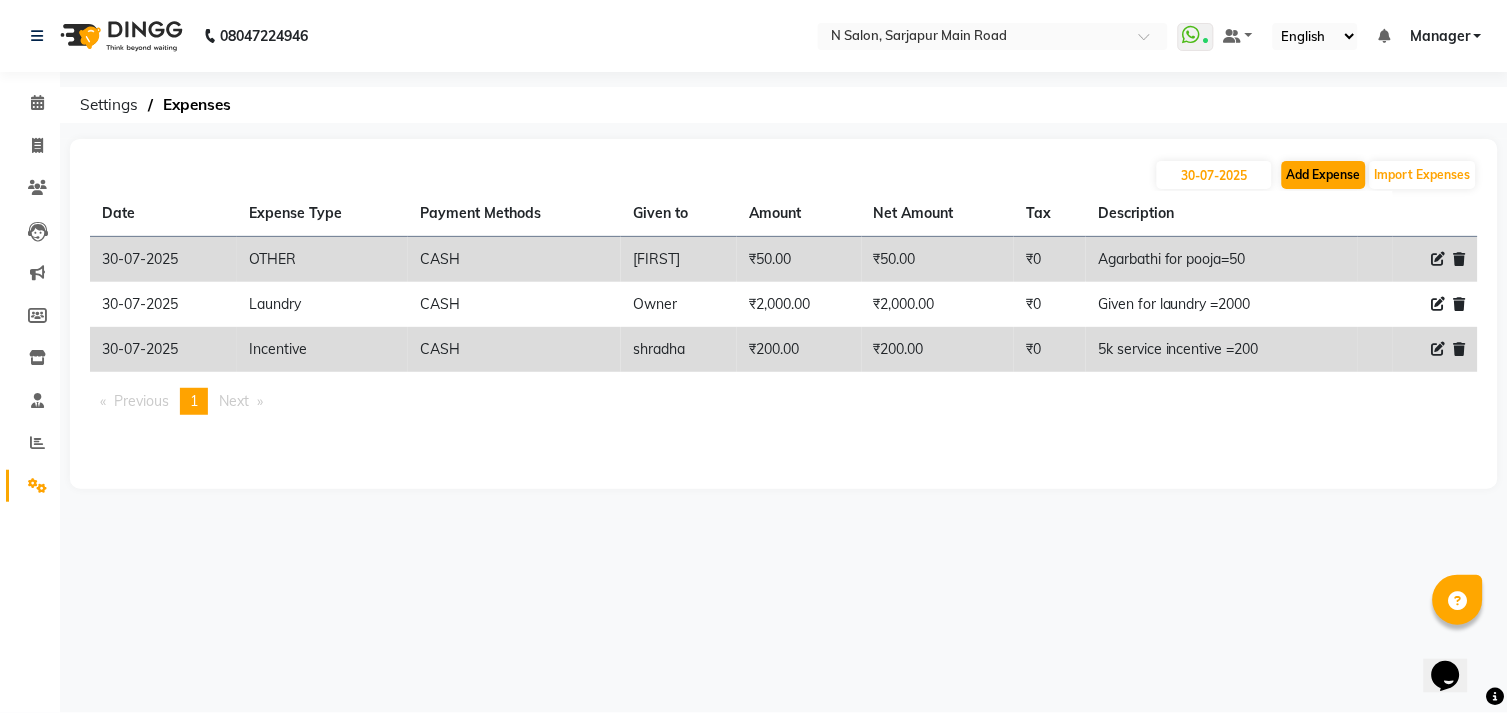 select on "1" 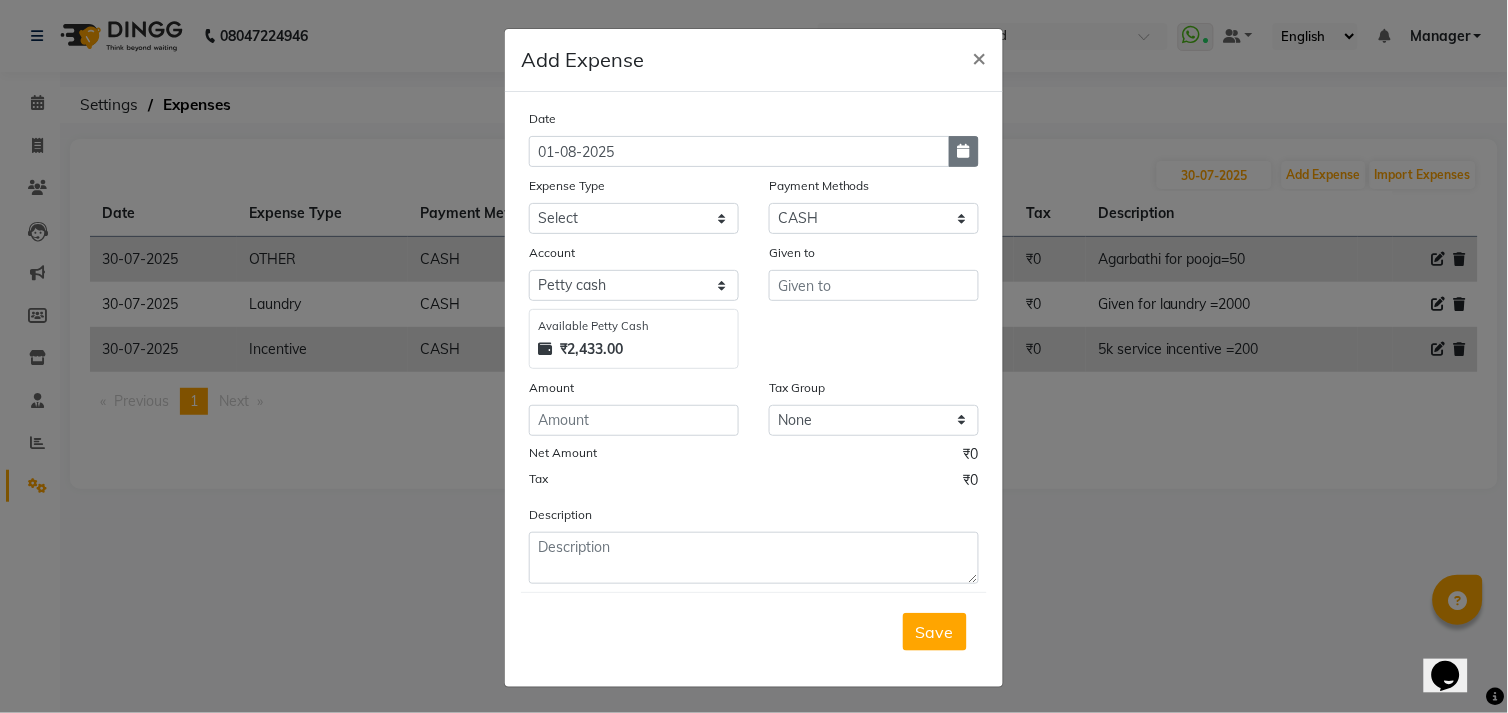 click 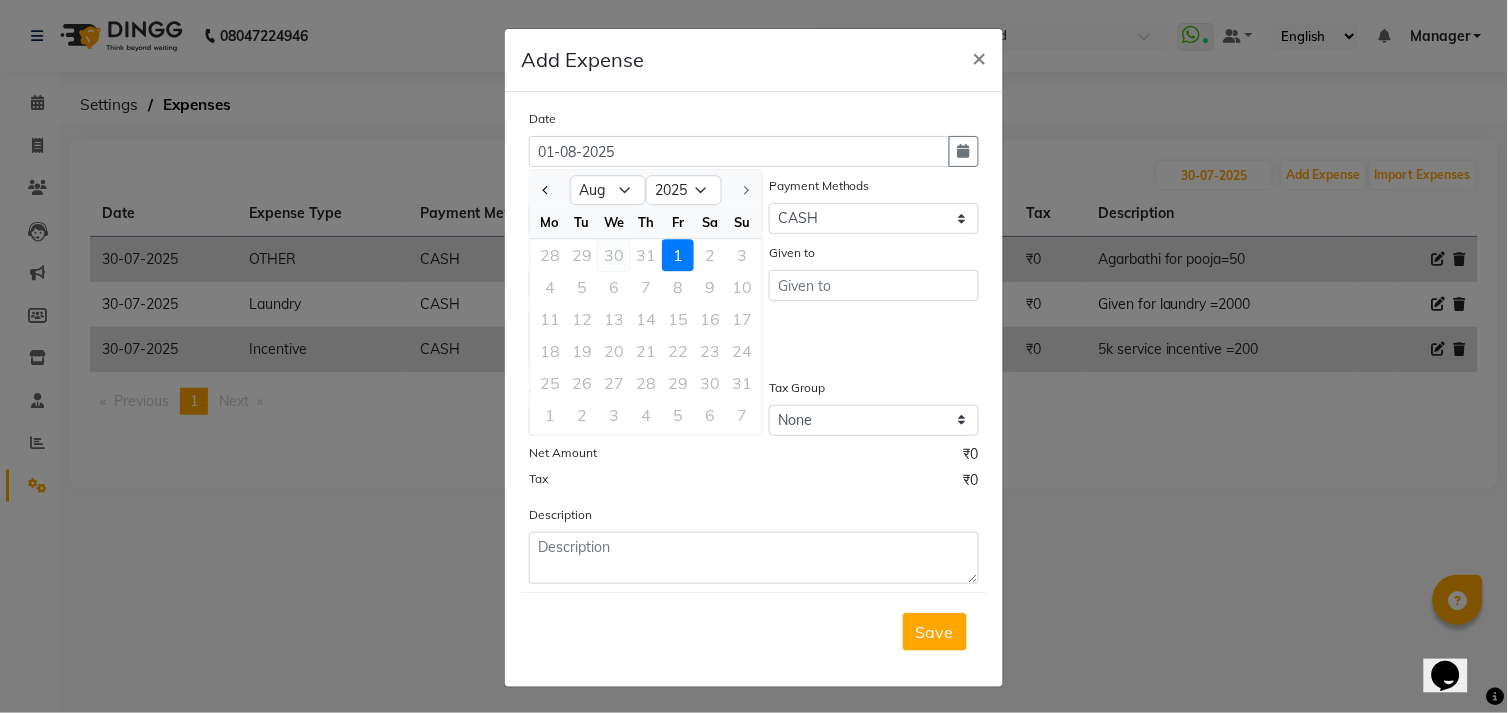 click on "30" 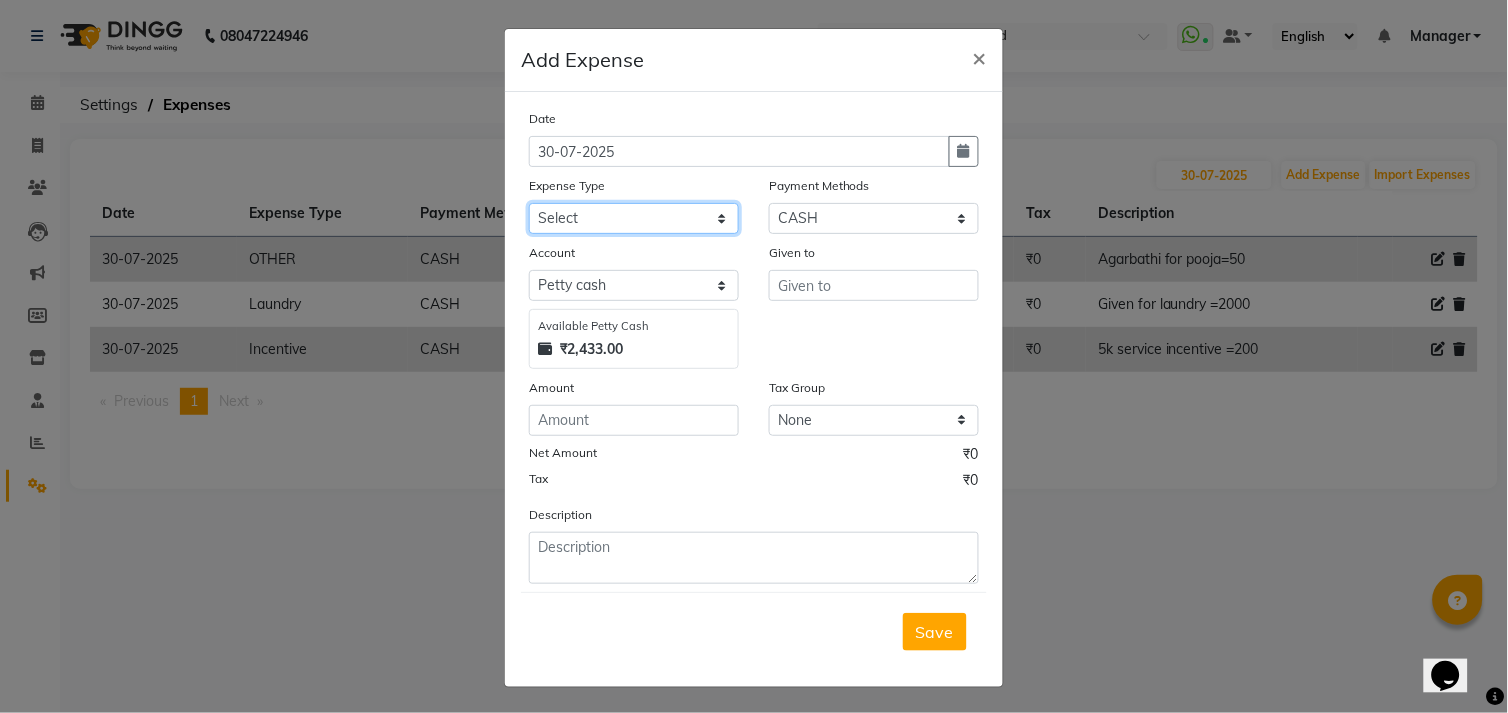 click on "Select advance salary BANK DEPOSIT building  maintenance Day target DIESEL electrician charges foil Fuel garbage HandOver Incentive Laundry lunch Maintenance majirel colour tube mandir Membership milk Miscellaneous office expense OT OTHER overtime OWNER Pantry pedicure incentive phone bill plumber charges Poter Product Rent room freshner Salary salon stock Tea & Refreshment tip TIPS FOR STAFF WATER water charges" 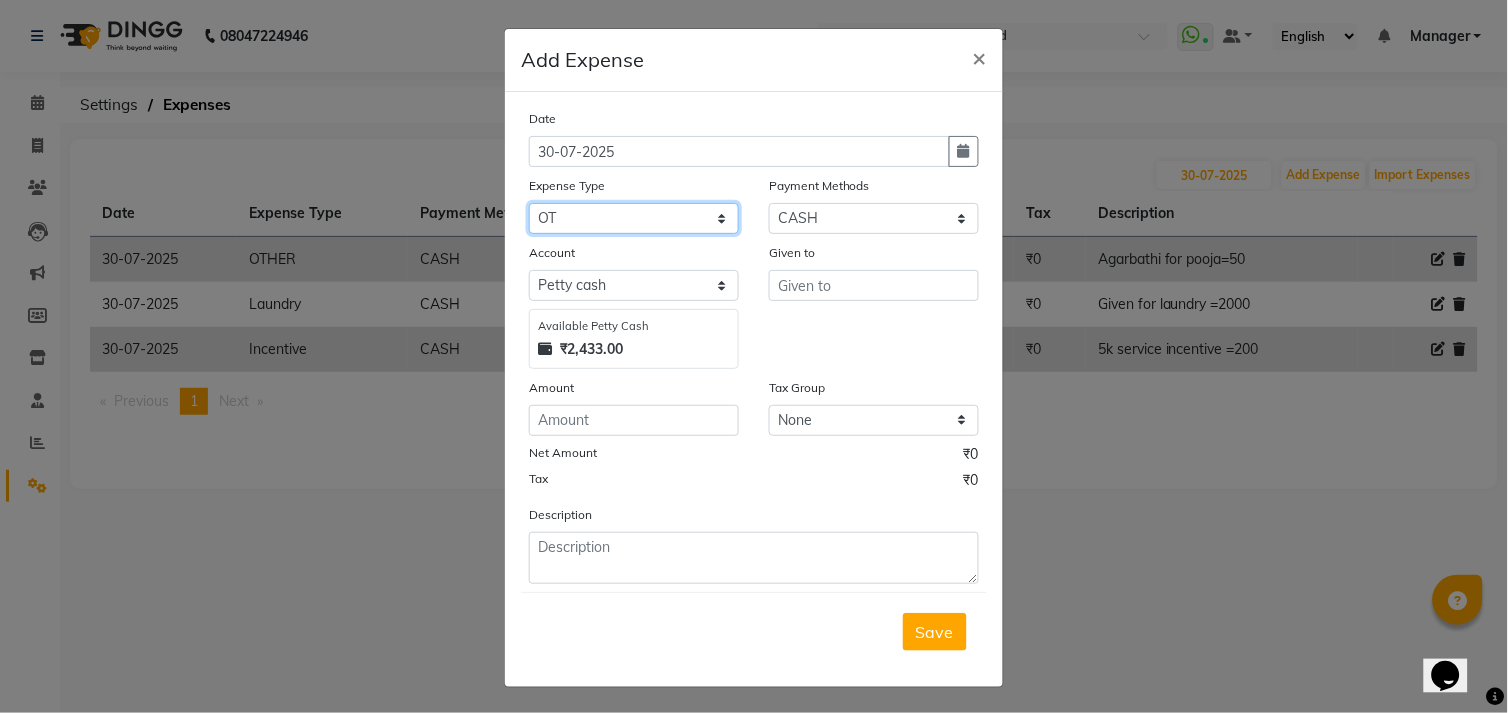 click on "Select advance salary BANK DEPOSIT building  maintenance Day target DIESEL electrician charges foil Fuel garbage HandOver Incentive Laundry lunch Maintenance majirel colour tube mandir Membership milk Miscellaneous office expense OT OTHER overtime OWNER Pantry pedicure incentive phone bill plumber charges Poter Product Rent room freshner Salary salon stock Tea & Refreshment tip TIPS FOR STAFF WATER water charges" 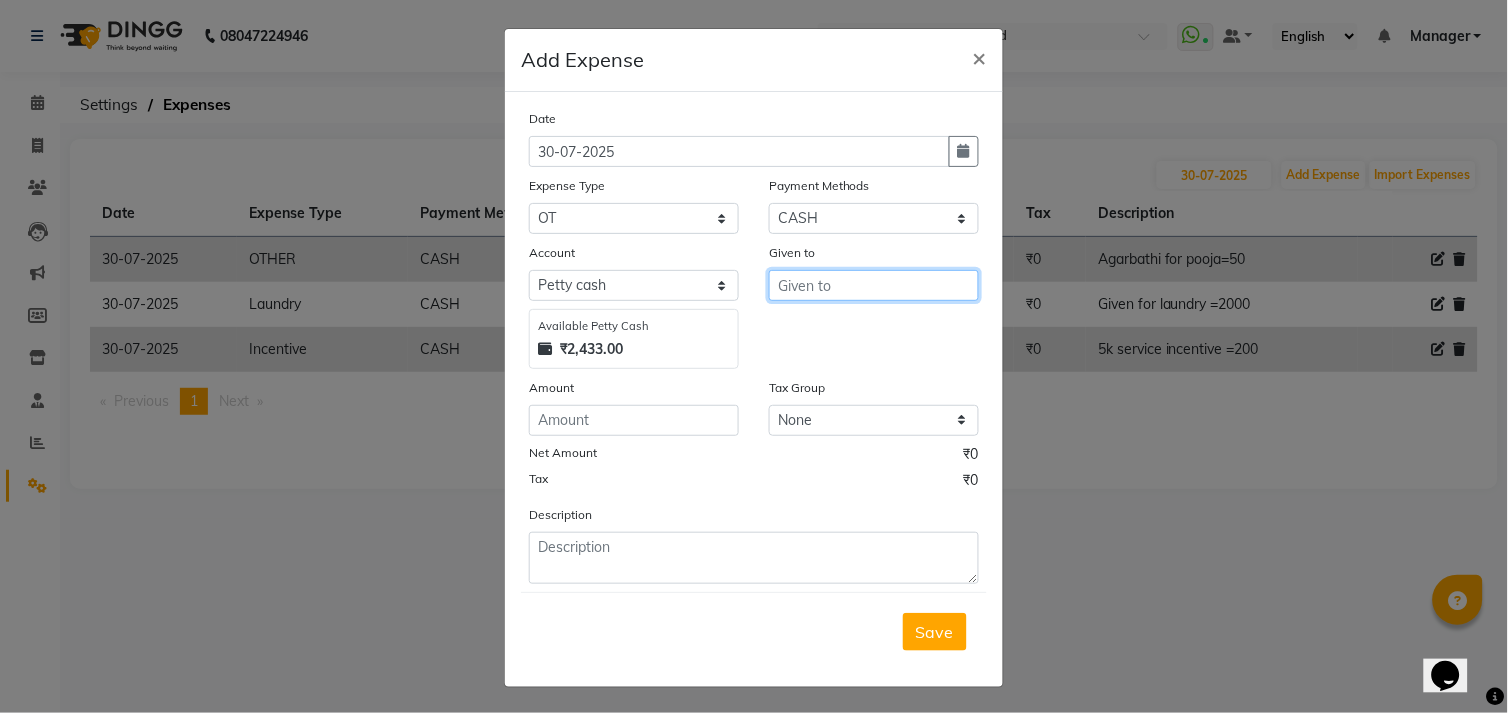 click at bounding box center (874, 285) 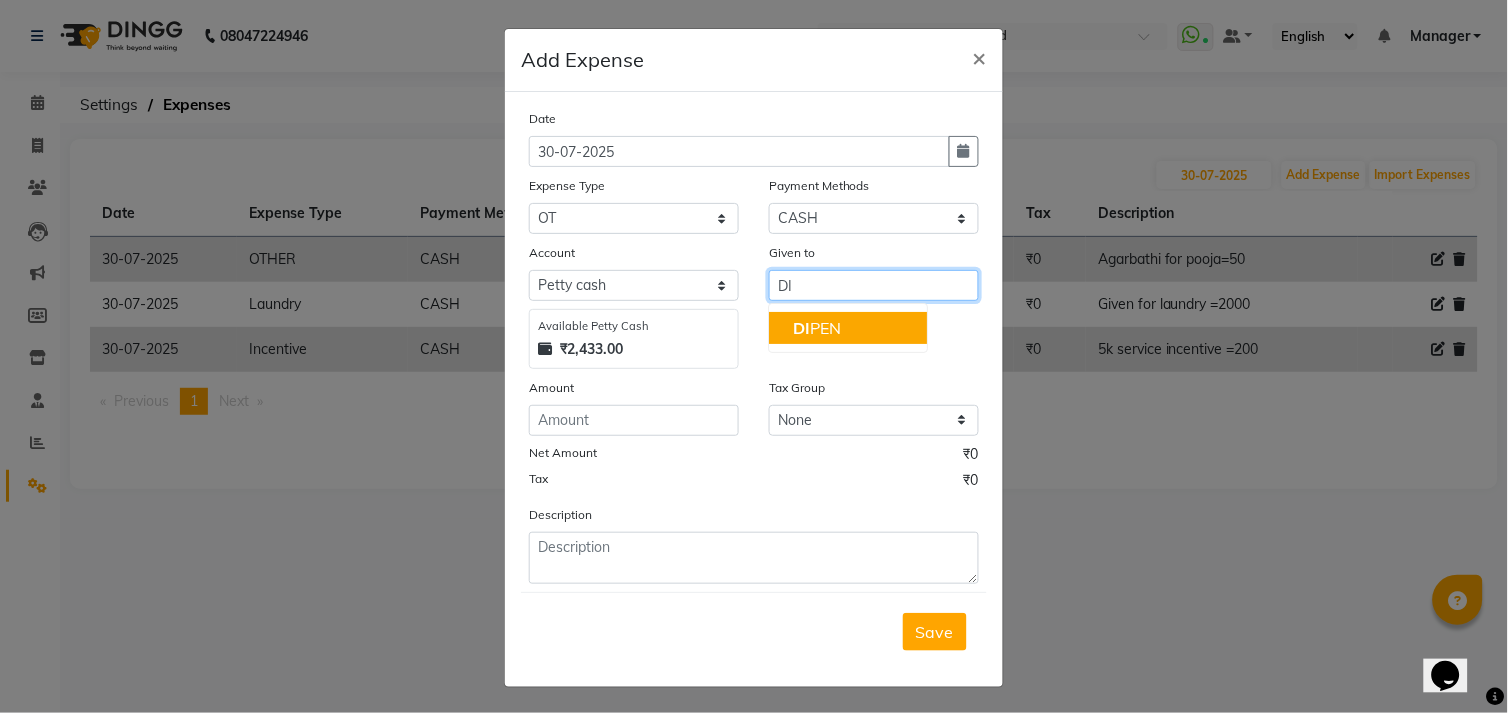click on "DI PEN" at bounding box center (848, 328) 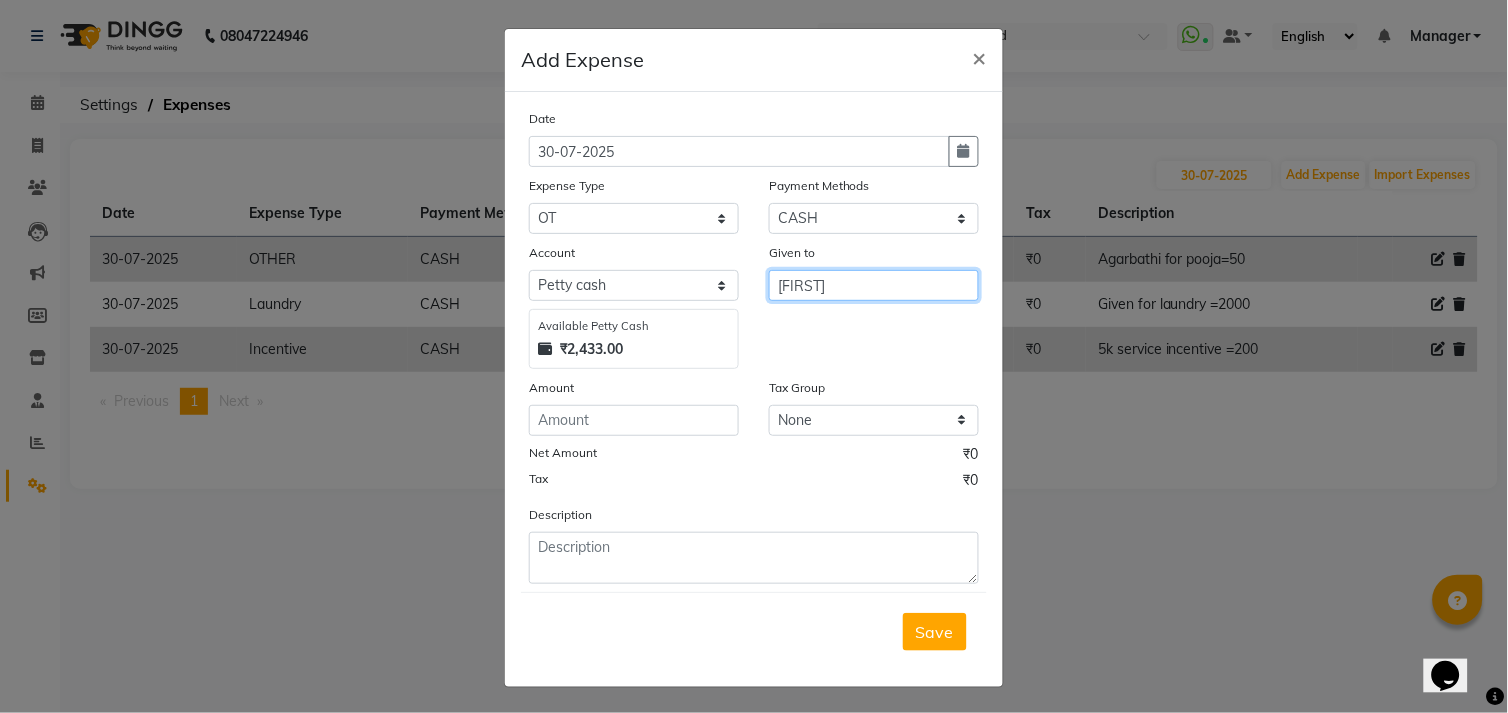 type on "[FIRST]" 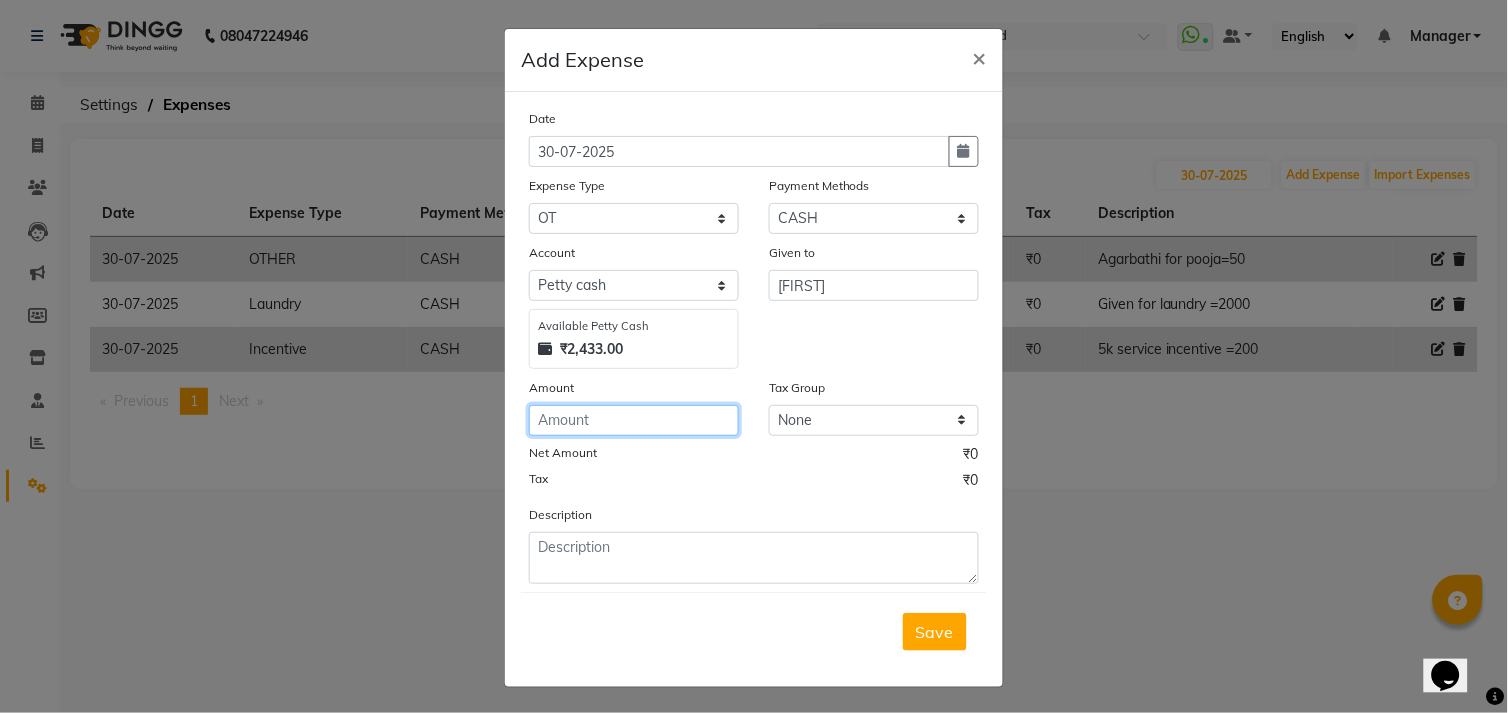 click 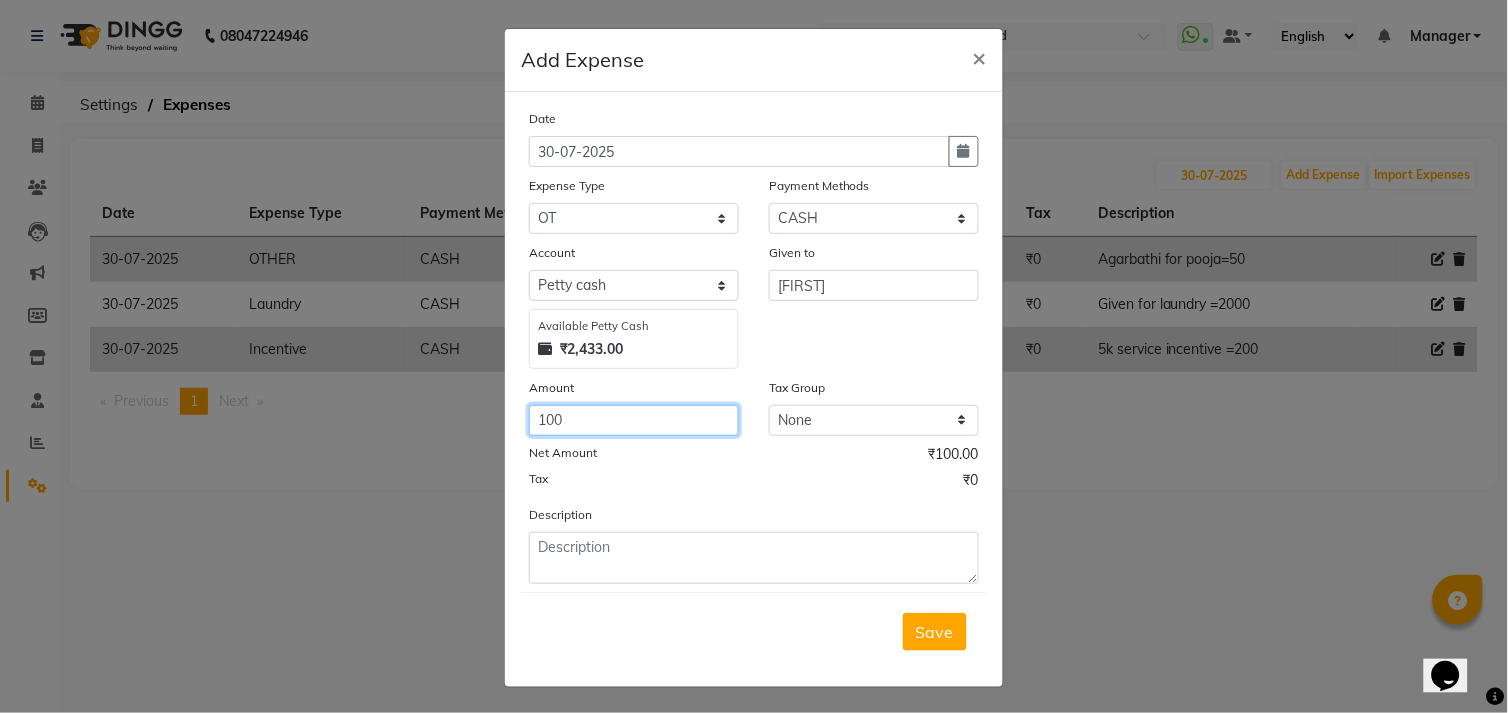 type on "100" 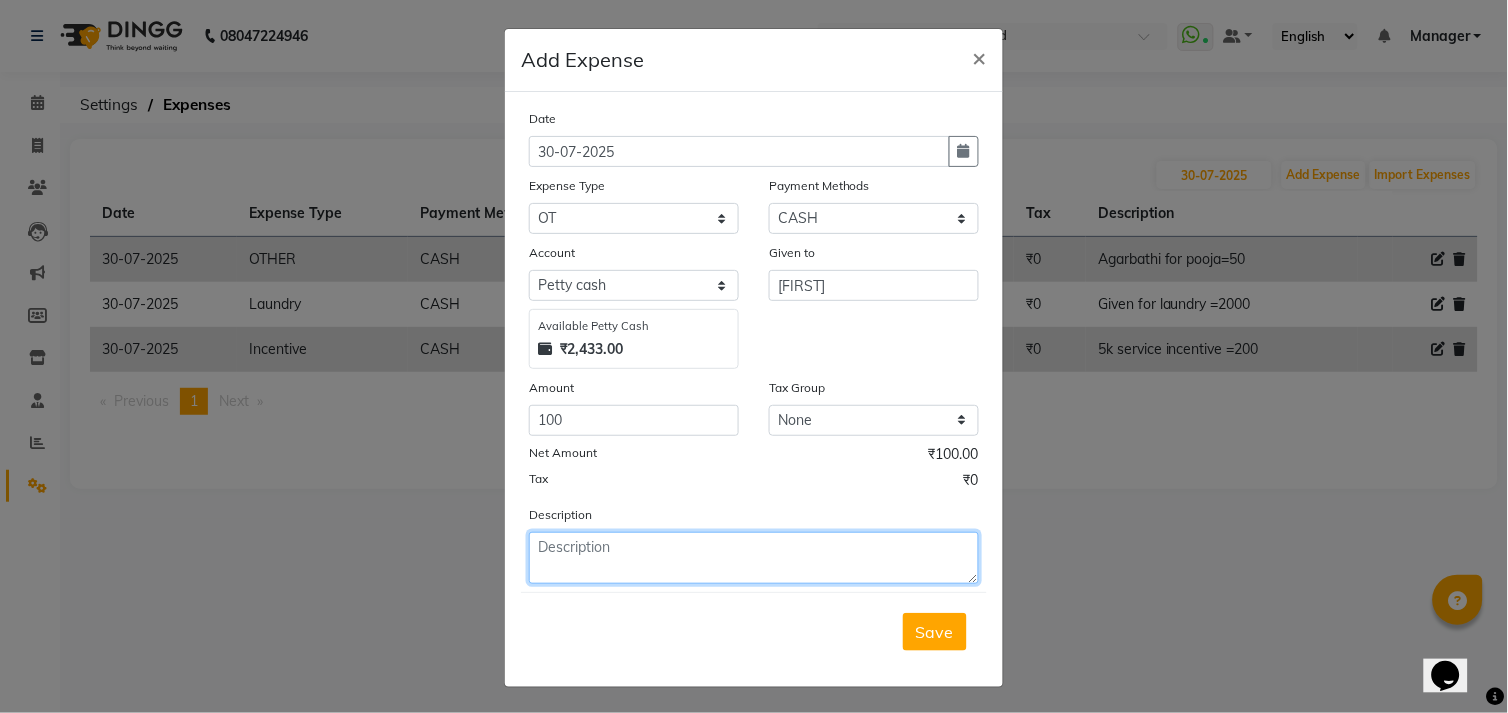 click 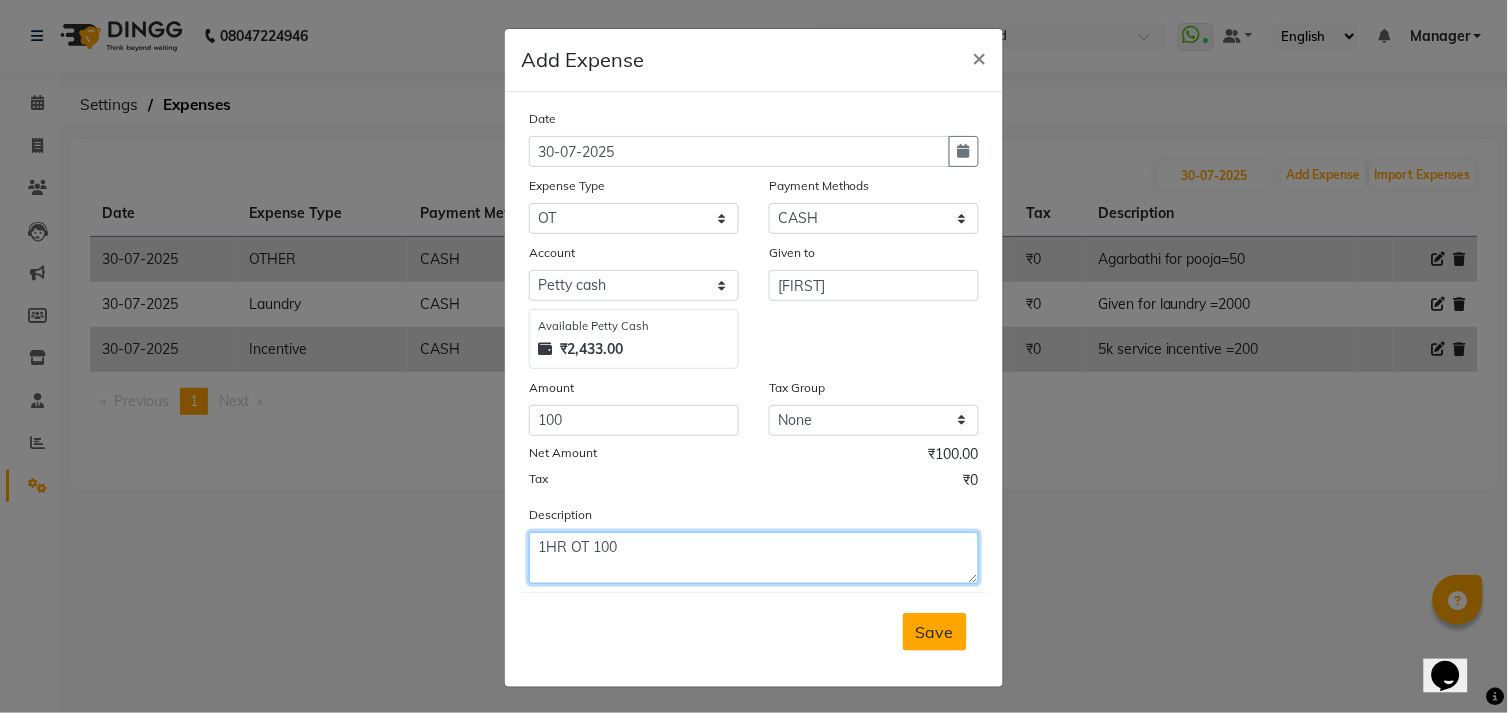 type on "1HR OT 100" 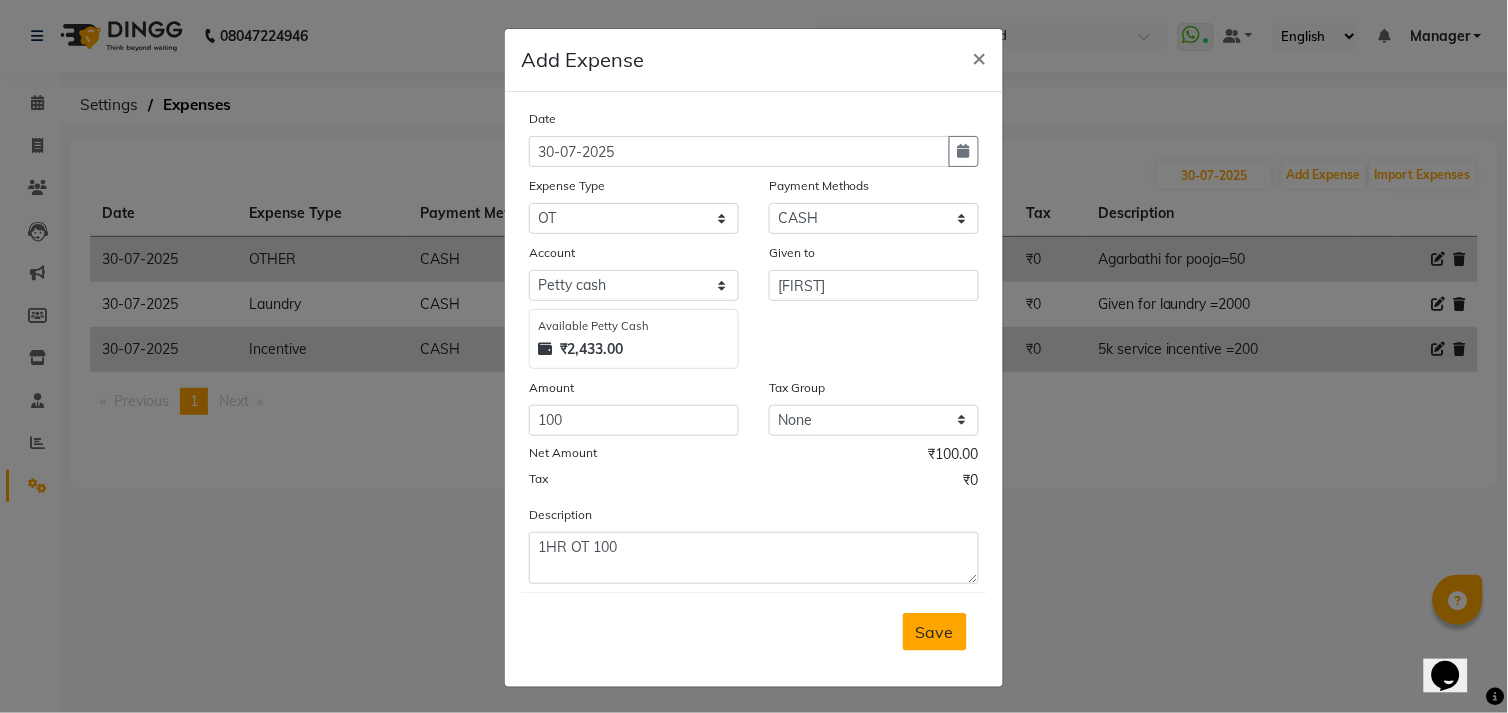 click on "Save" at bounding box center (935, 632) 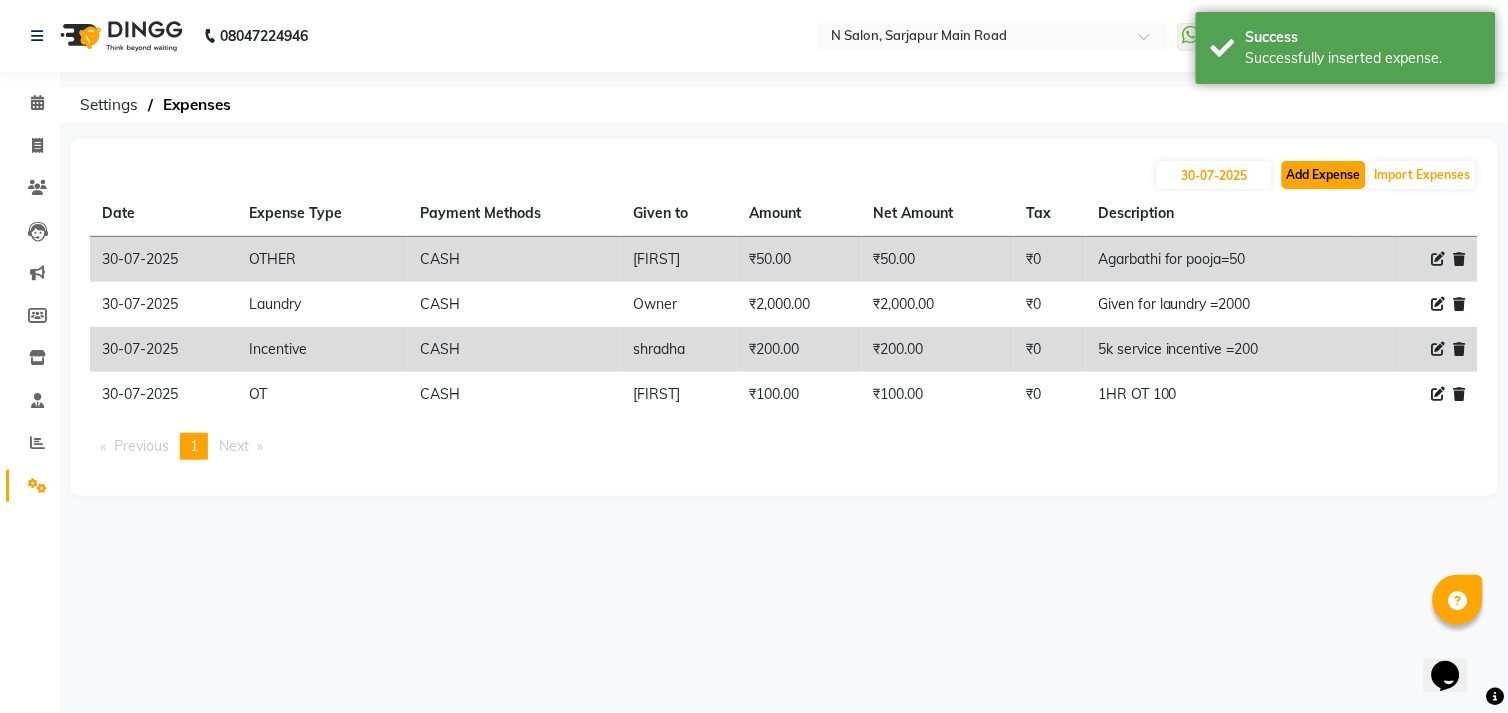 click on "Add Expense" 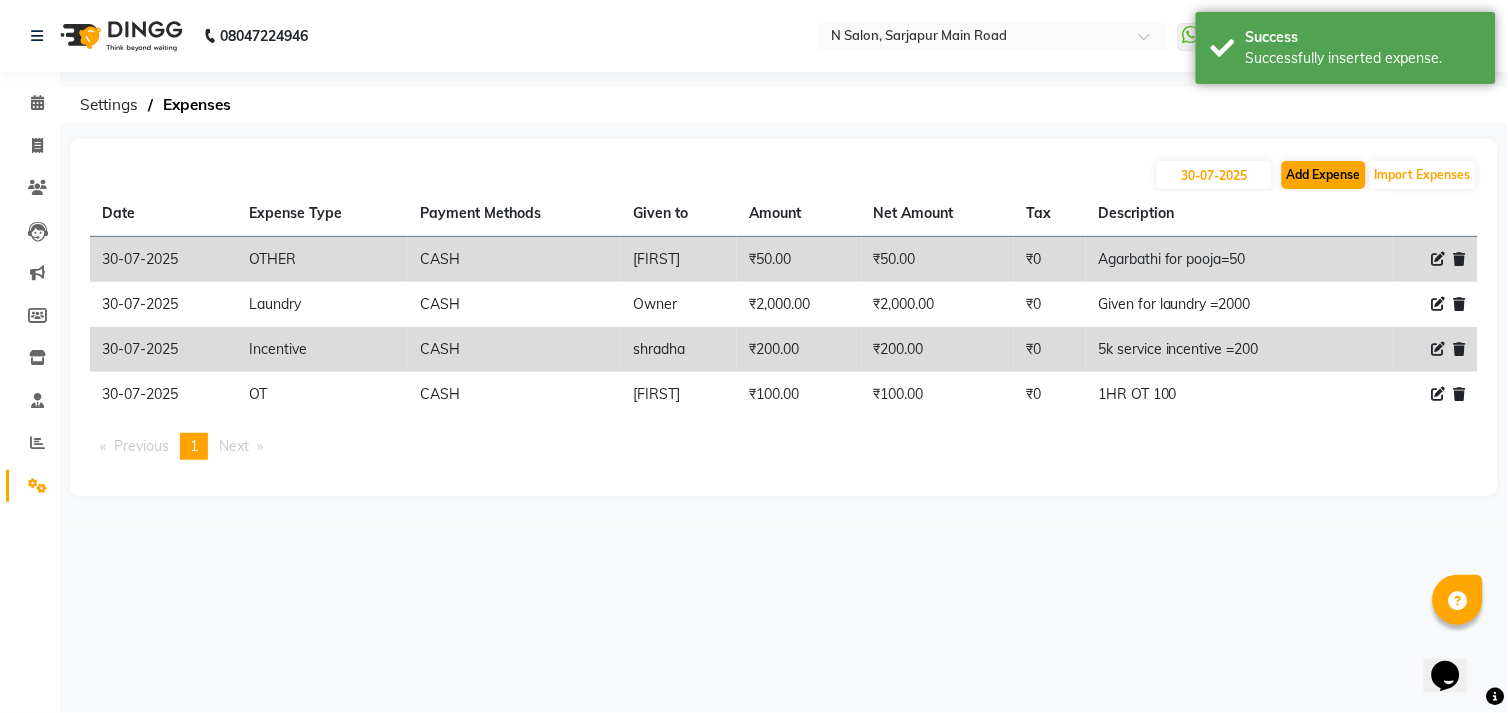 select on "1" 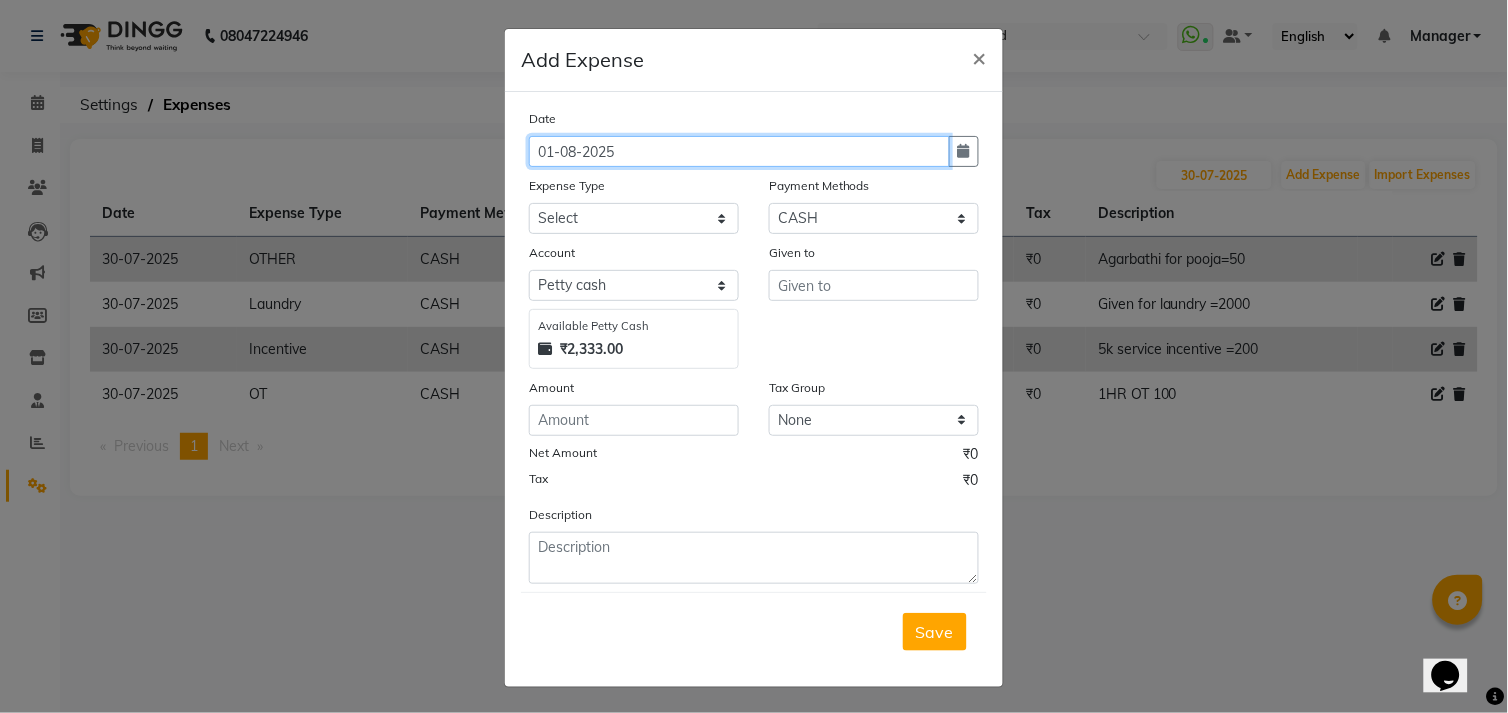 click on "01-08-2025" 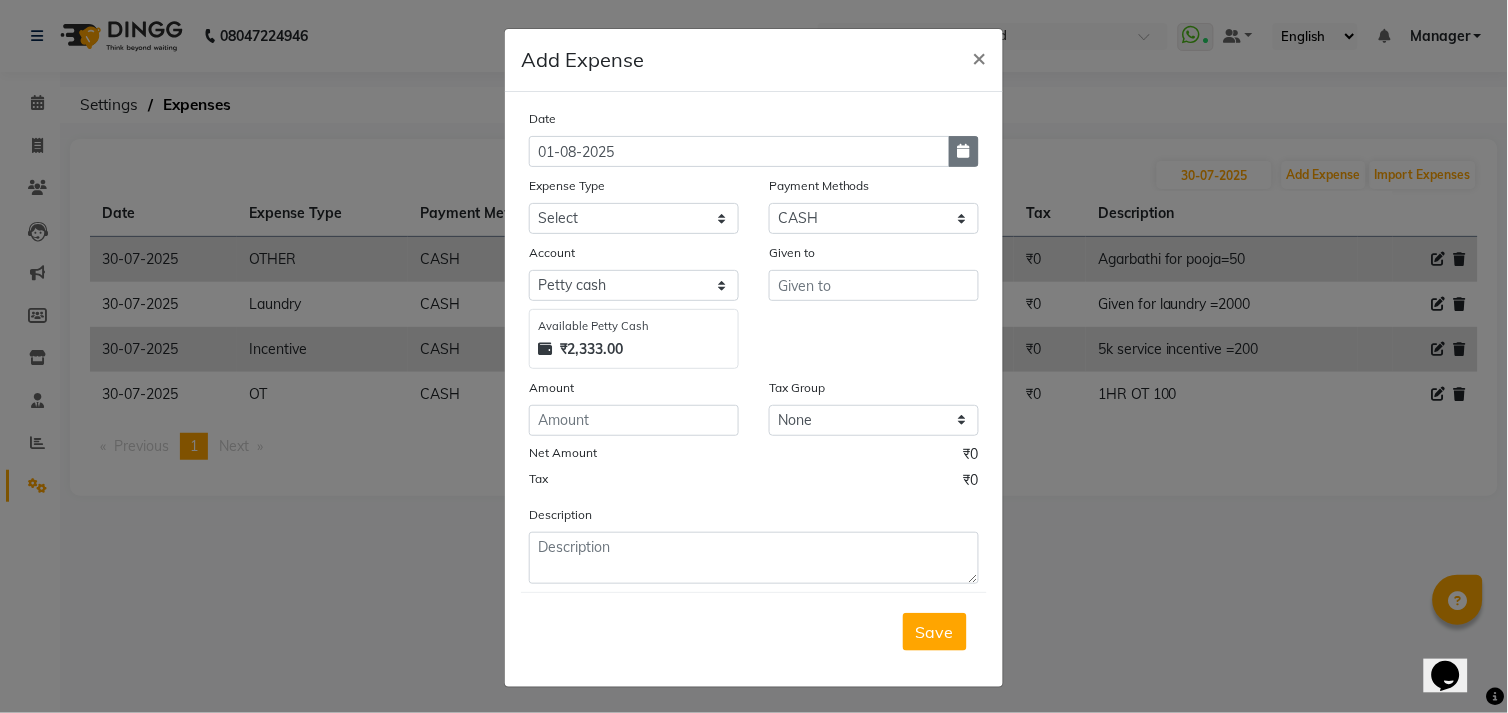 click 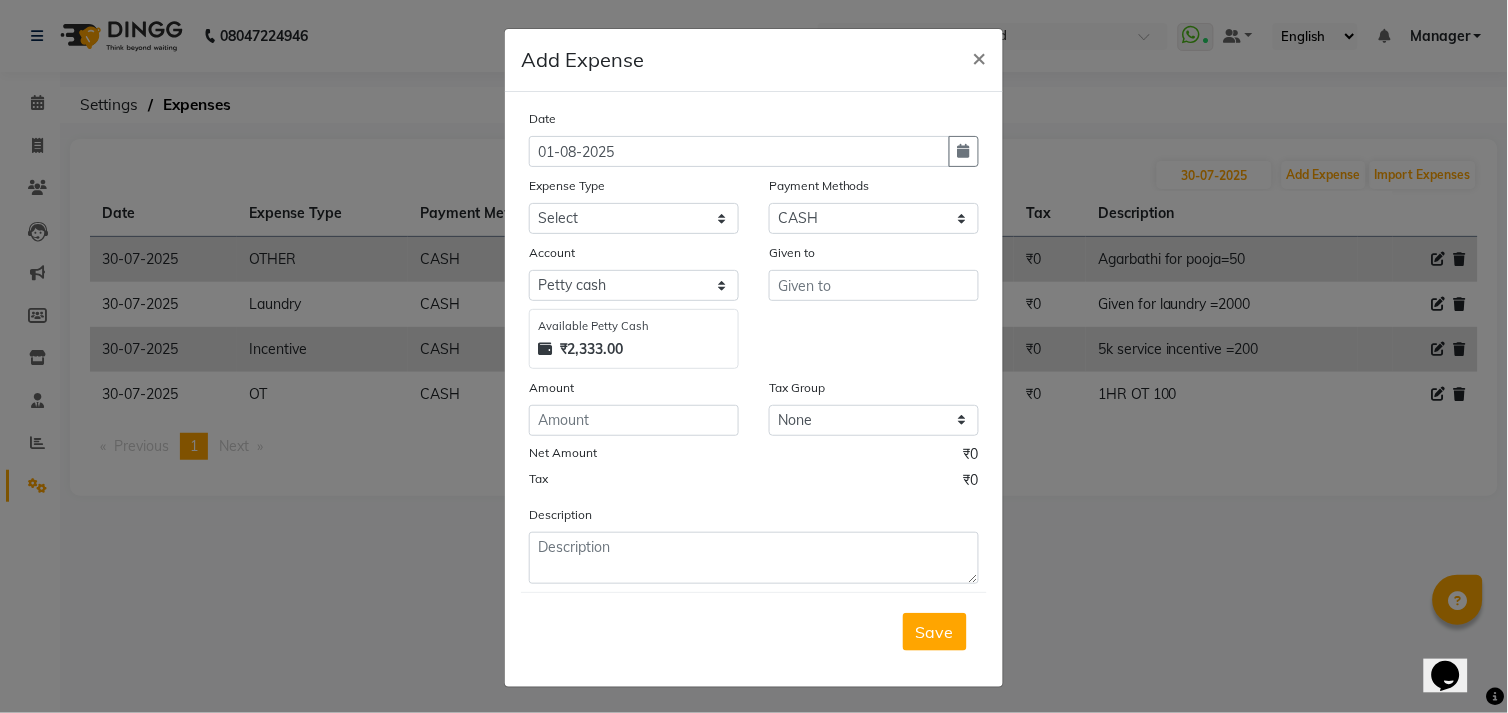 select on "8" 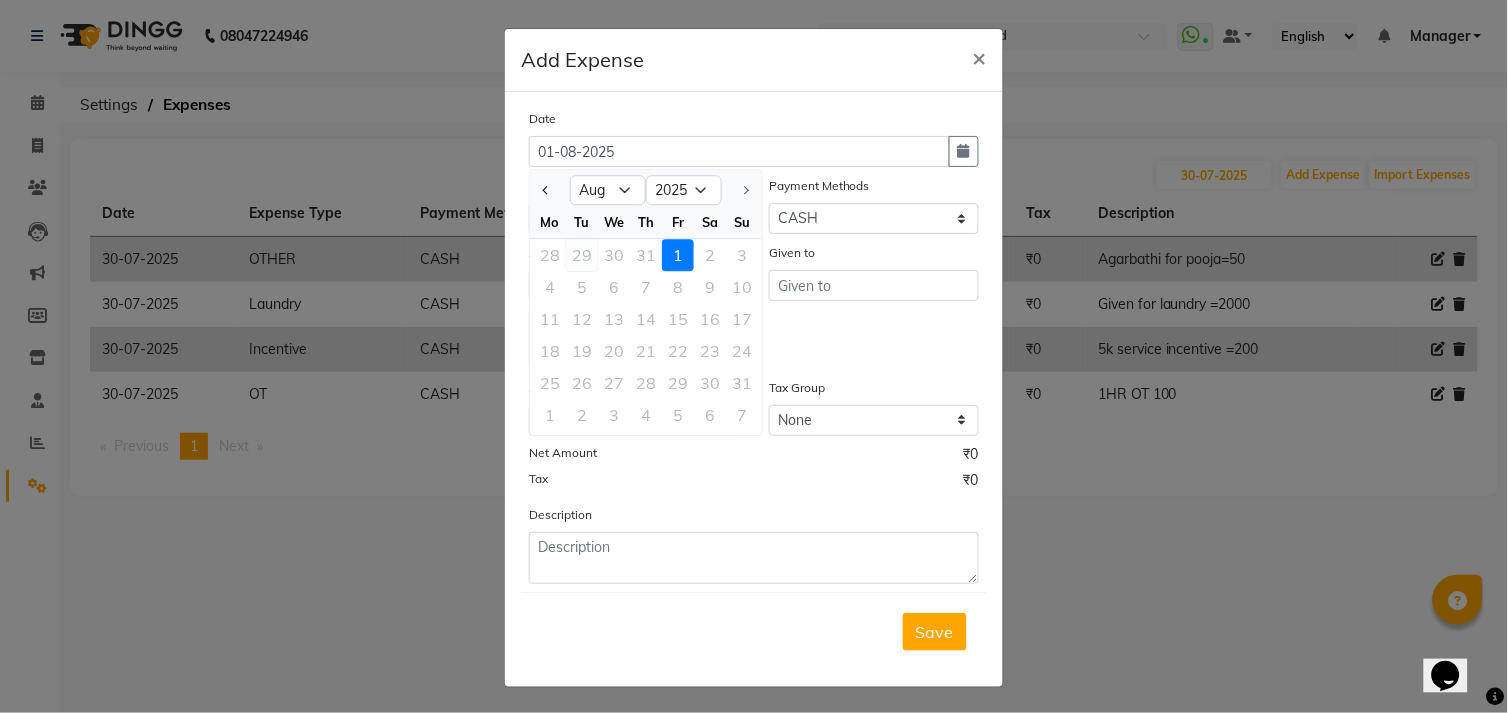 click on "29" 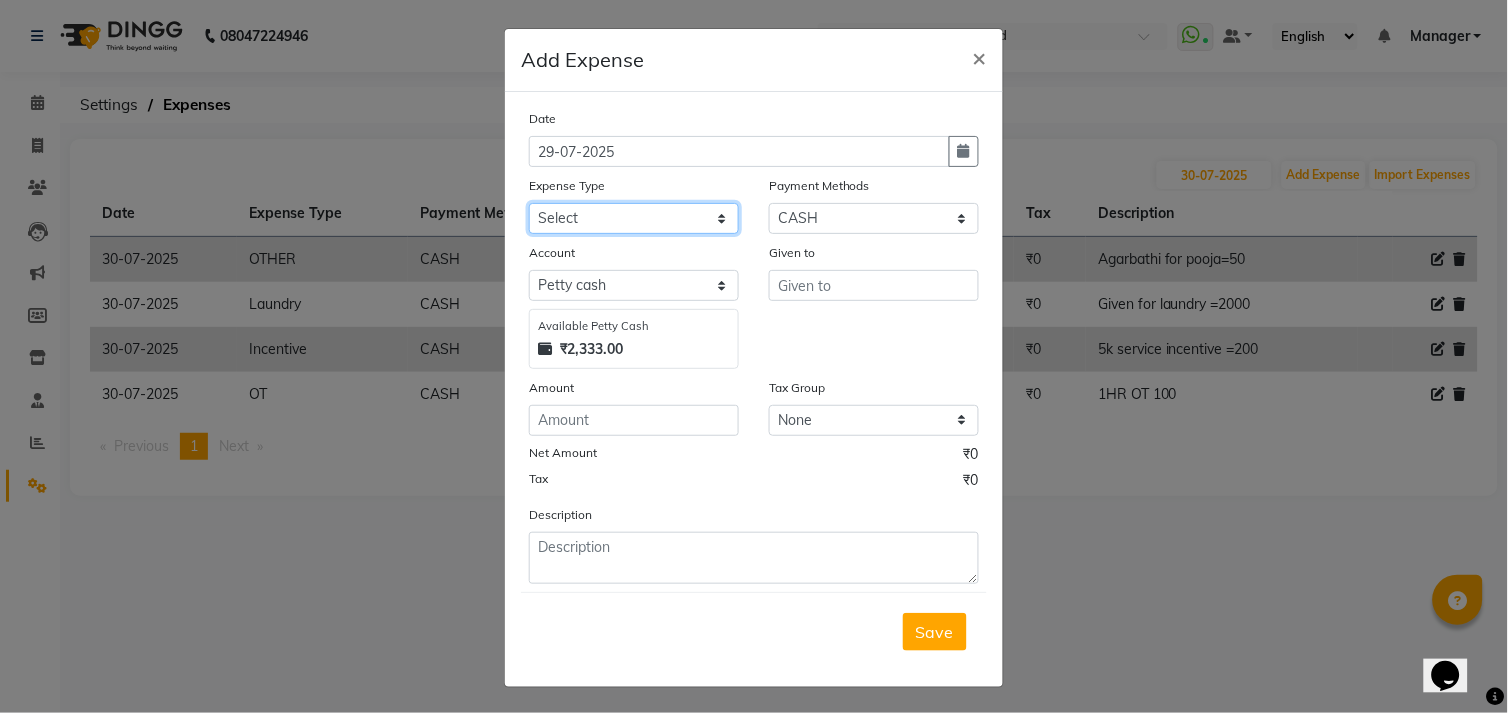 click on "Select advance salary BANK DEPOSIT building  maintenance Day target DIESEL electrician charges foil Fuel garbage HandOver Incentive Laundry lunch Maintenance majirel colour tube mandir Membership milk Miscellaneous office expense OT OTHER overtime OWNER Pantry pedicure incentive phone bill plumber charges Poter Product Rent room freshner Salary salon stock Tea & Refreshment tip TIPS FOR STAFF WATER water charges" 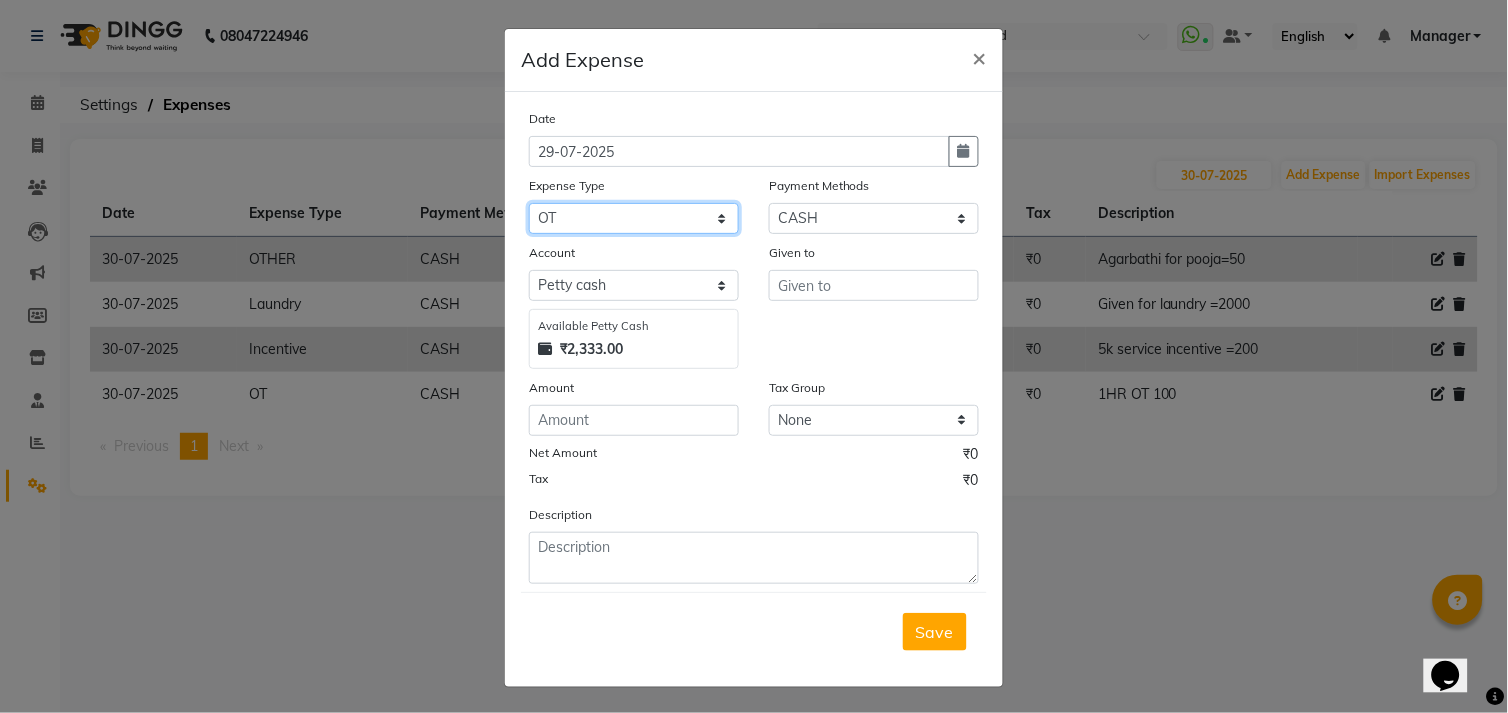 click on "Select advance salary BANK DEPOSIT building  maintenance Day target DIESEL electrician charges foil Fuel garbage HandOver Incentive Laundry lunch Maintenance majirel colour tube mandir Membership milk Miscellaneous office expense OT OTHER overtime OWNER Pantry pedicure incentive phone bill plumber charges Poter Product Rent room freshner Salary salon stock Tea & Refreshment tip TIPS FOR STAFF WATER water charges" 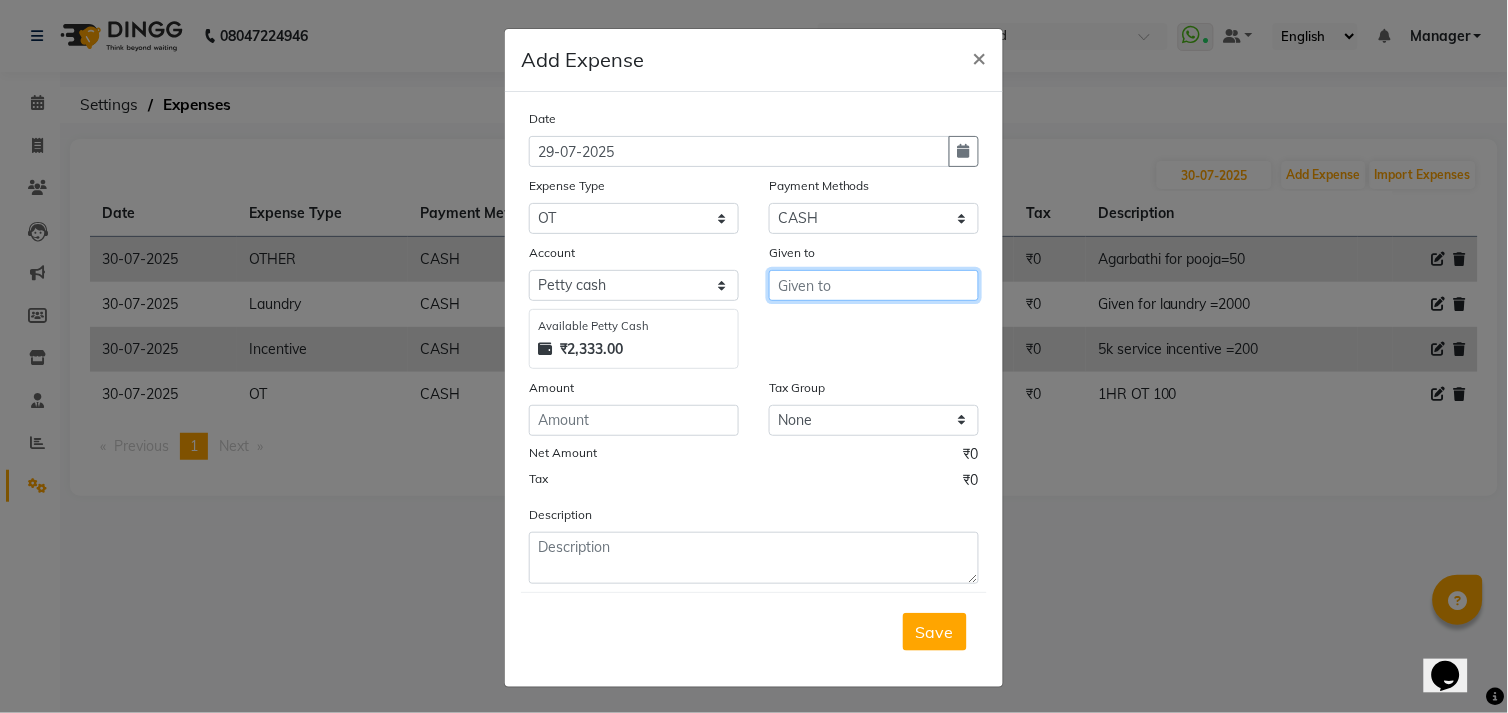 click at bounding box center [874, 285] 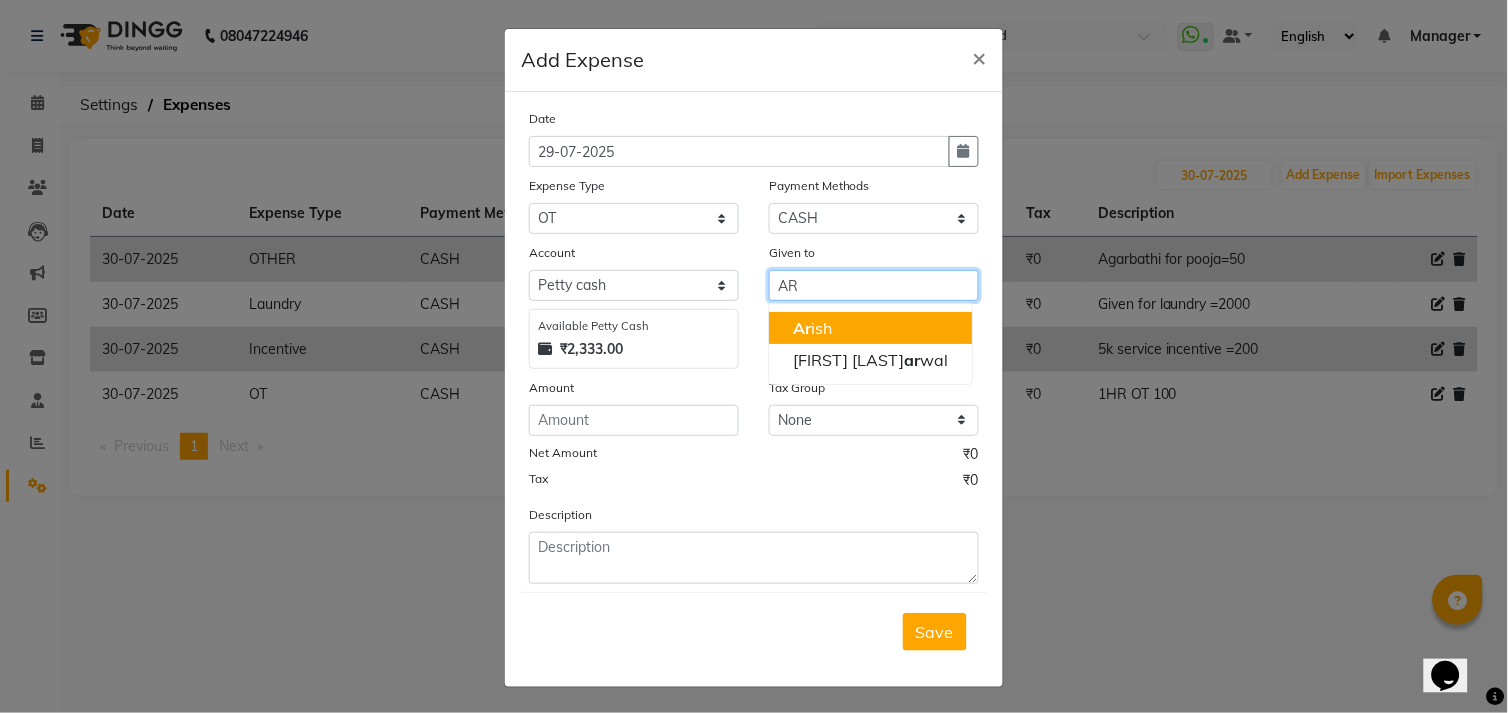 click on "Ar [FIRST]" at bounding box center (870, 328) 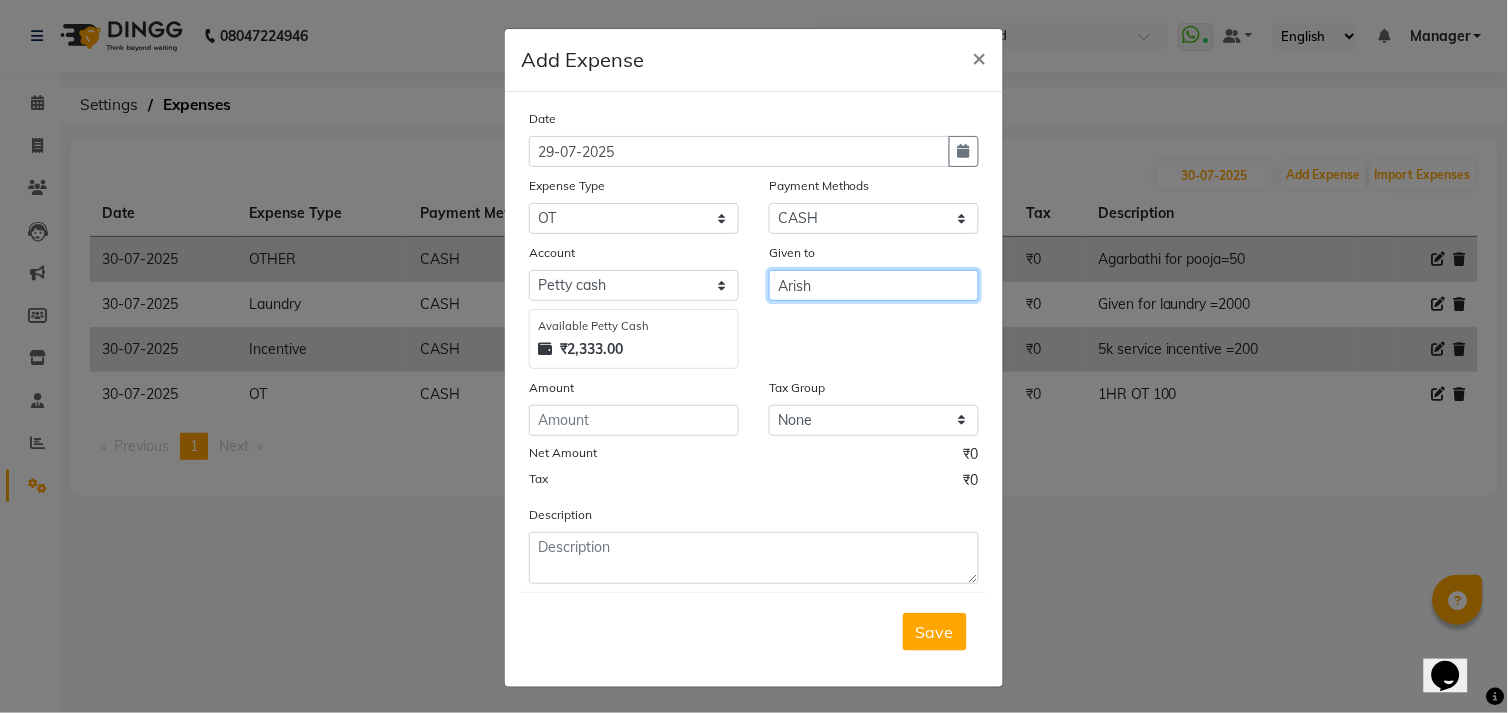 type on "Arish" 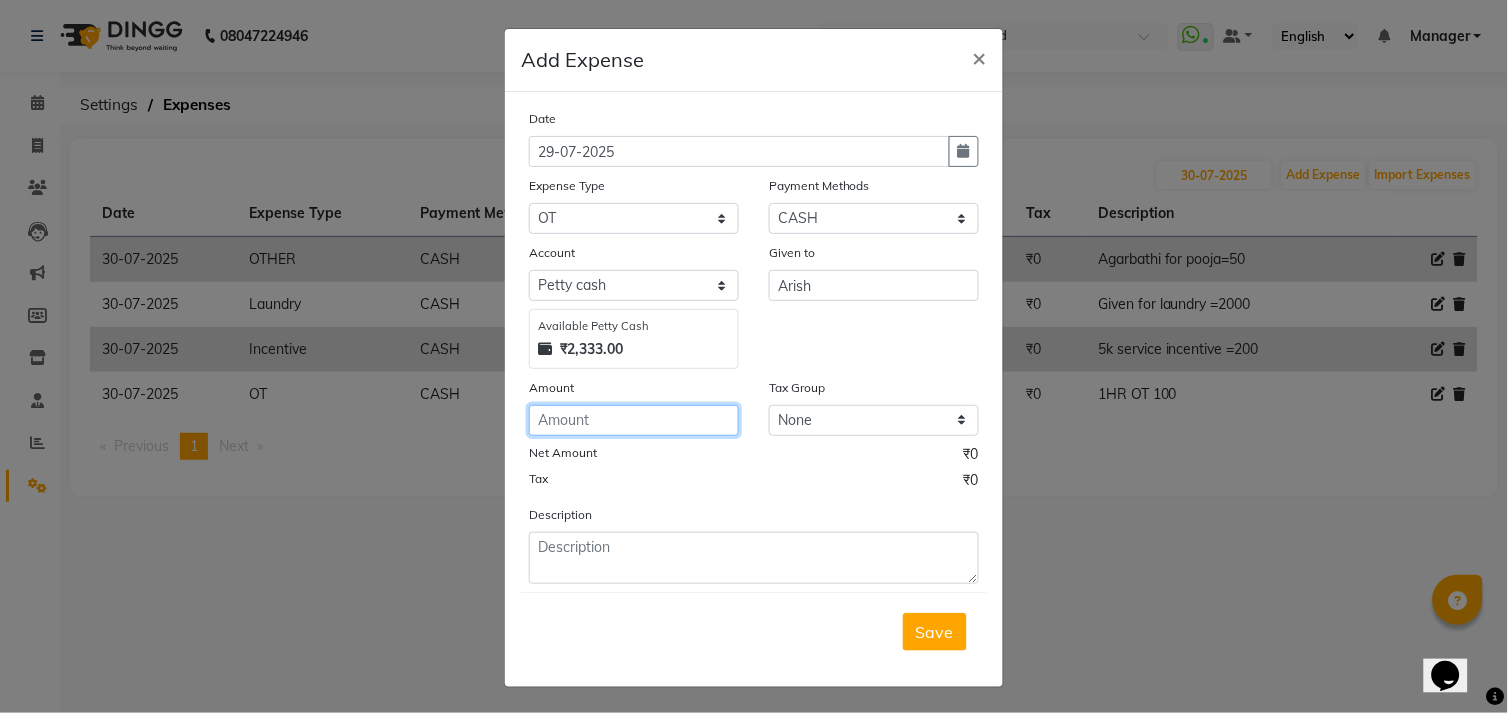 click 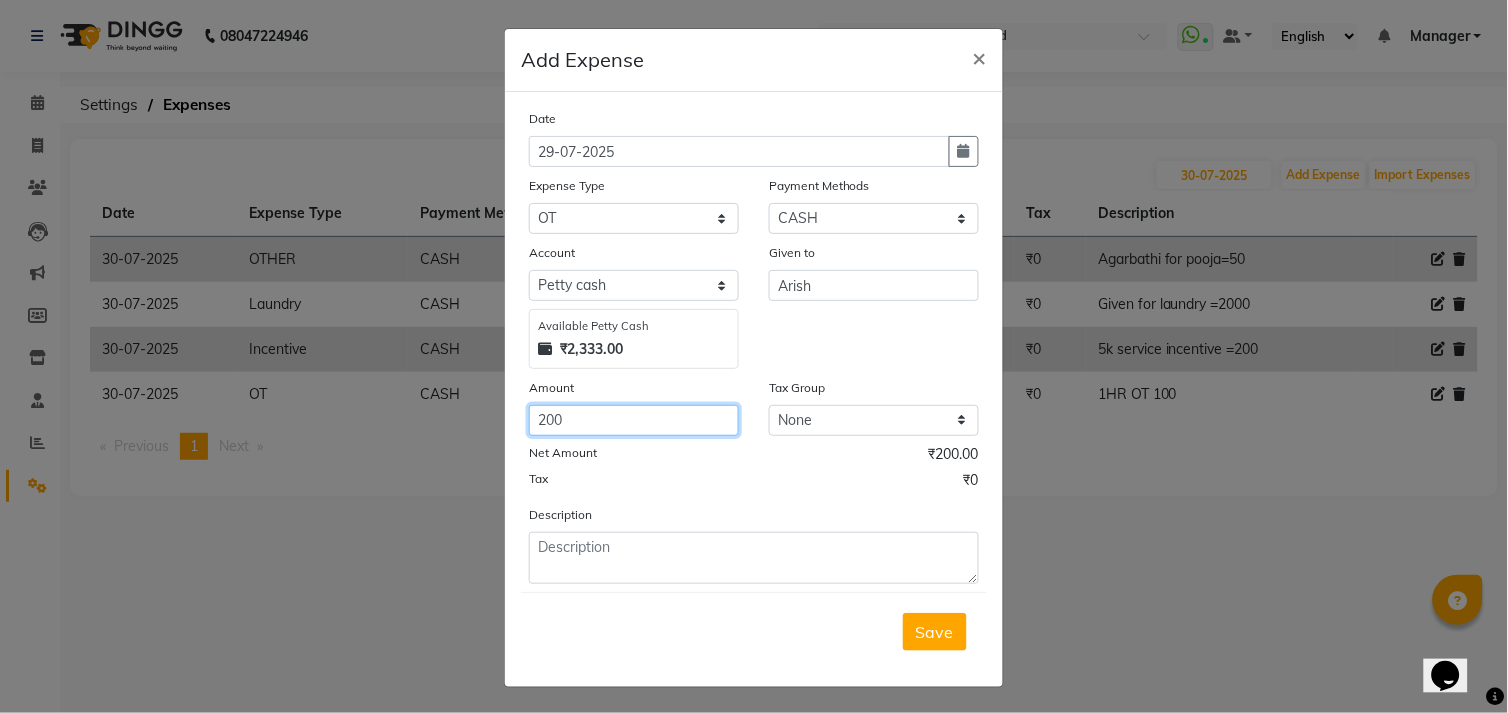 type on "200" 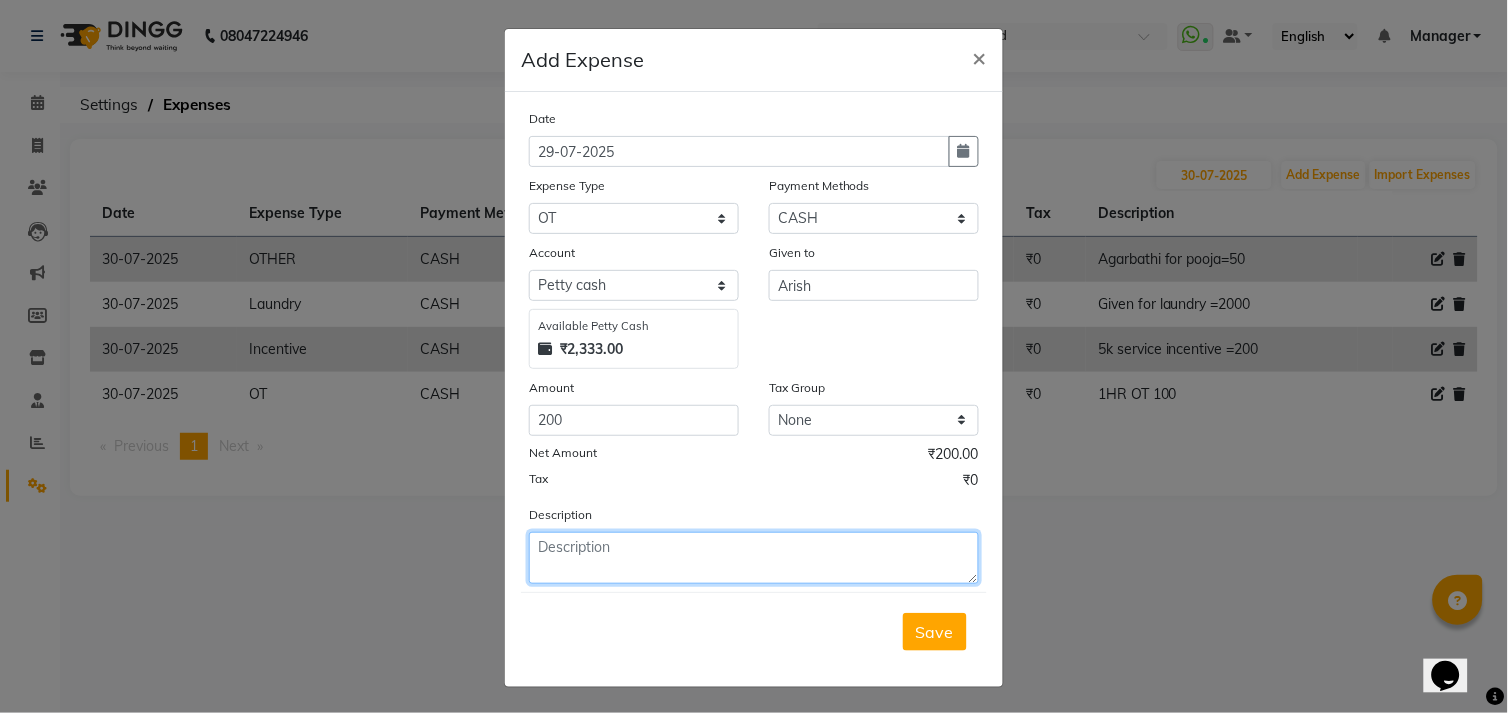 click 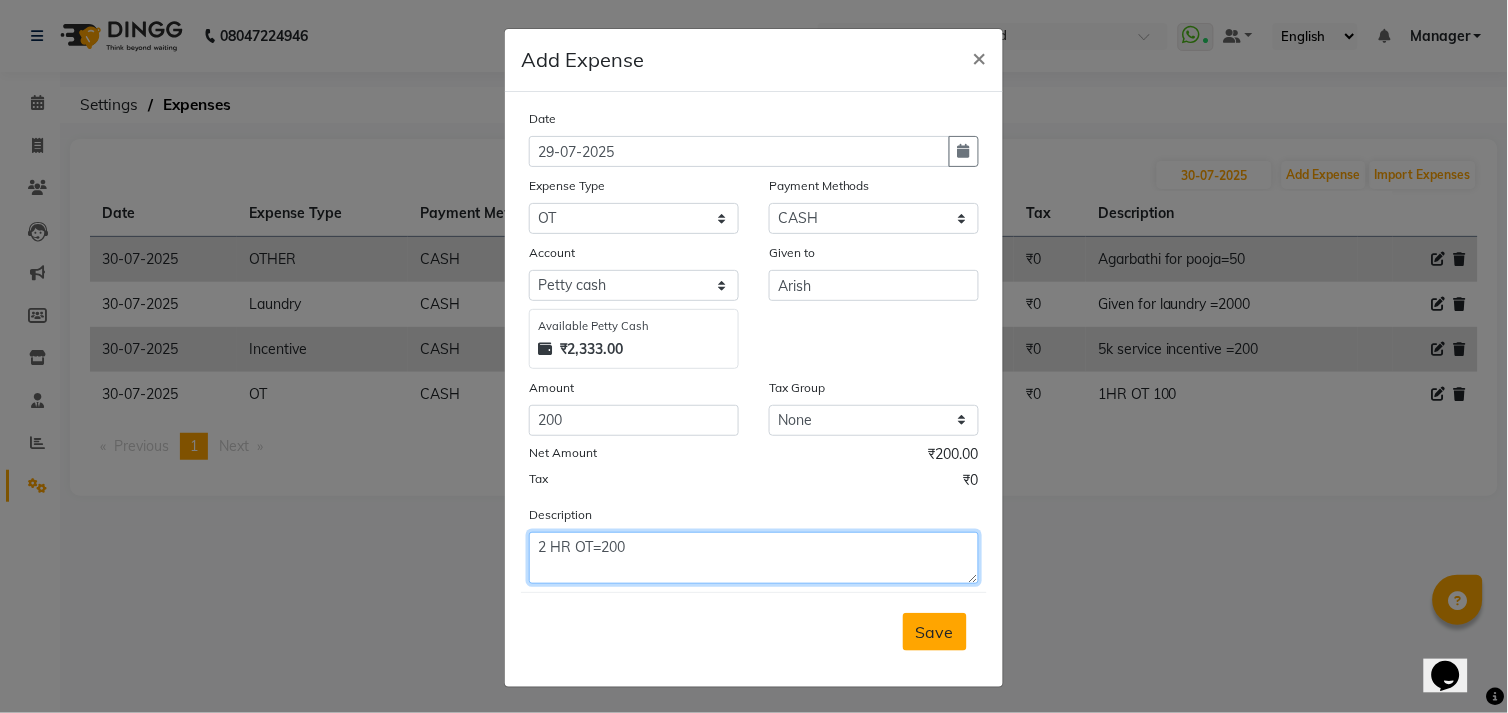 type on "2 HR OT=200" 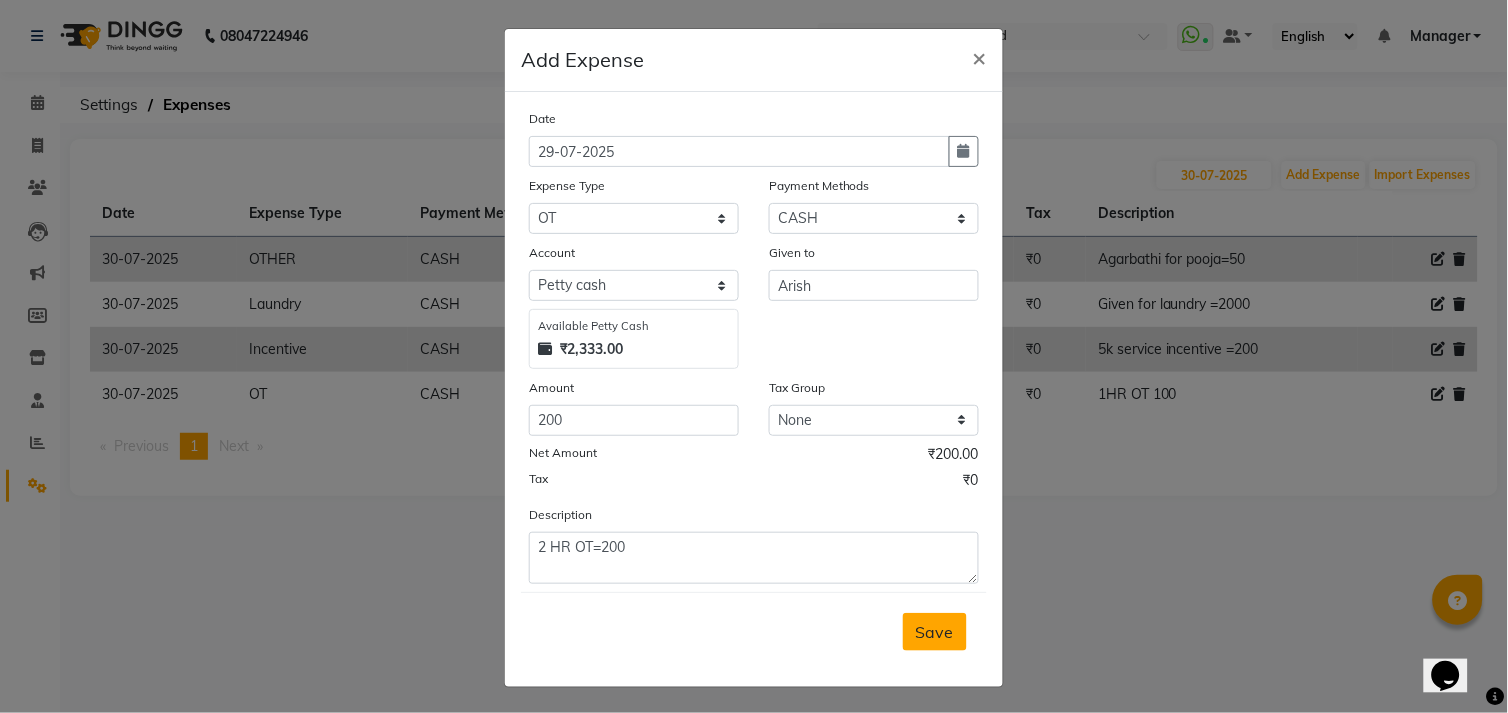 click on "Save" at bounding box center [935, 632] 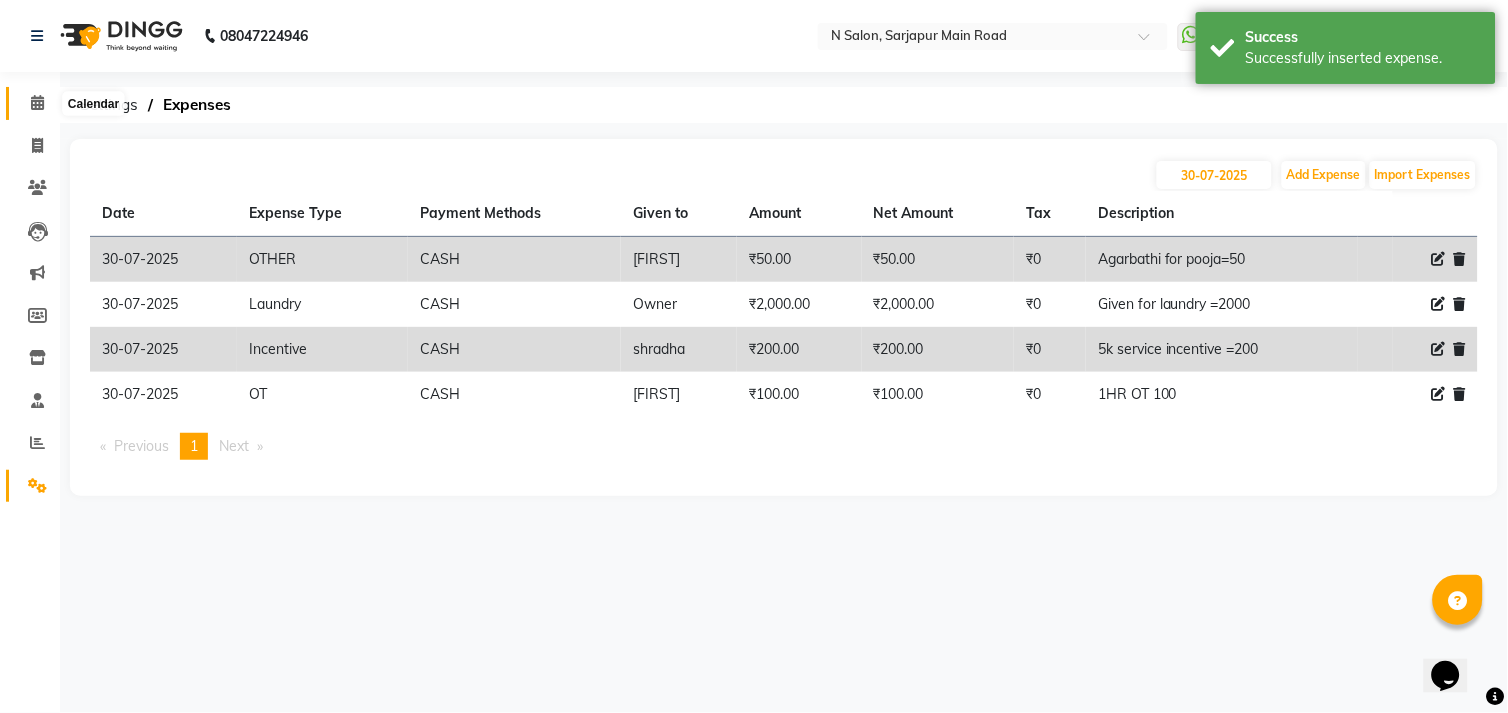 click 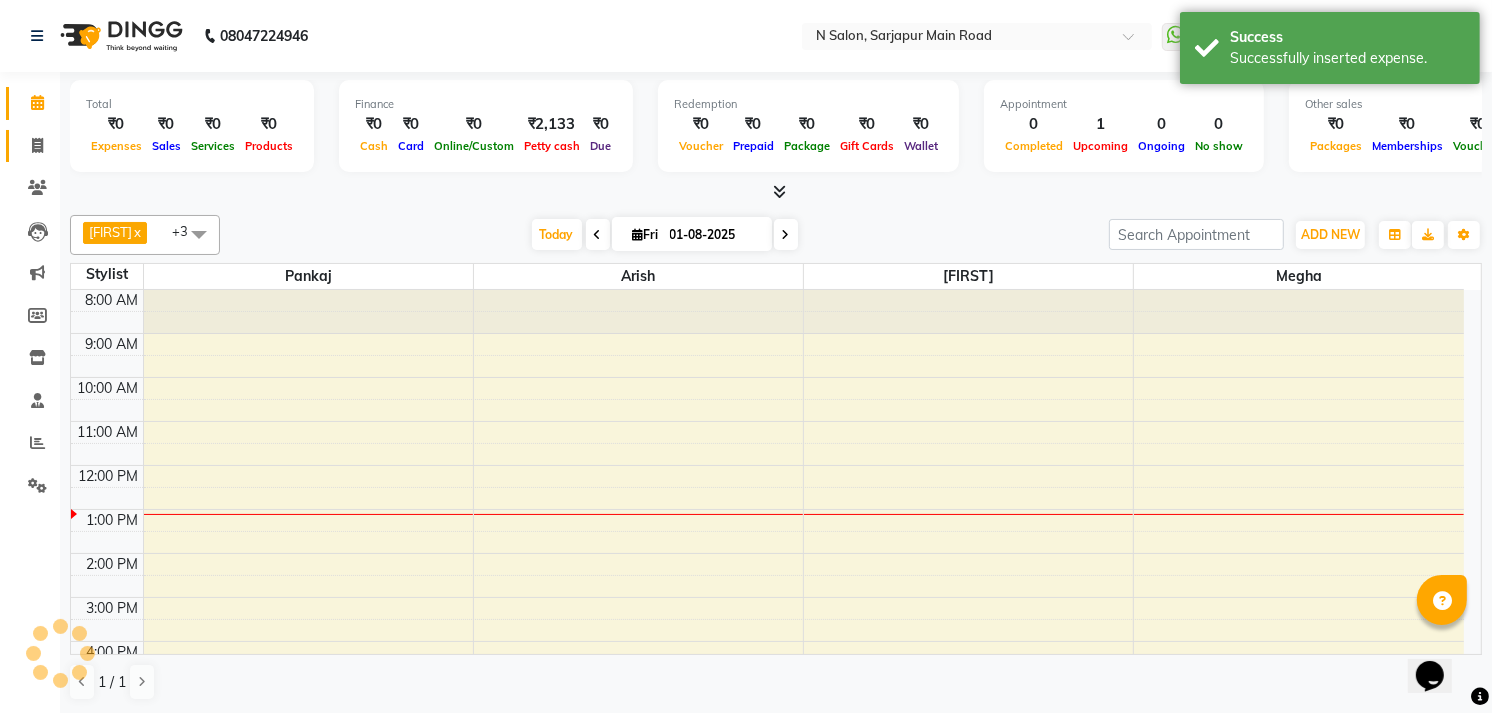 scroll, scrollTop: 0, scrollLeft: 0, axis: both 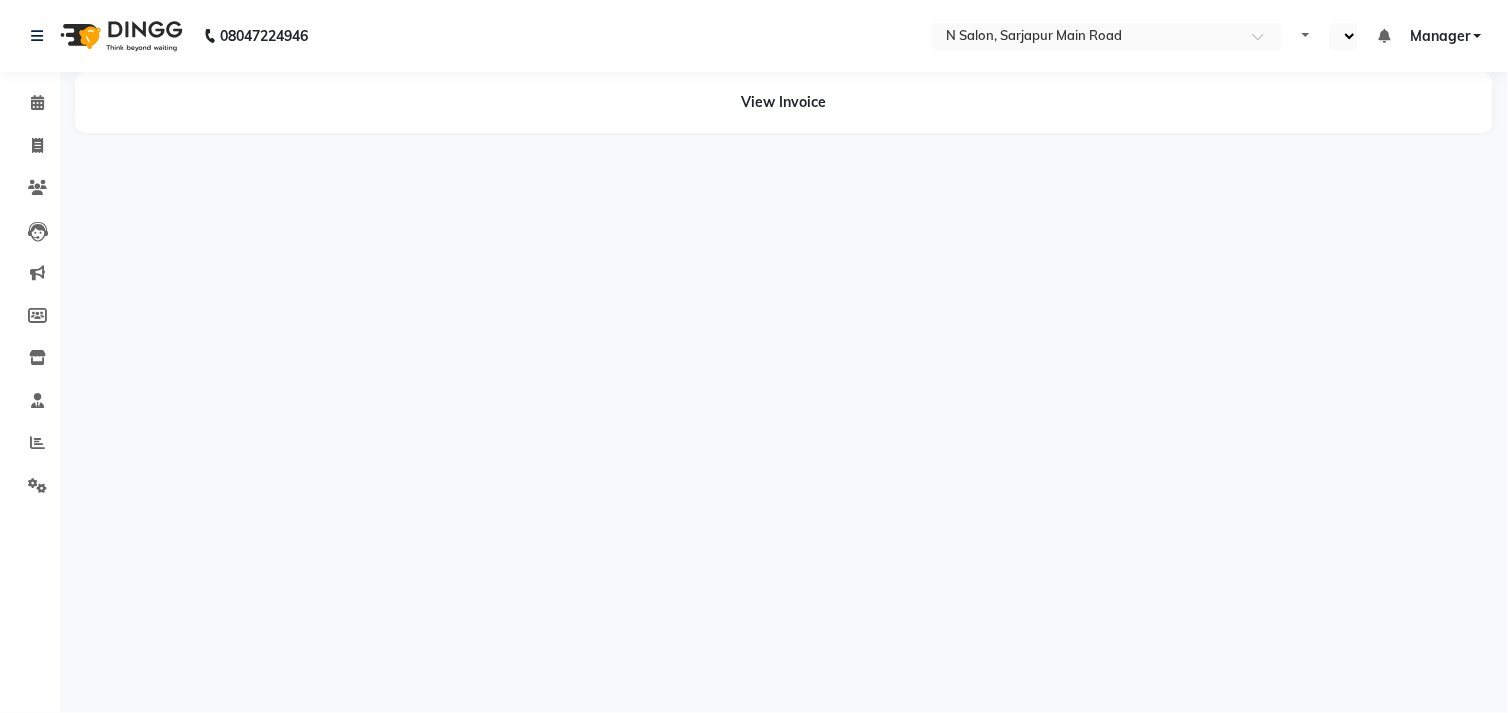 select on "en" 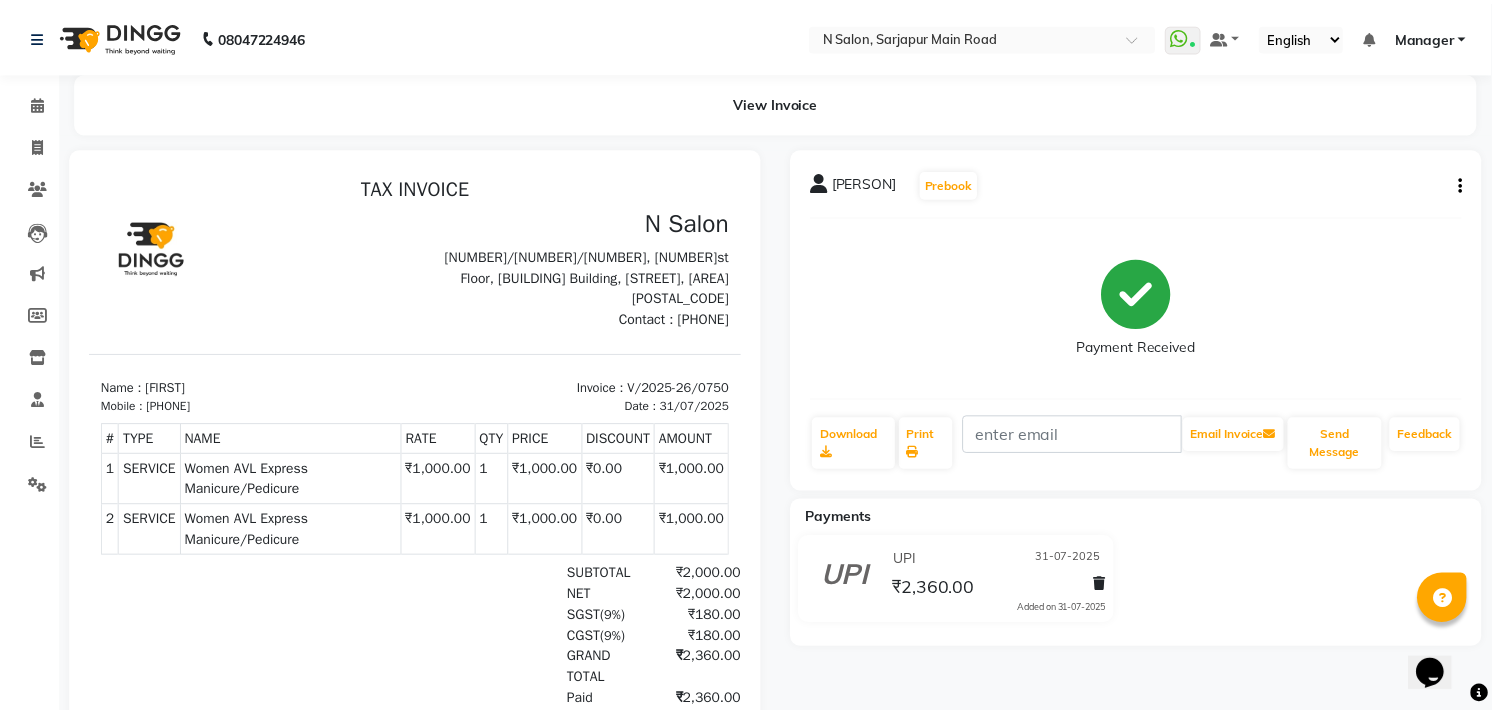 scroll, scrollTop: 0, scrollLeft: 0, axis: both 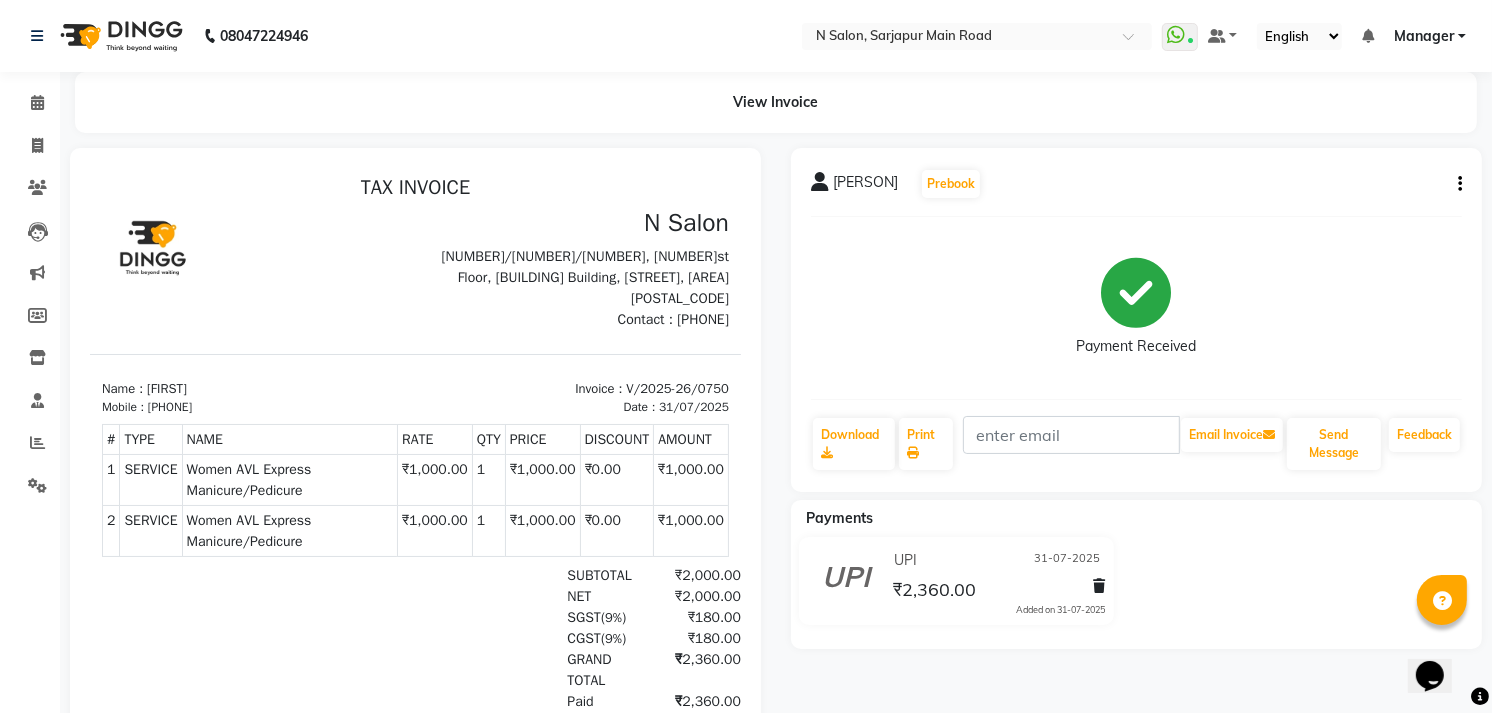 click 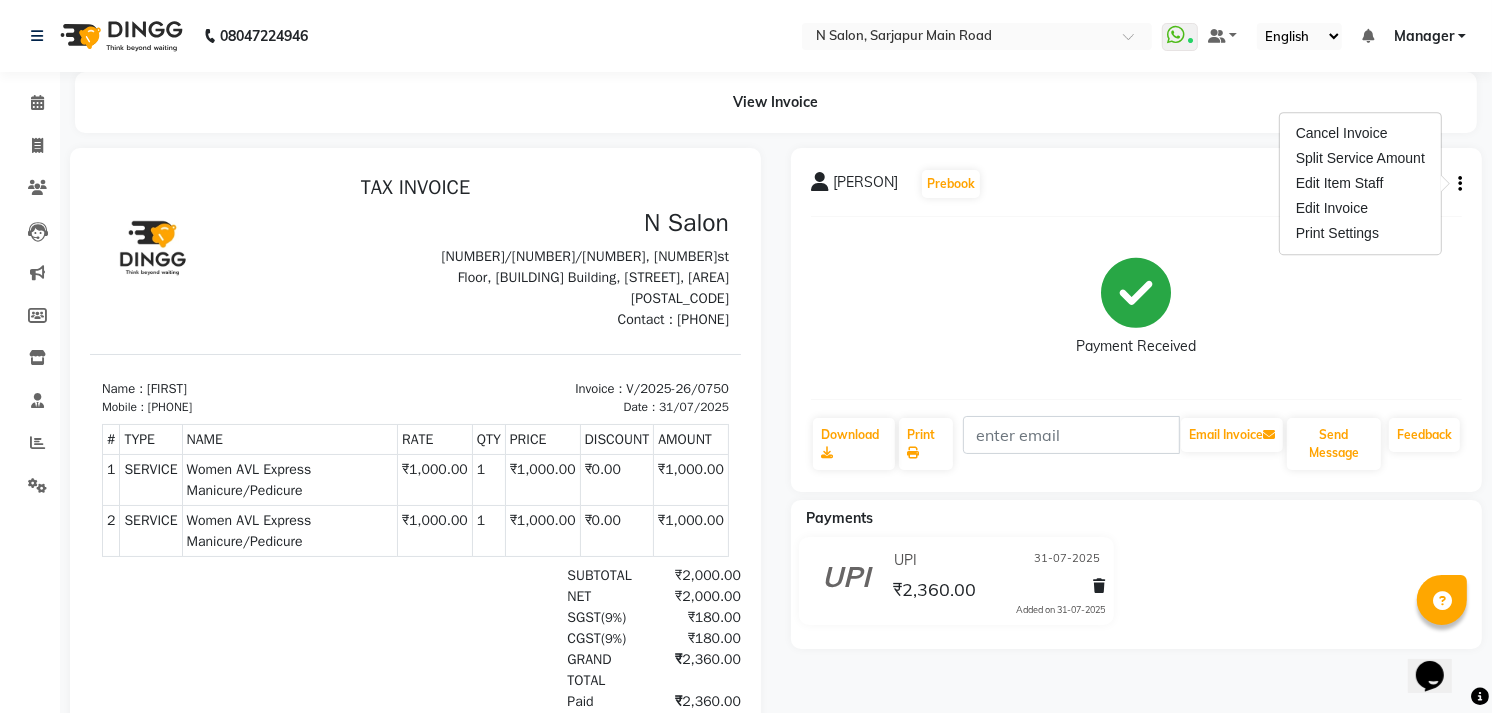 click 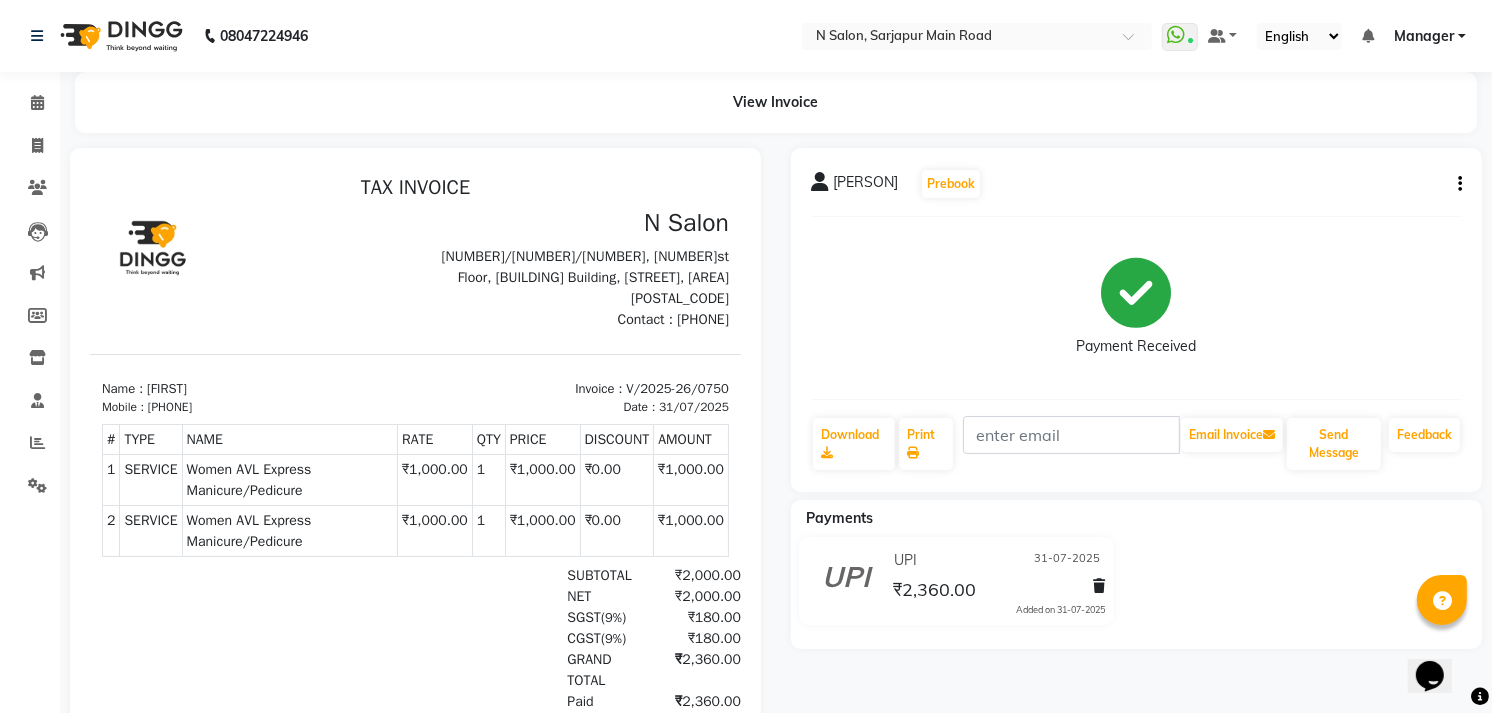 click 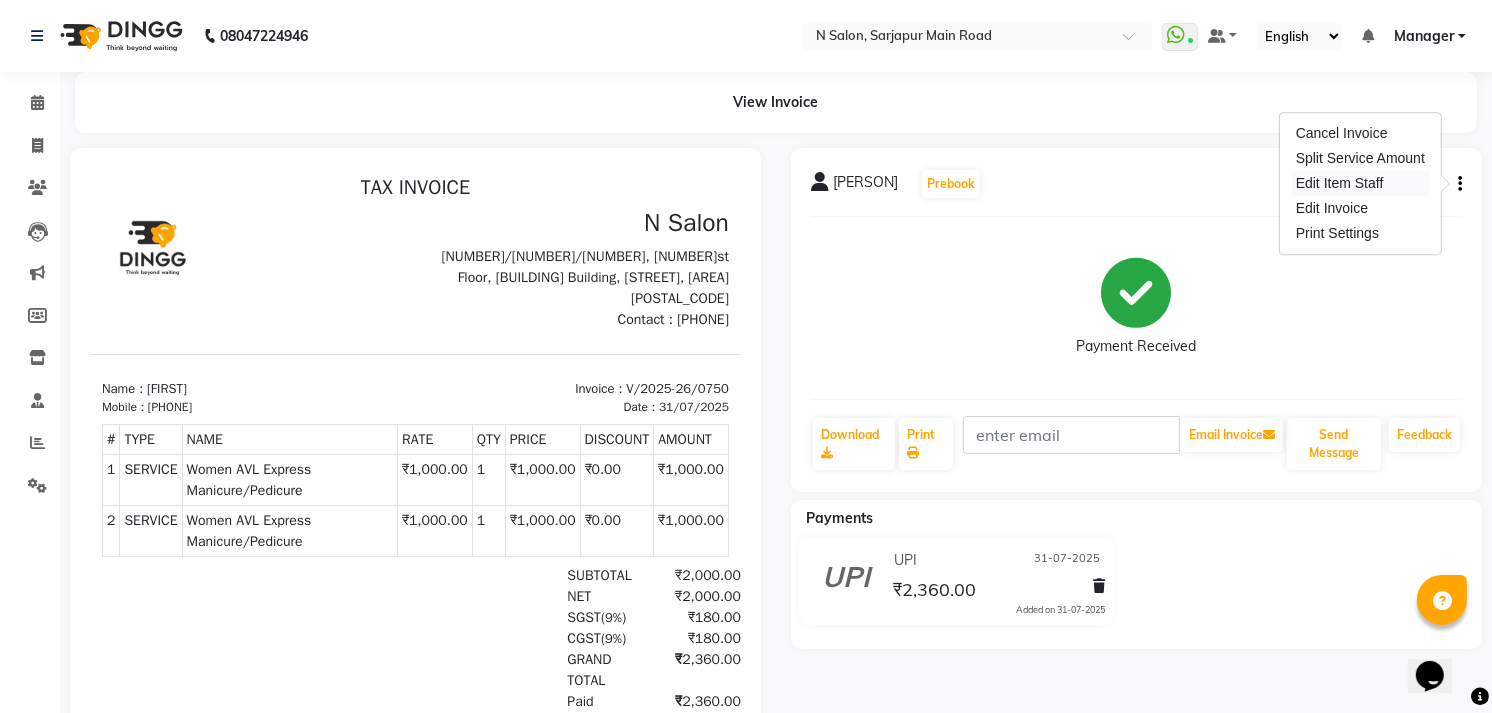click on "Edit Item Staff" at bounding box center [1360, 183] 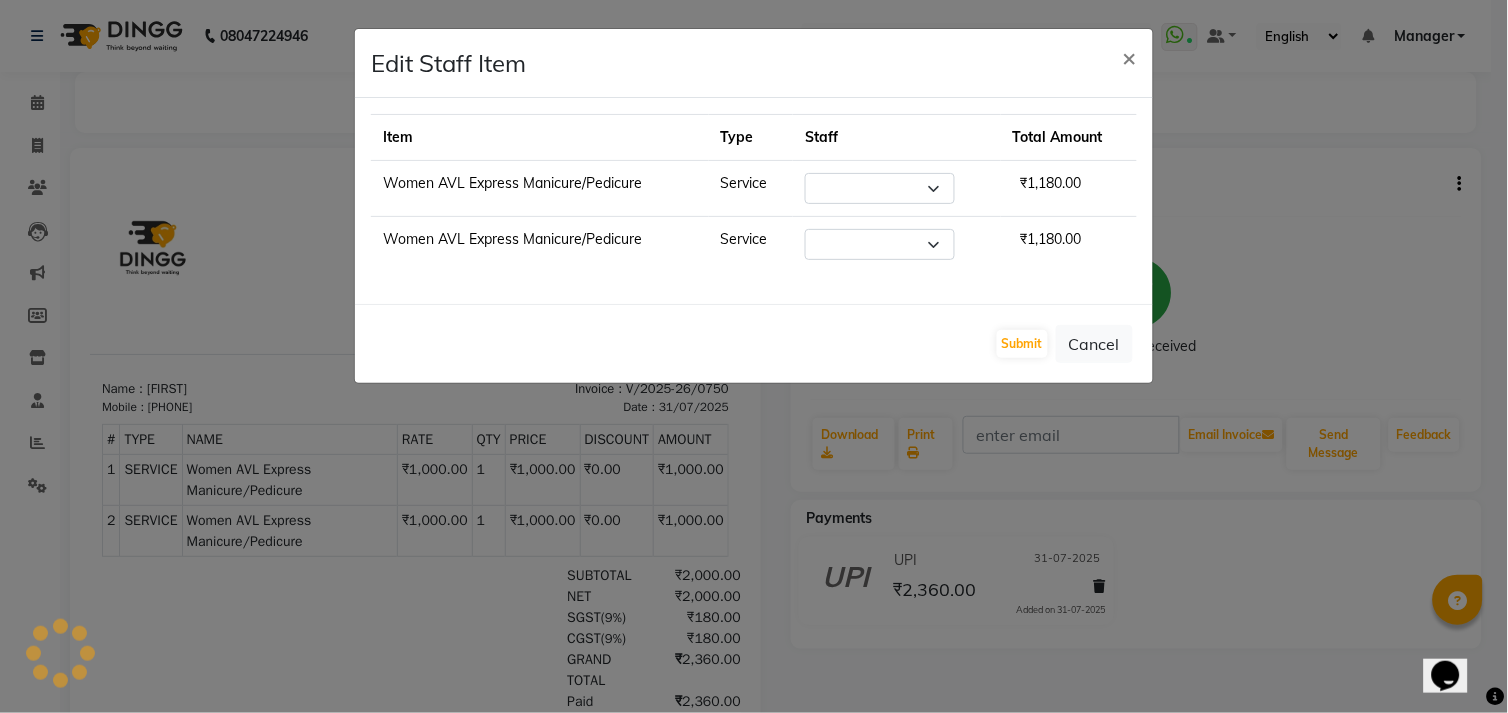 select on "79049" 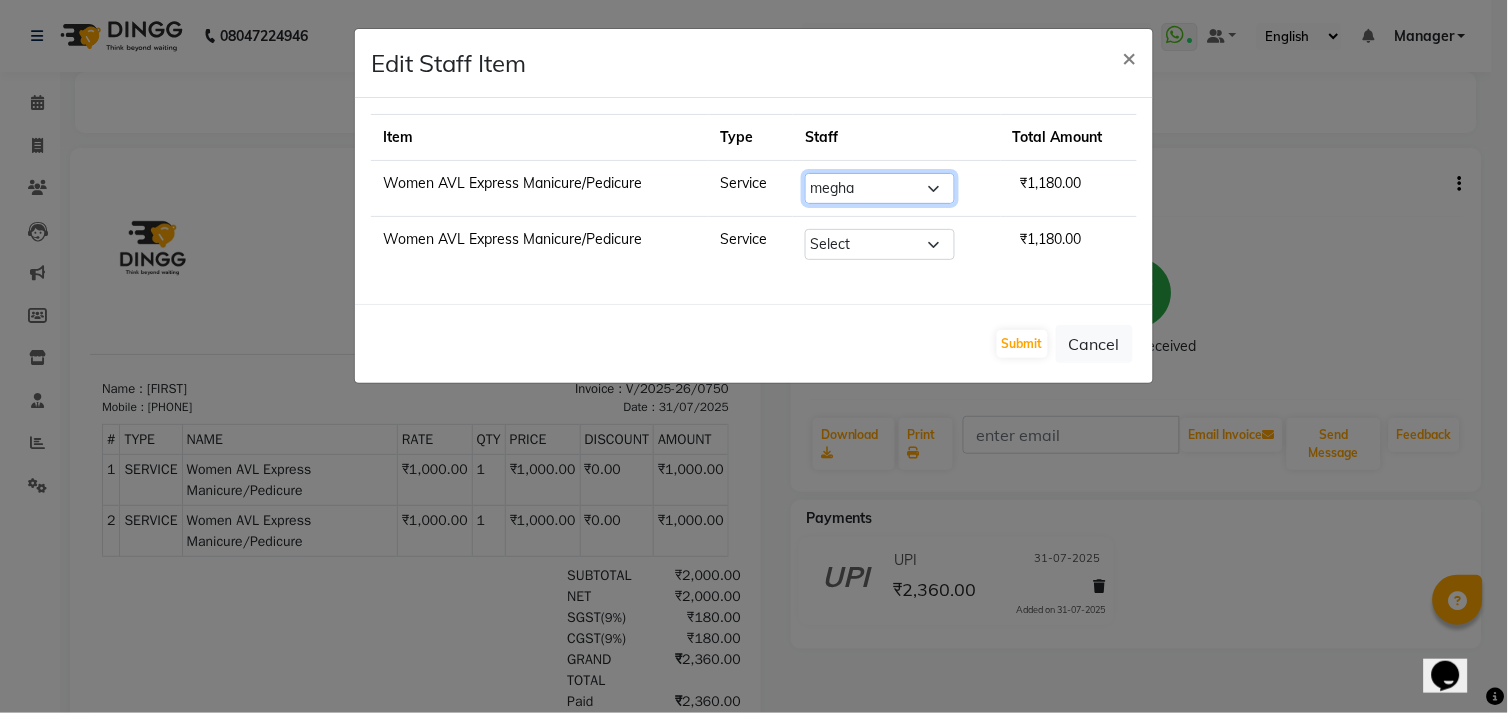 click on "Select  Amgha   Arish   CHANDU   DIPEN   kajal   kupu    Manager   megha   Mukul Aggarwal   NIRJALA   Owner   Pankaj   Rahul Sir   shradha" 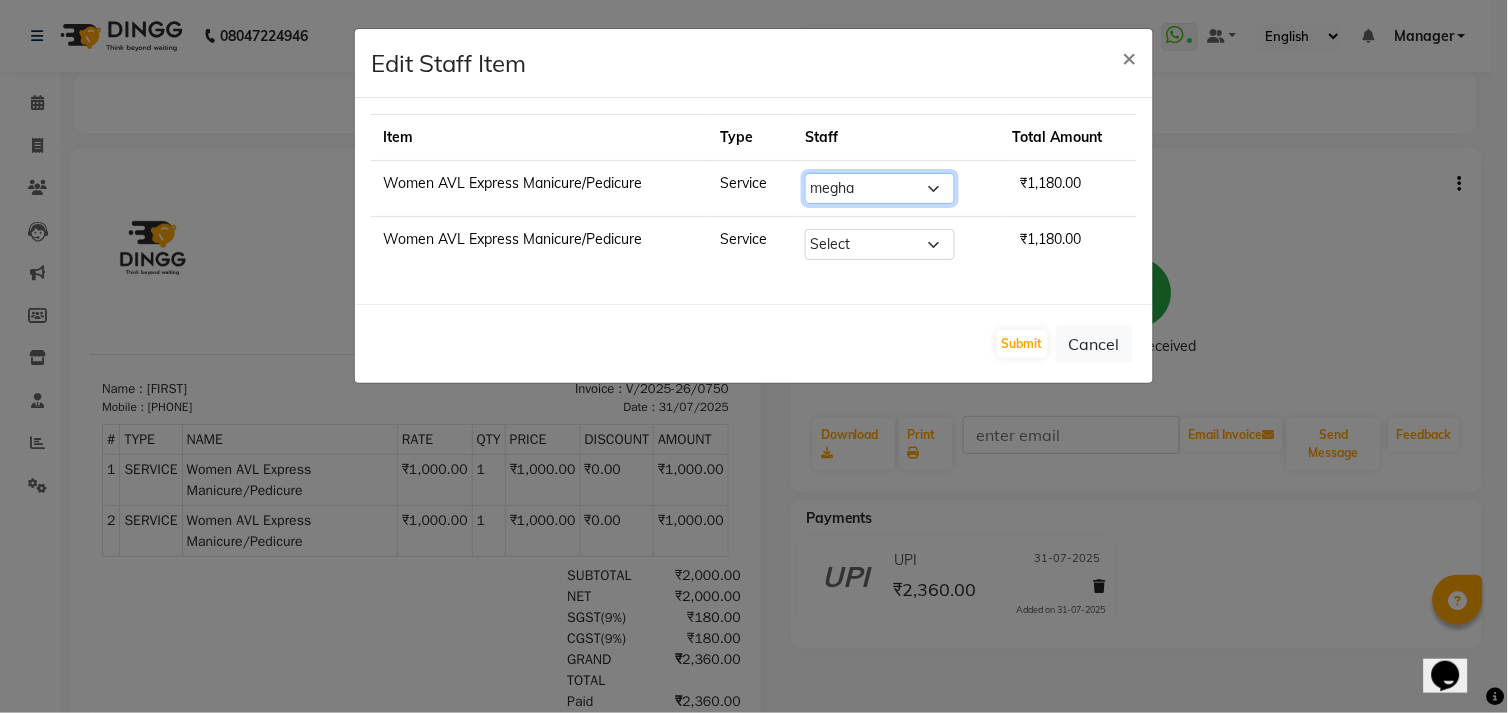 select on "70884" 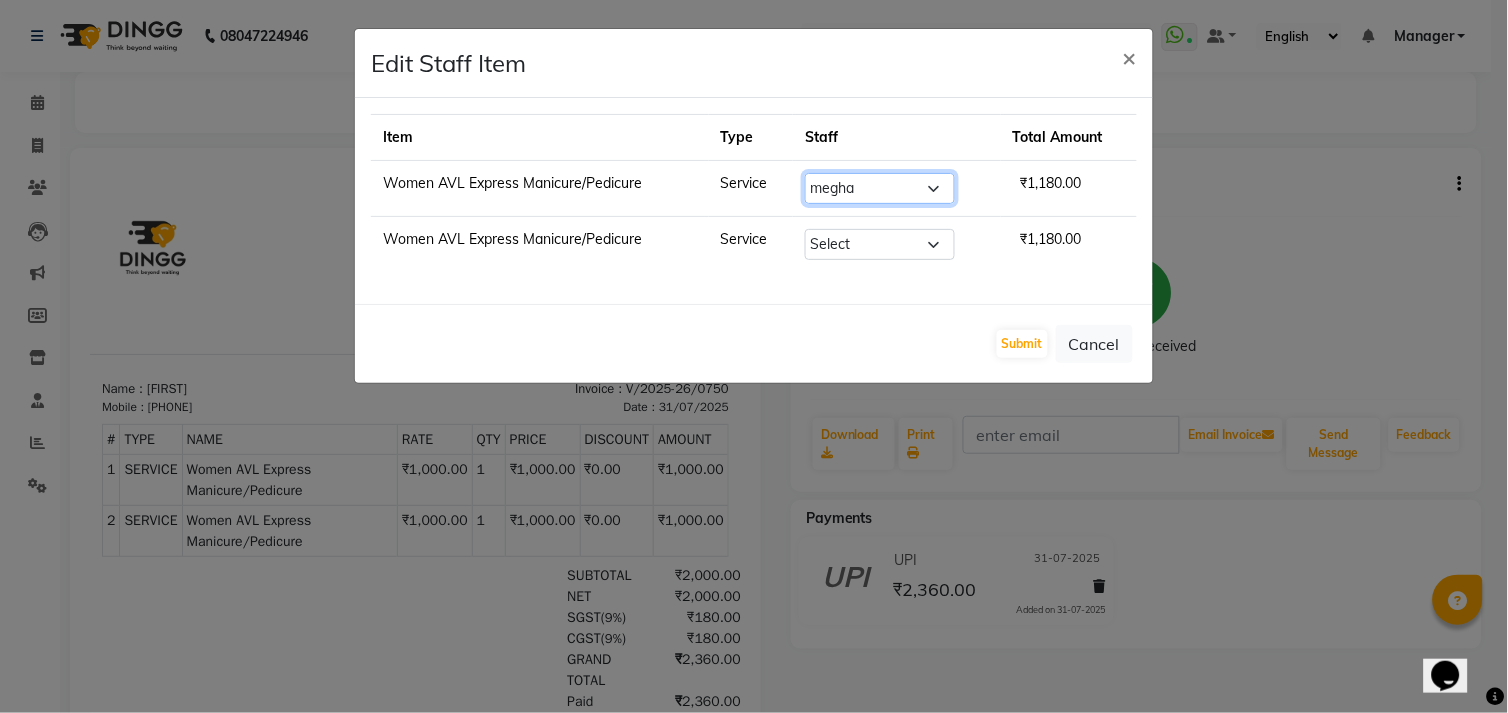 click on "Select  Amgha   Arish   CHANDU   DIPEN   kajal   kupu    Manager   megha   Mukul Aggarwal   NIRJALA   Owner   Pankaj   Rahul Sir   shradha" 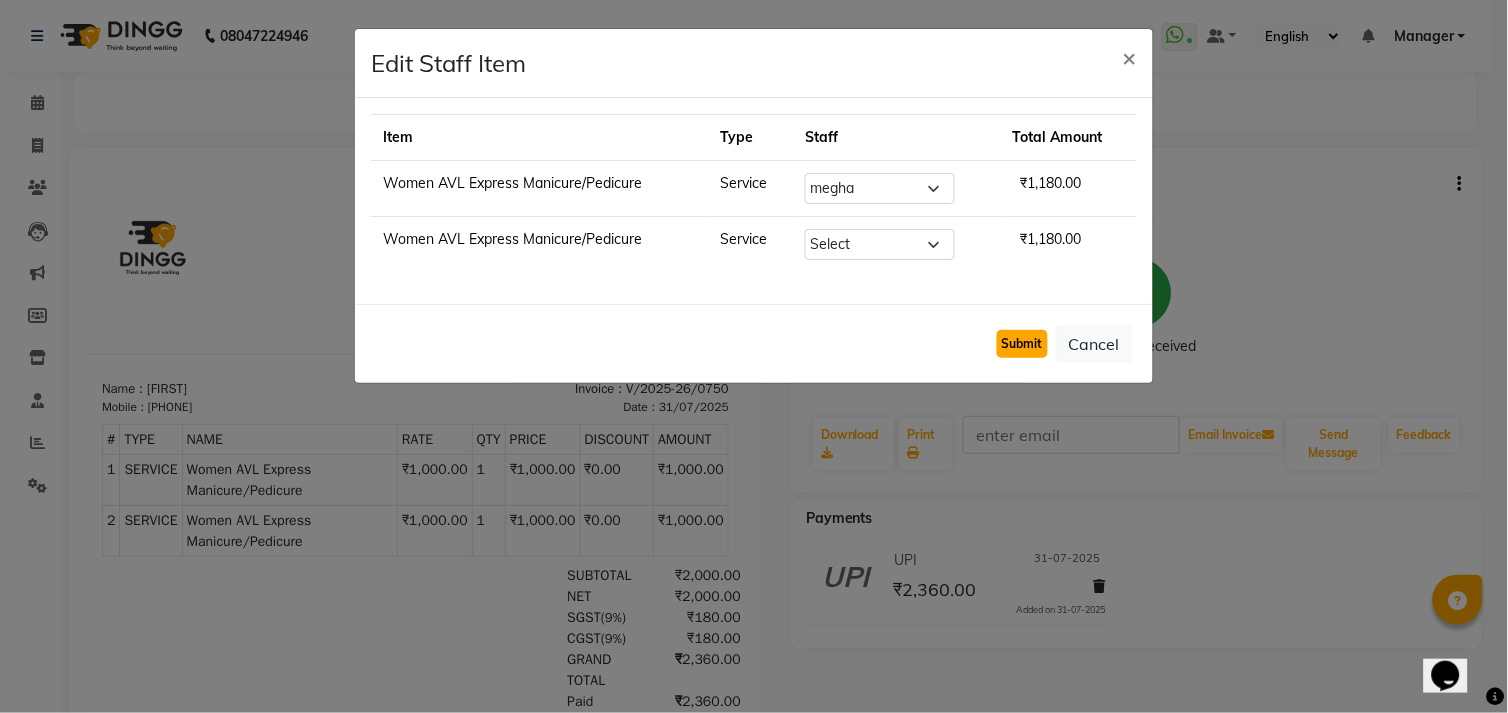 click on "Submit" 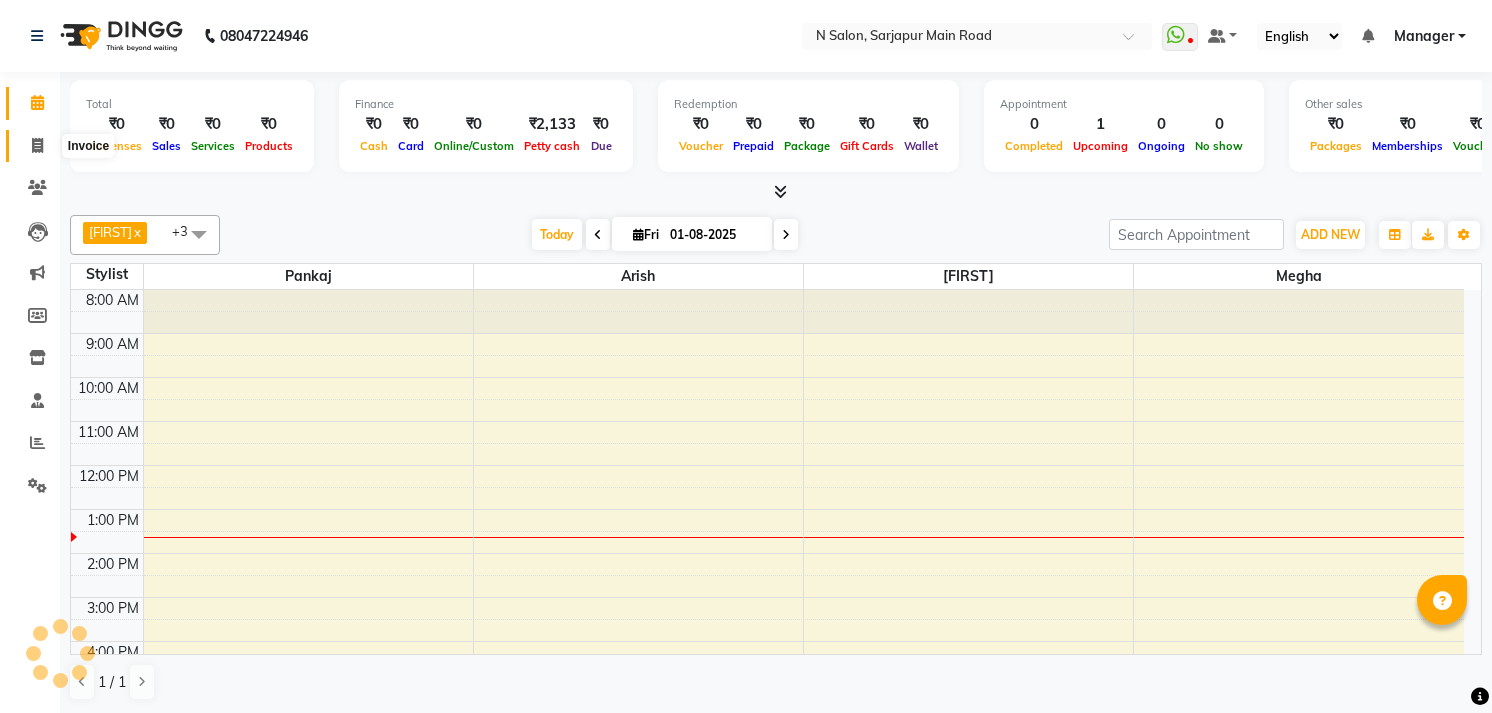 scroll, scrollTop: 0, scrollLeft: 0, axis: both 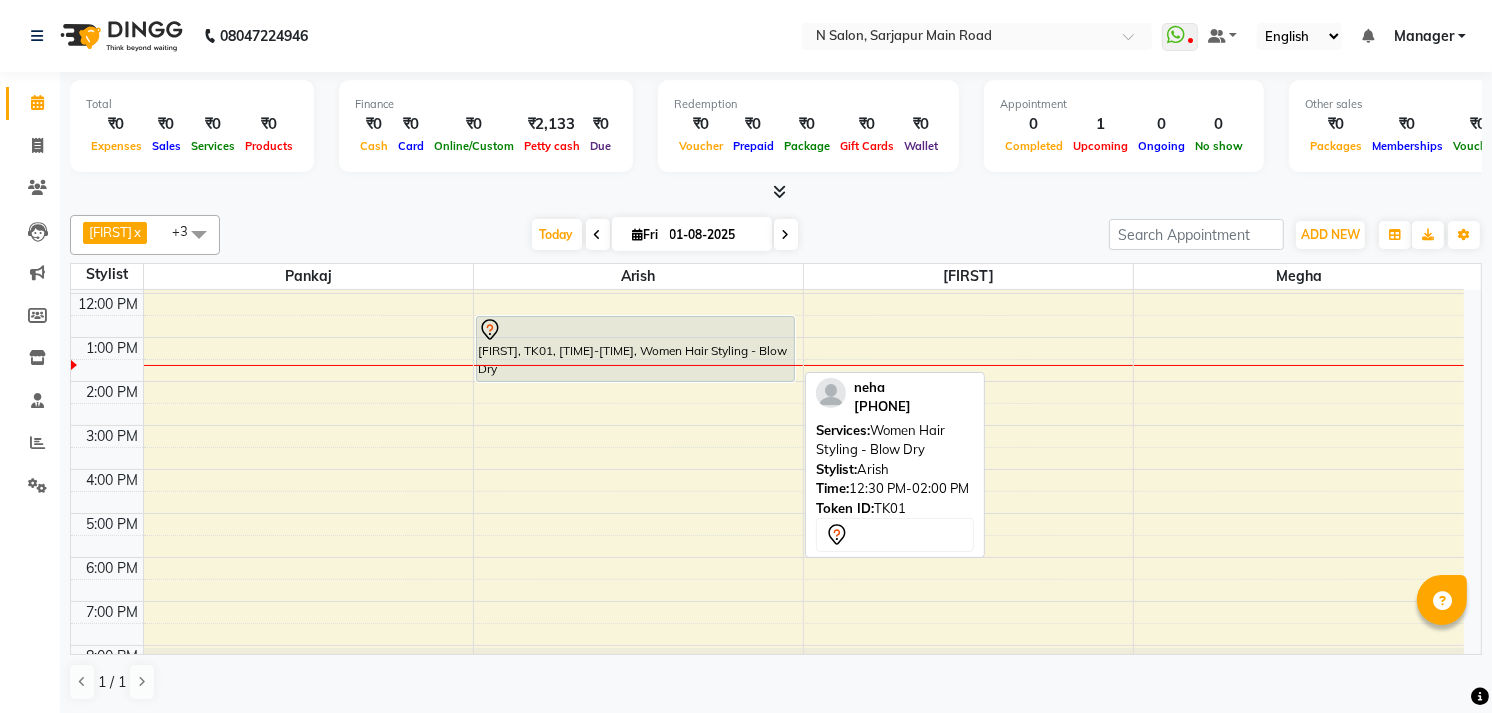 click on "[FIRST], TK01, 12:30 PM-02:00 PM, Women Hair Styling - Blow Dry" at bounding box center (635, 349) 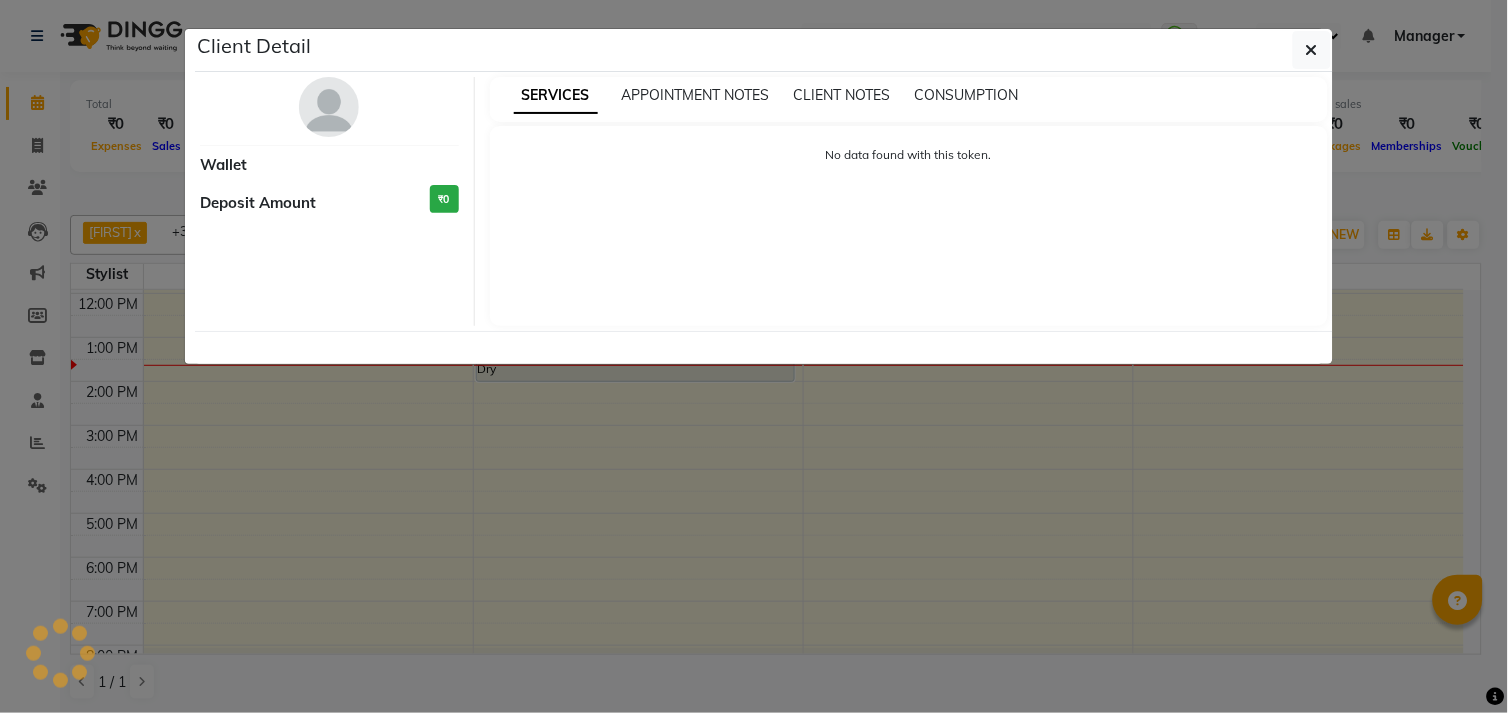 select on "7" 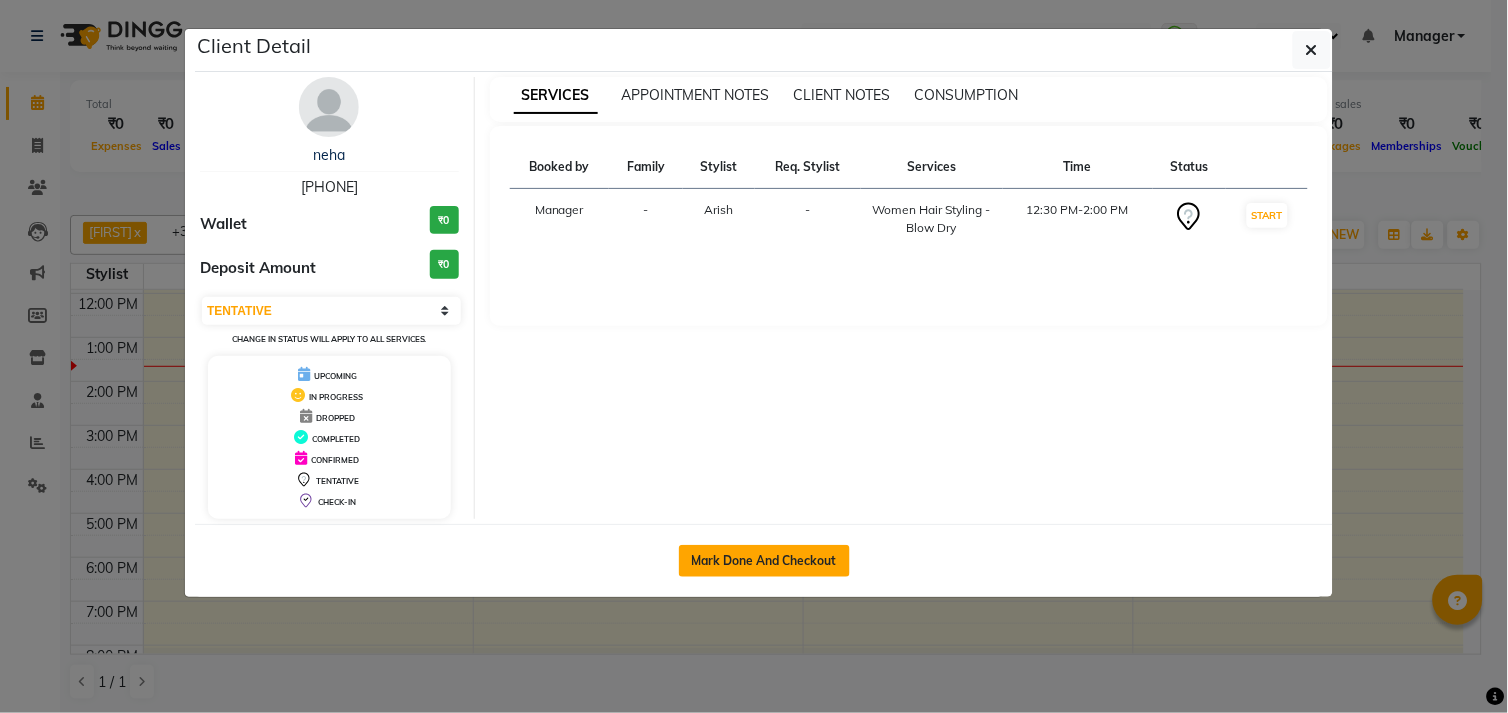 click on "Mark Done And Checkout" 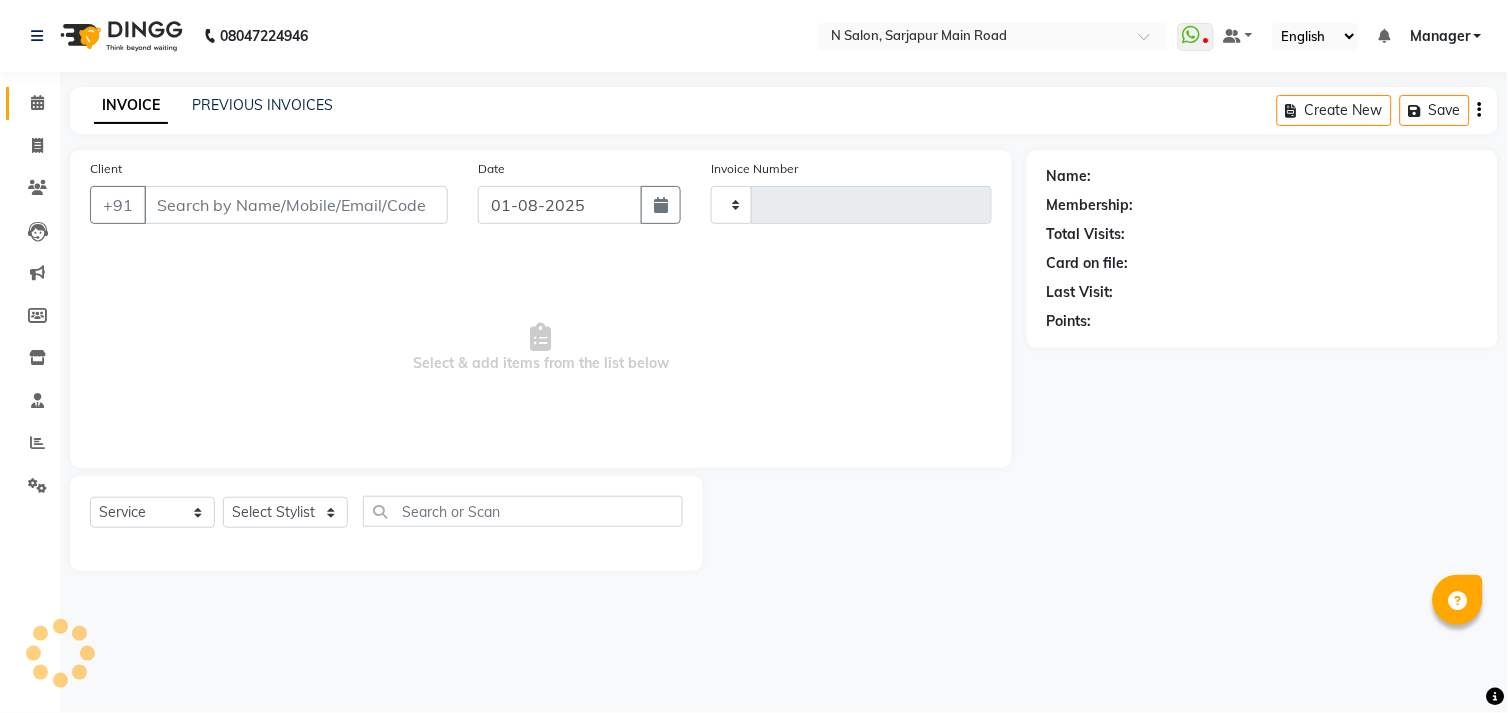 type on "0752" 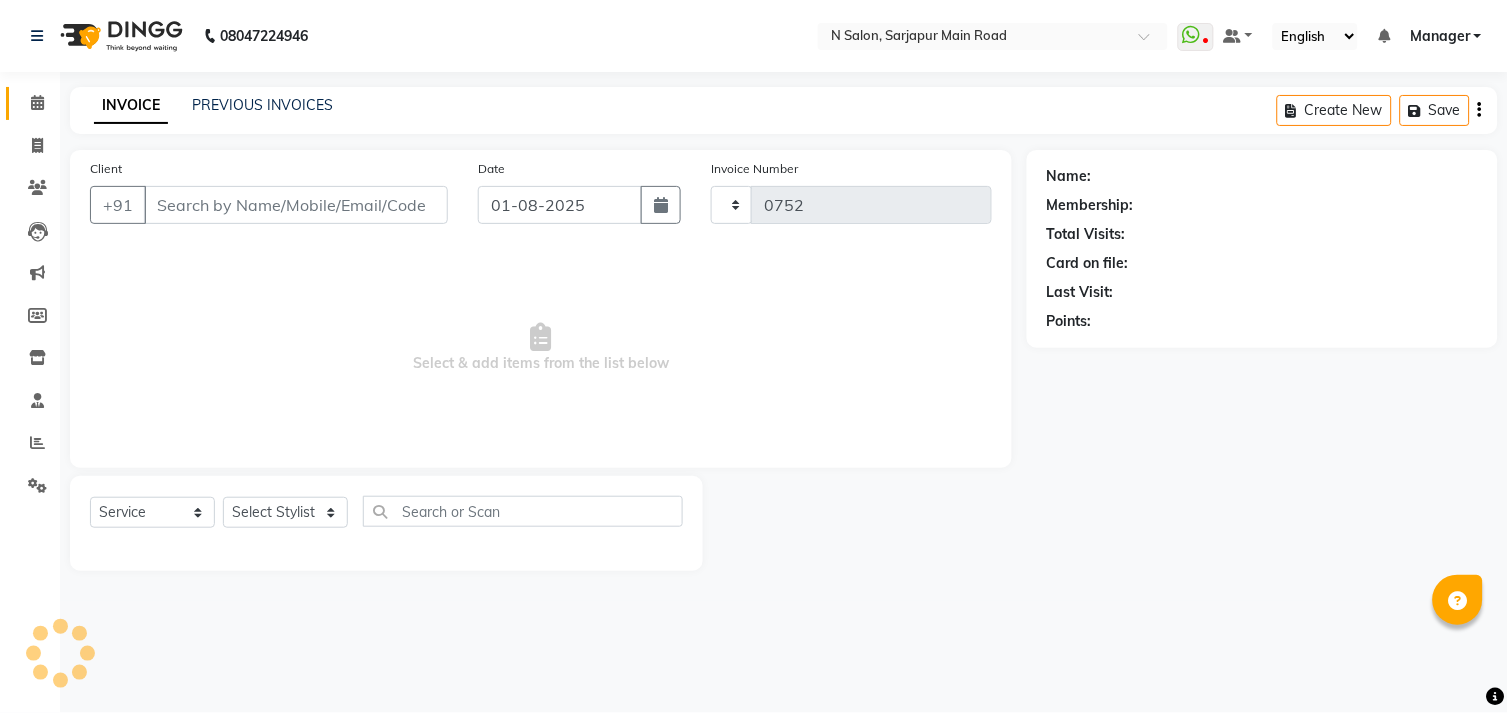 select on "7871" 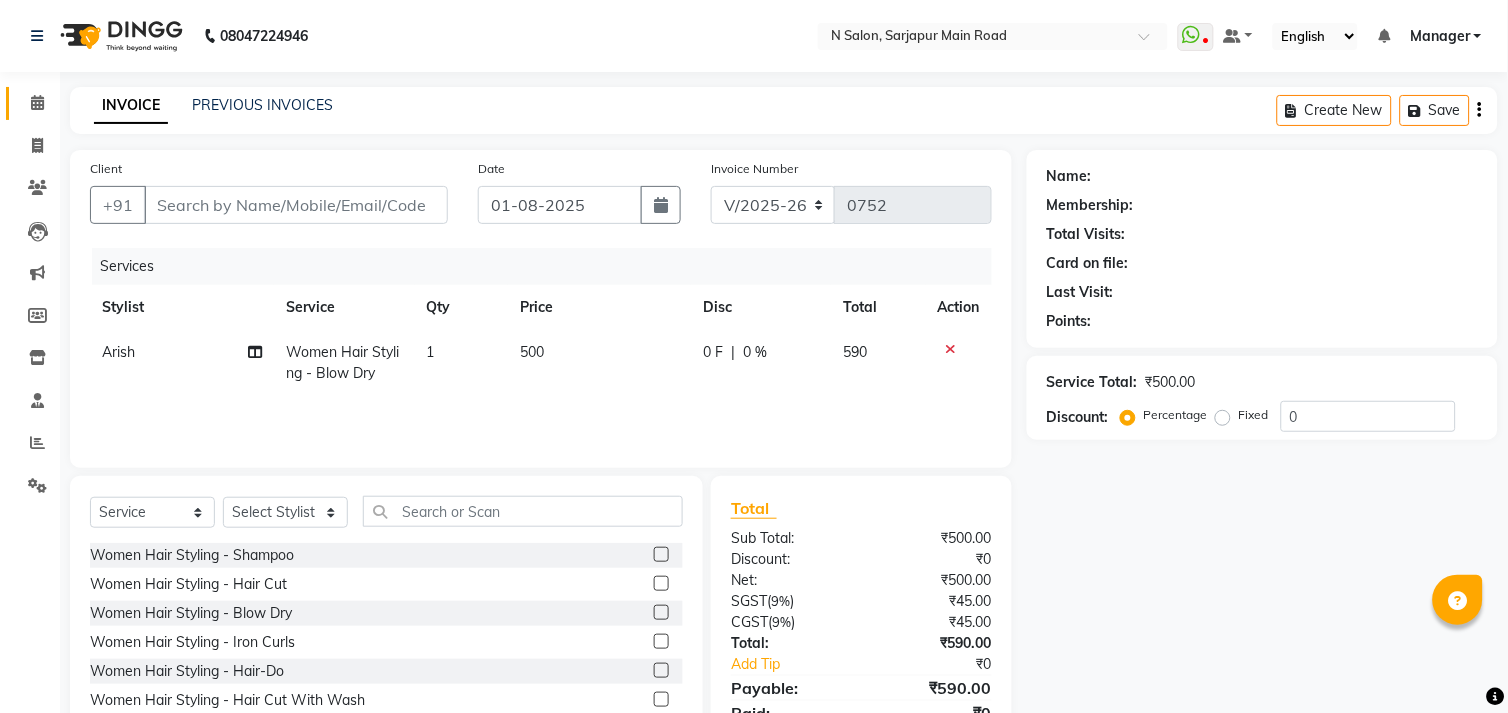 type on "[PHONE]" 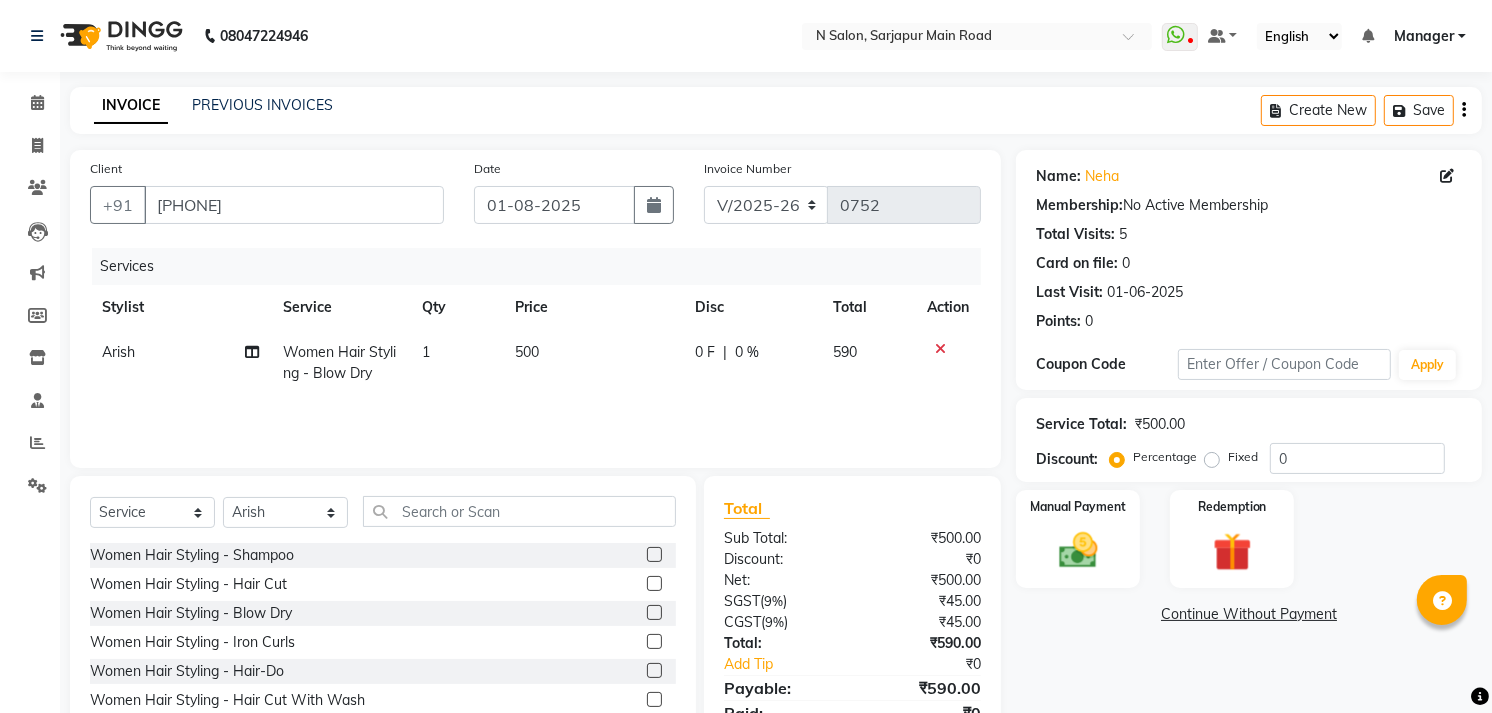 click on "500" 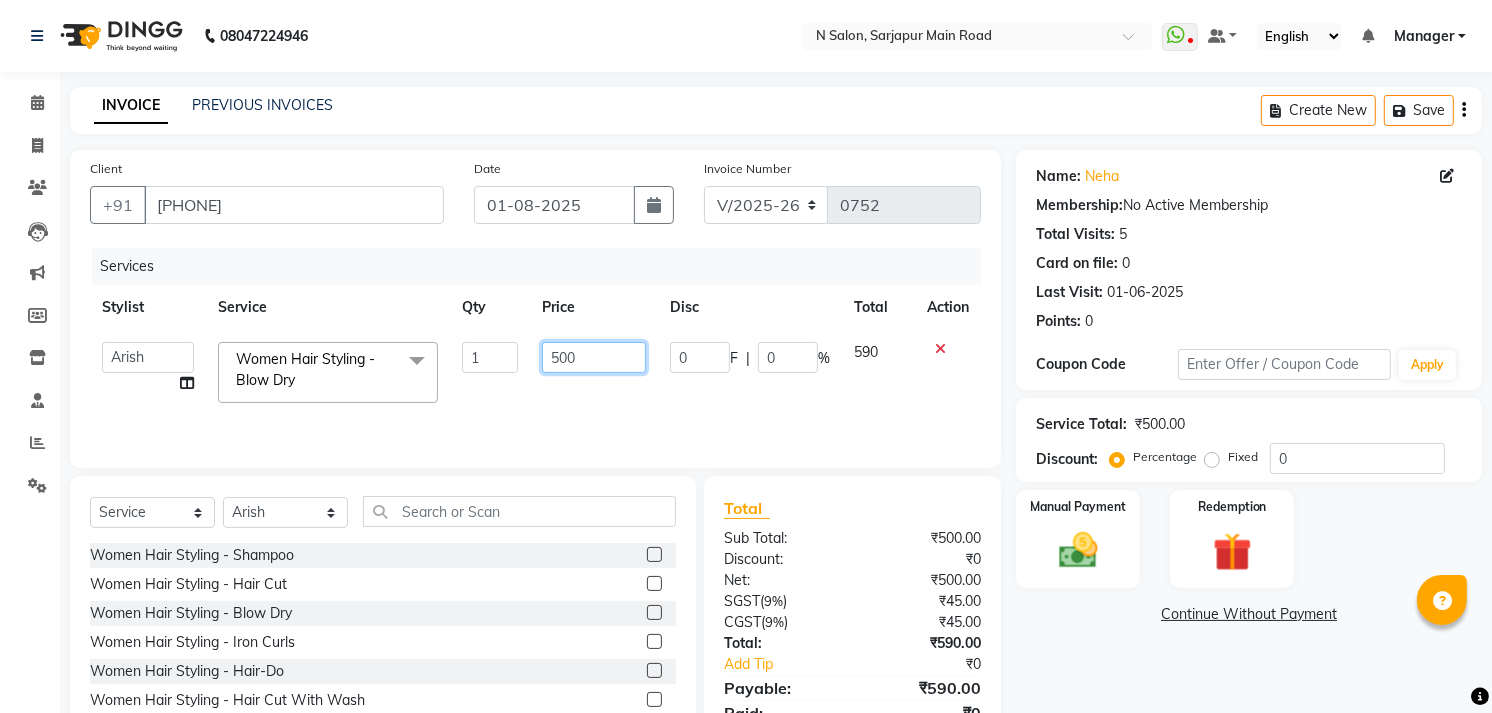 click on "500" 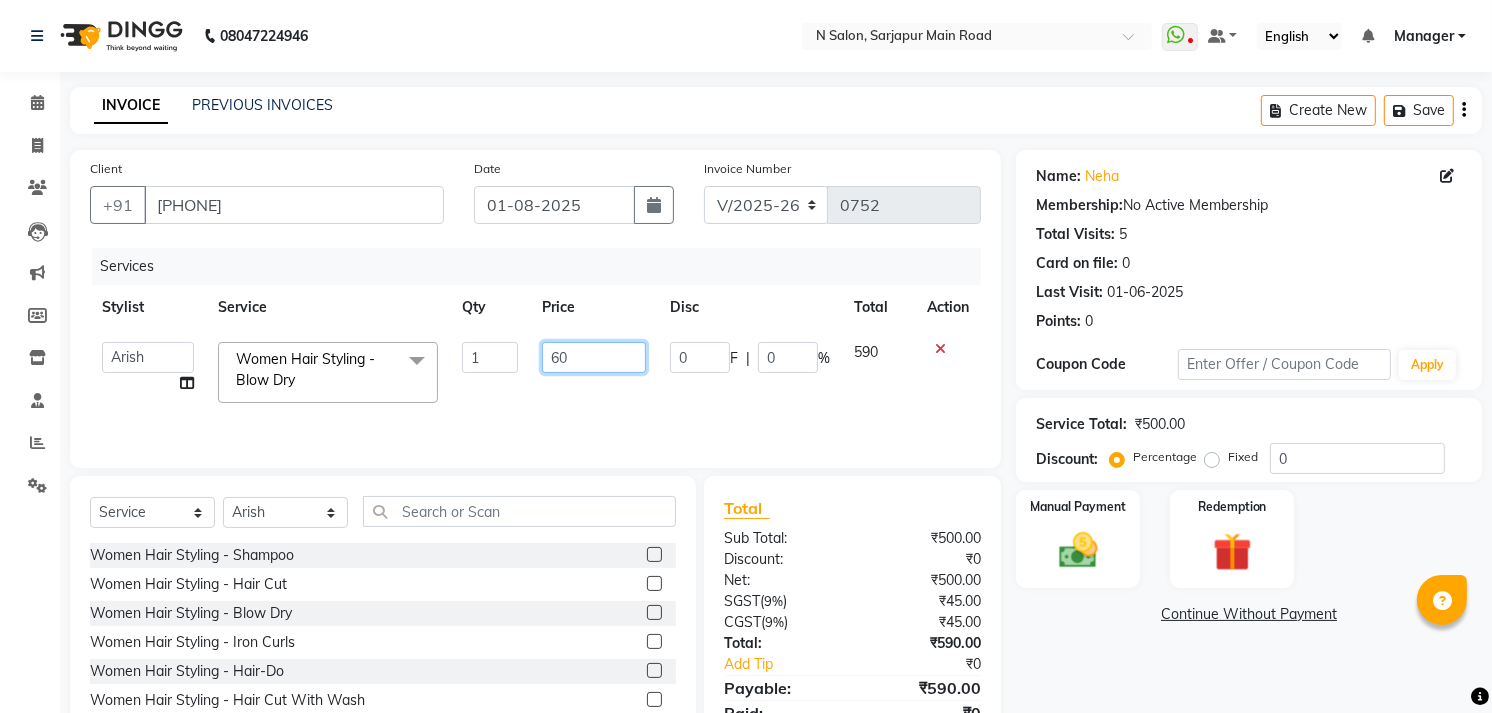 type on "600" 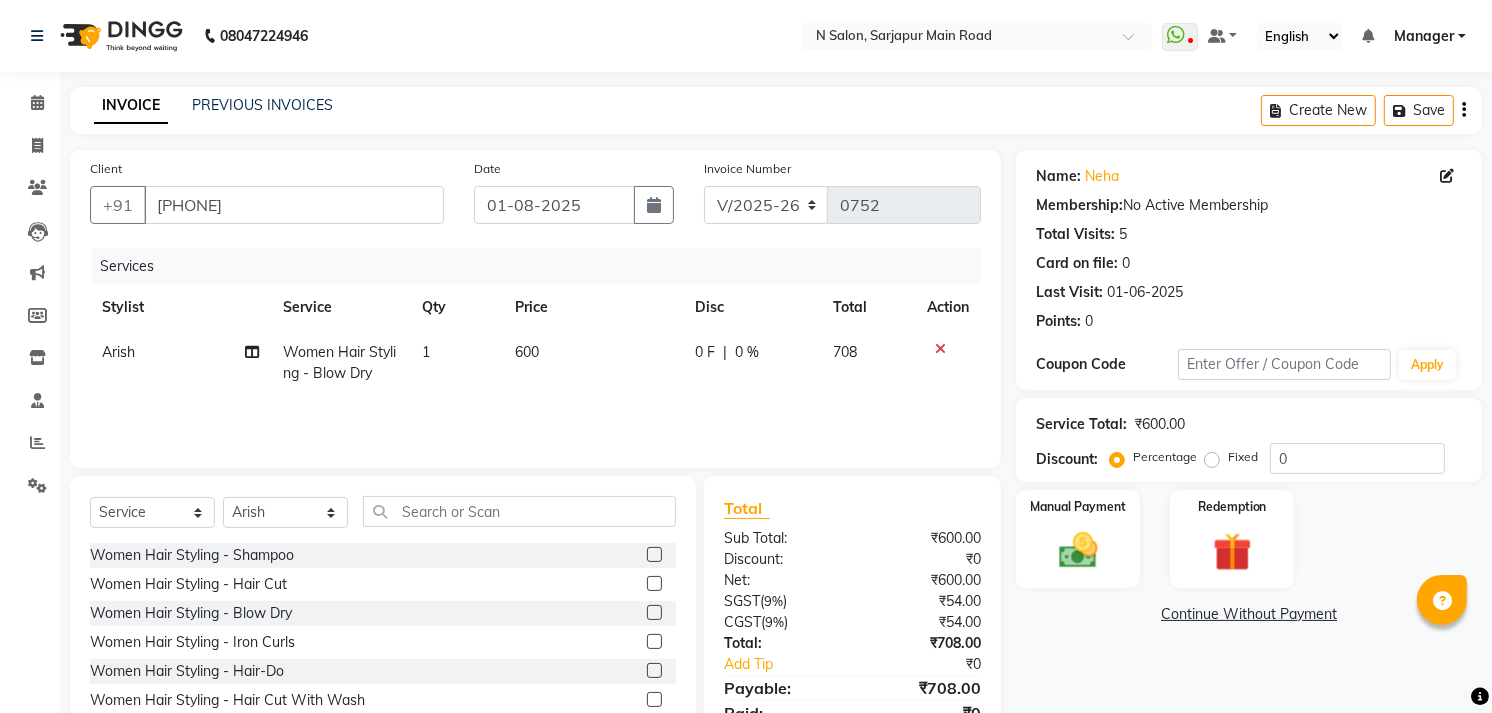 click on "Arish" 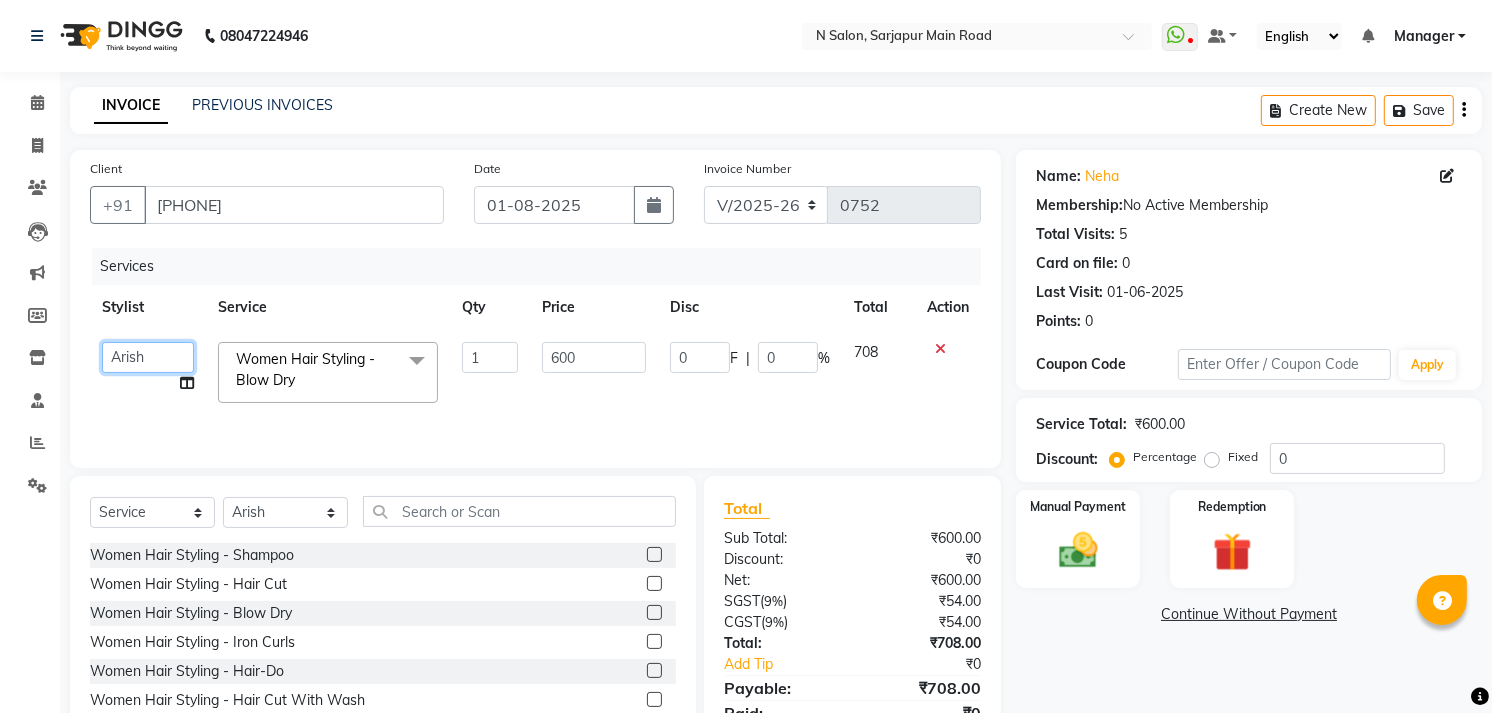 click on "Amgha   Arish   CHANDU   DIPEN   kajal   kupu    Manager   megha   Mukul Aggarwal   NIRJALA   Owner   Pankaj   Rahul Sir   shradha" 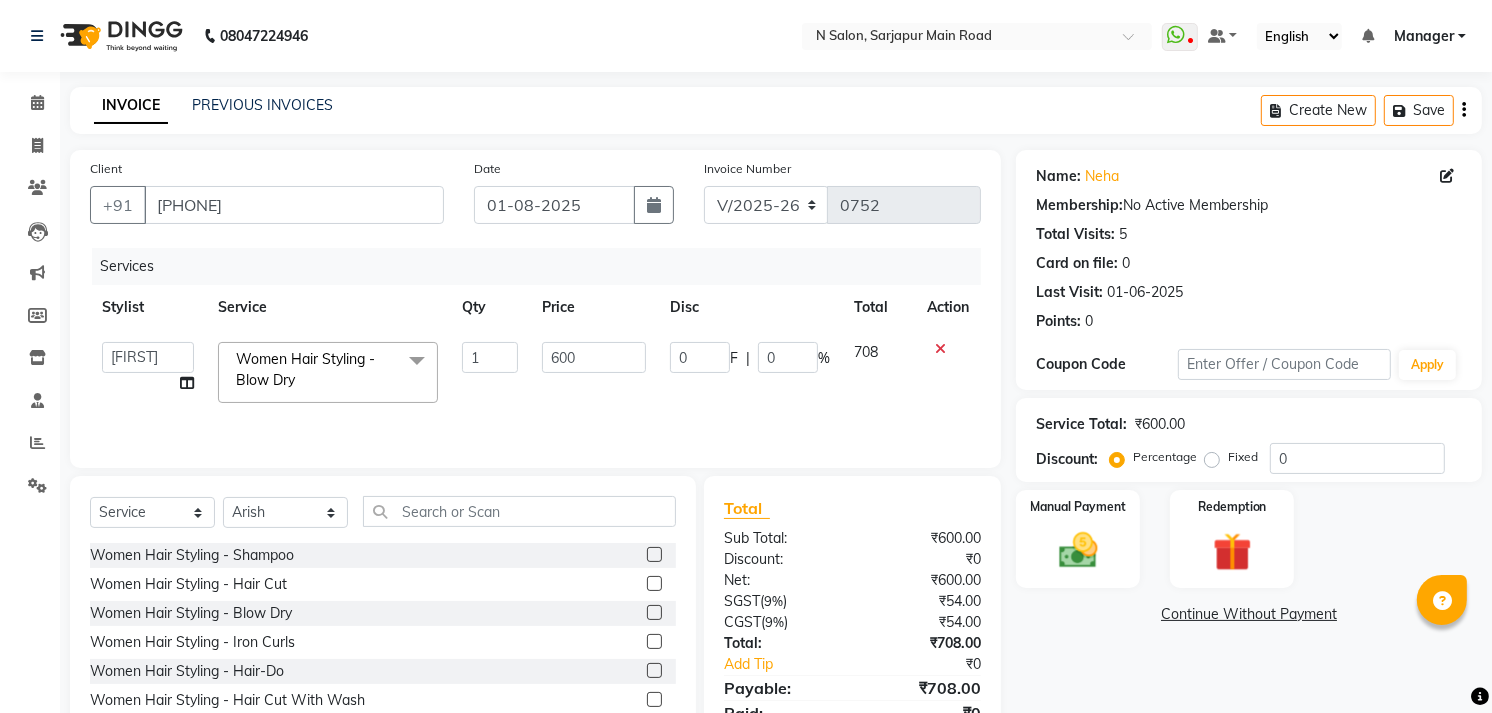 select on "78759" 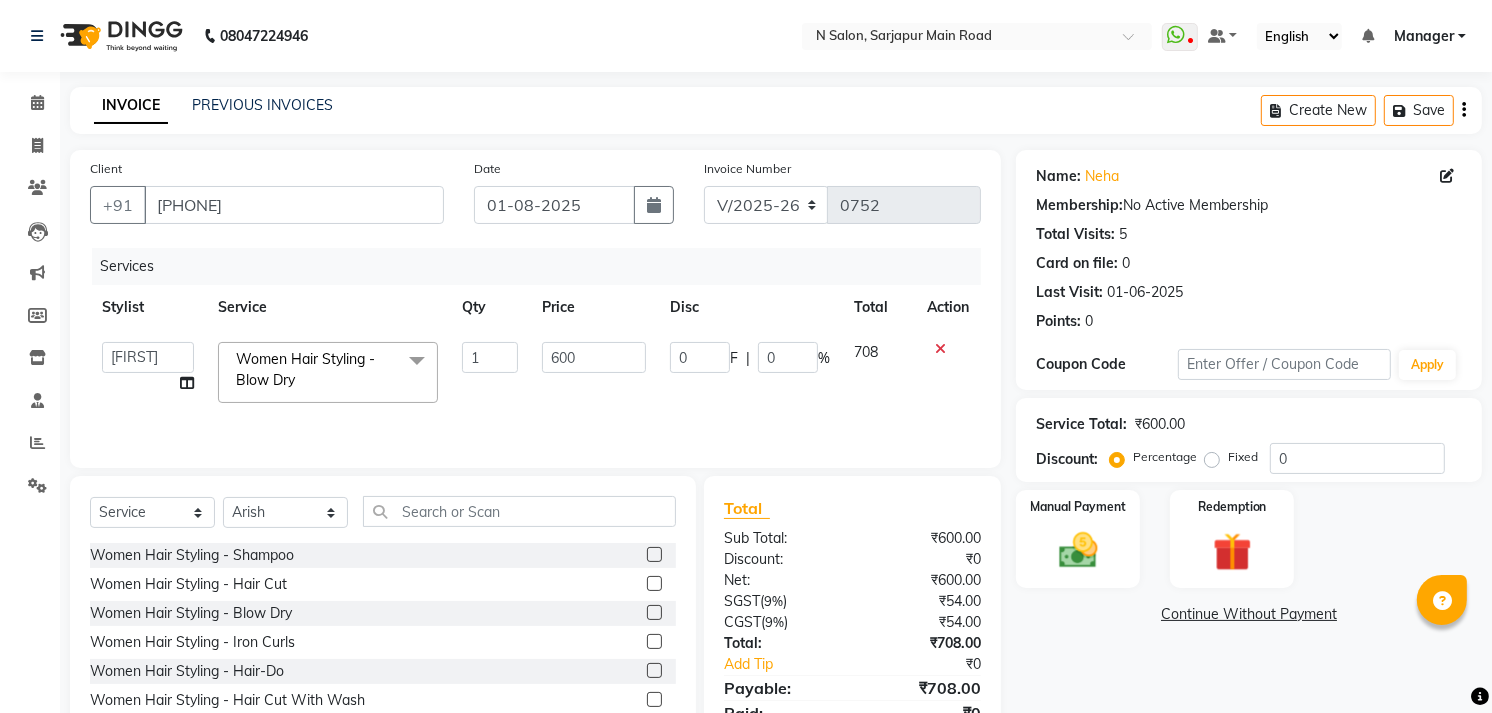 click on "Name: Neha  Membership:  No Active Membership  Total Visits:  5 Card on file:  0 Last Visit:   01-06-2025 Points:   0  Coupon Code Apply Service Total:  ₹600.00  Discount:  Percentage   Fixed  0 Manual Payment Redemption  Continue Without Payment" 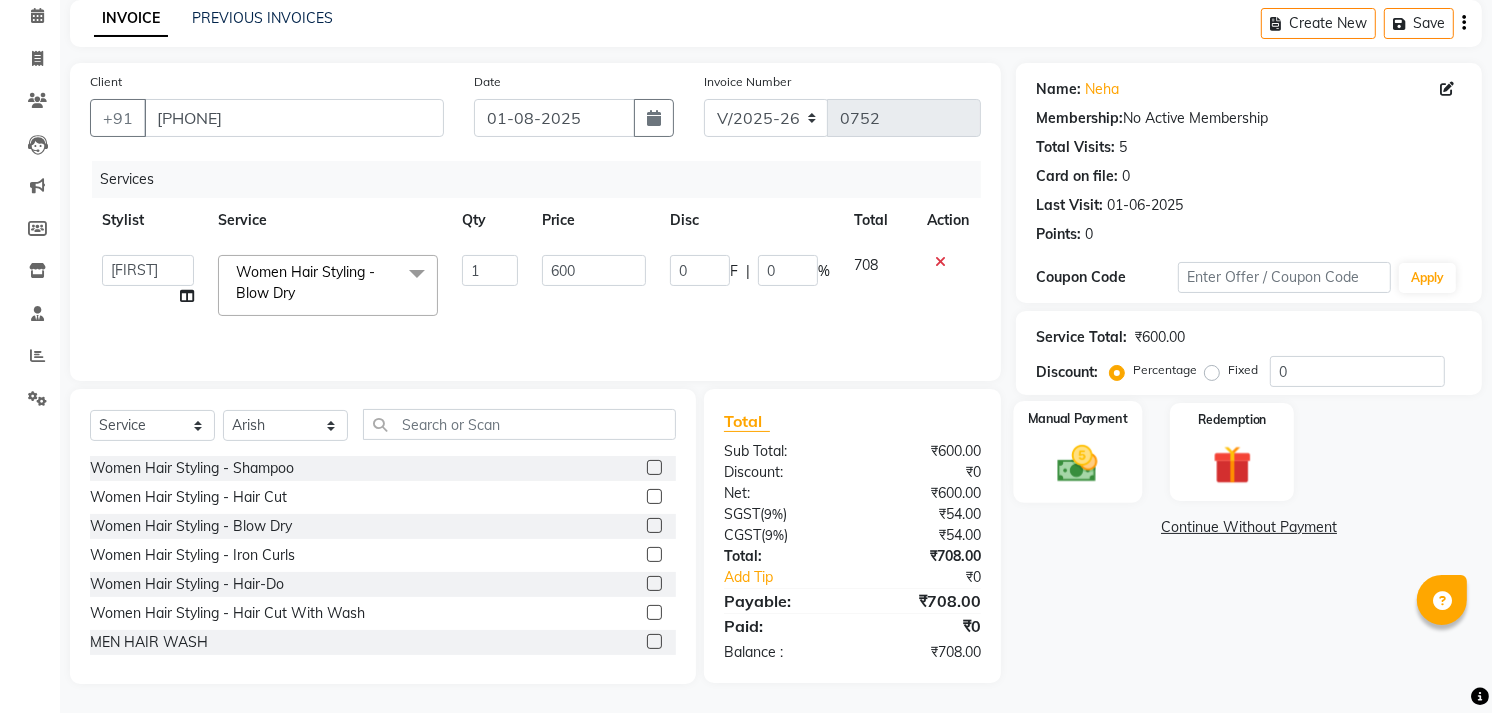 click 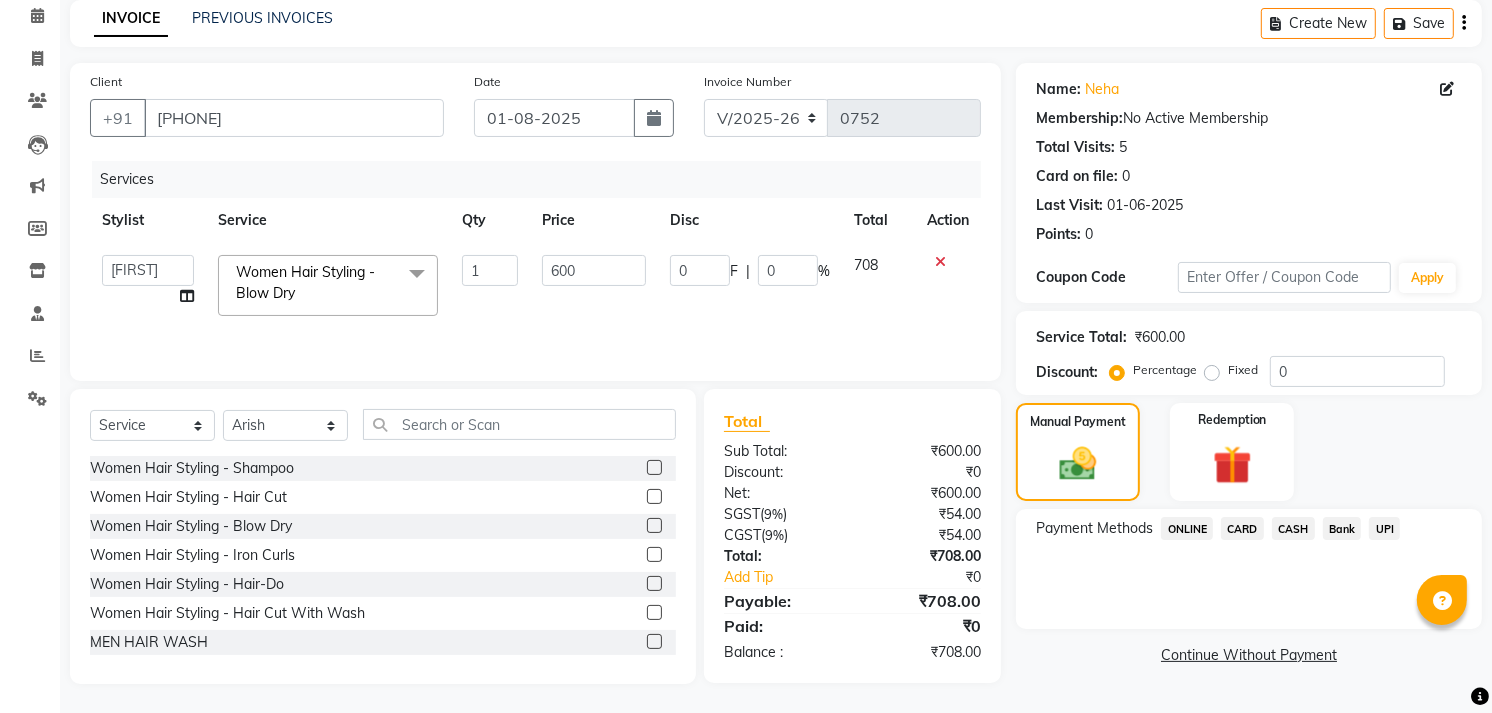 click on "UPI" 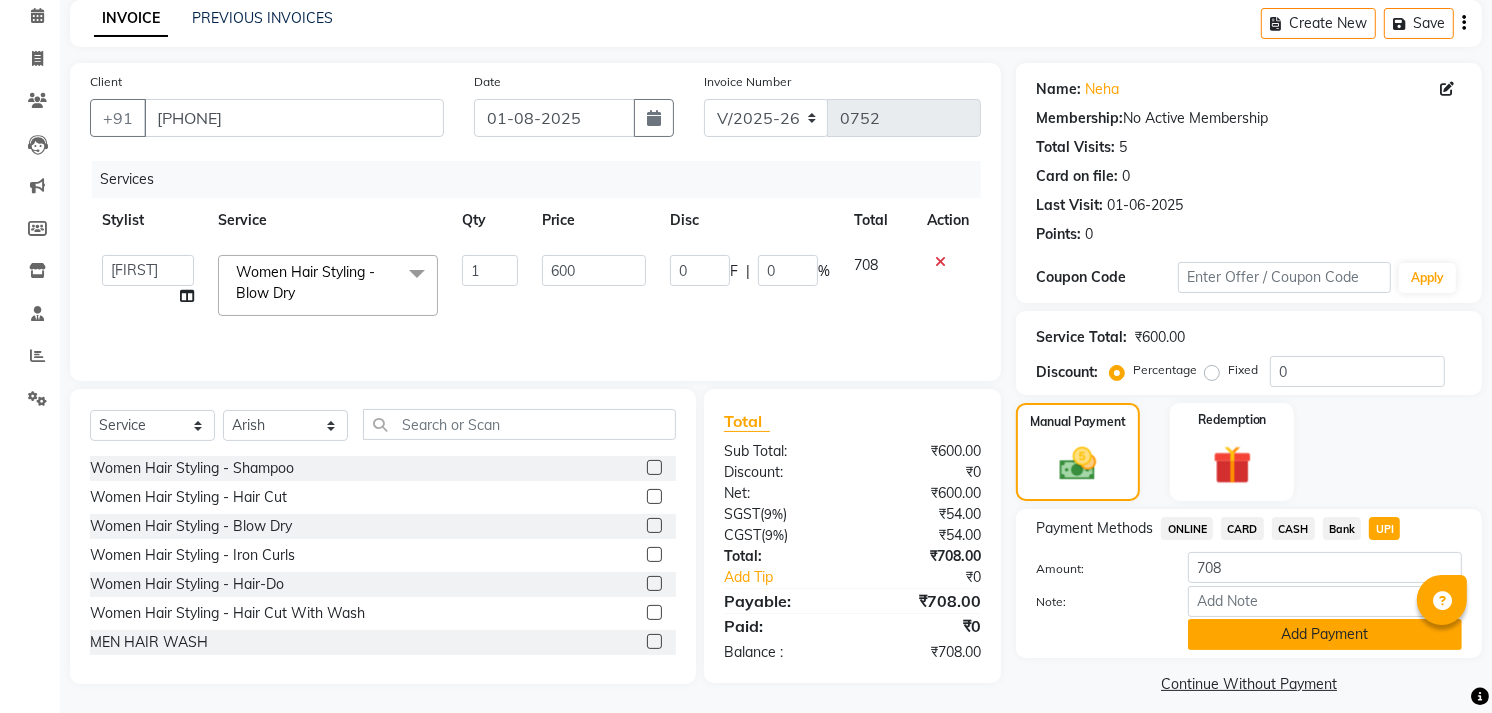 click on "Add Payment" 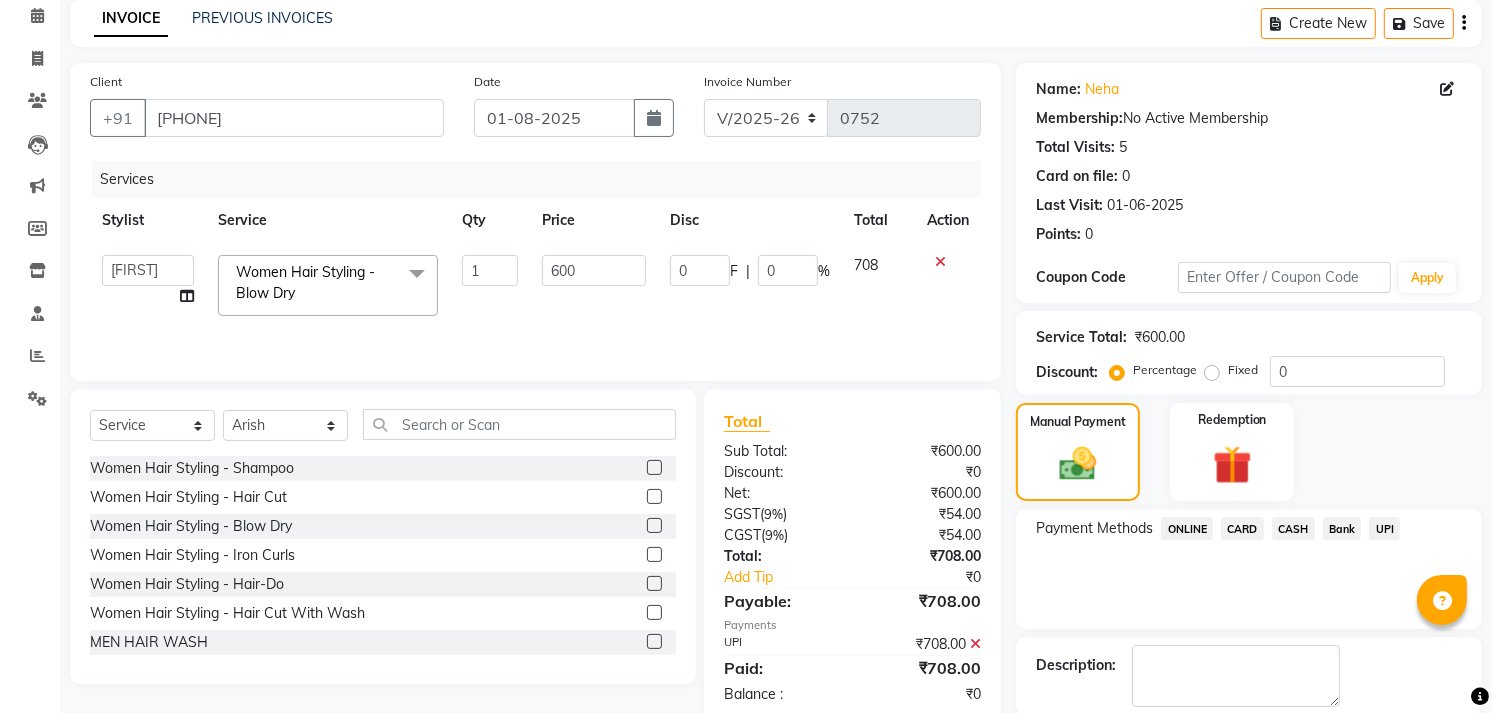 scroll, scrollTop: 186, scrollLeft: 0, axis: vertical 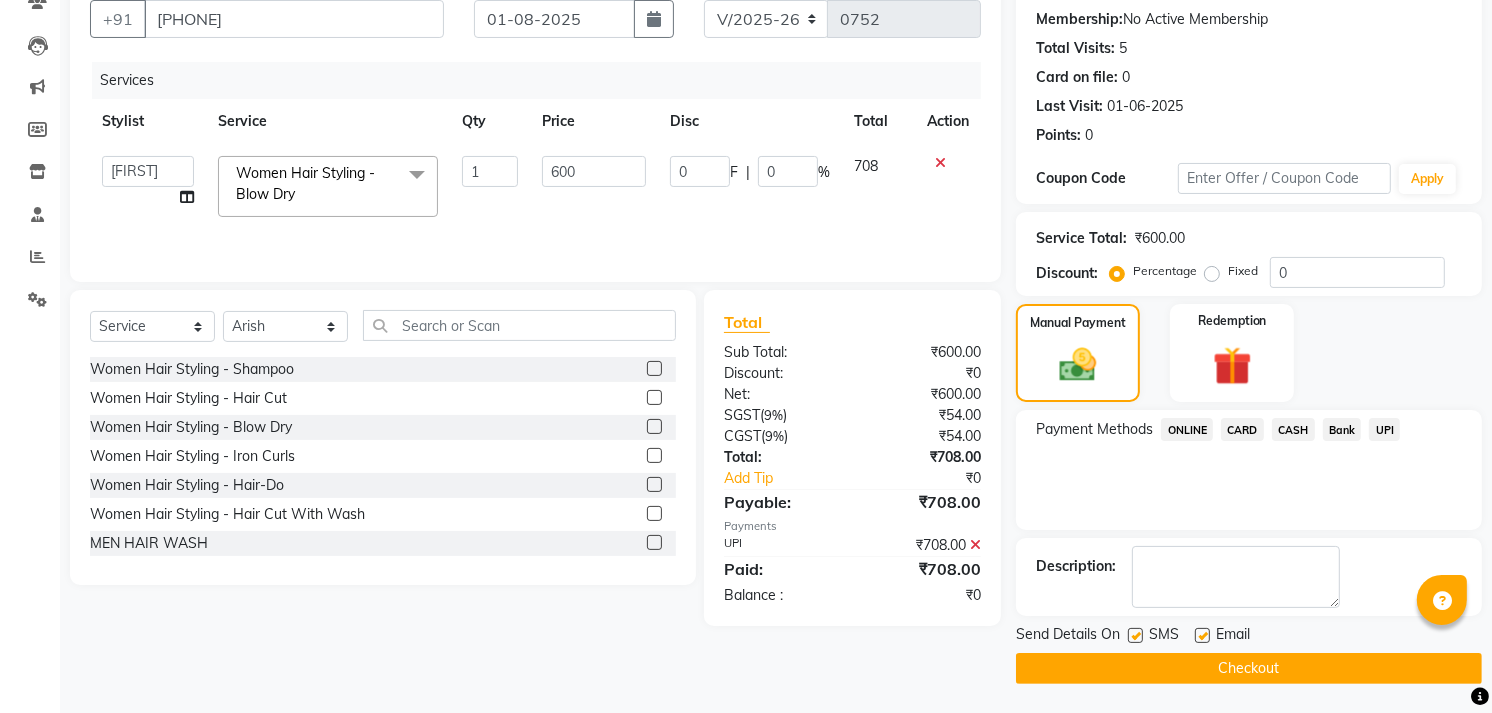 click on "Checkout" 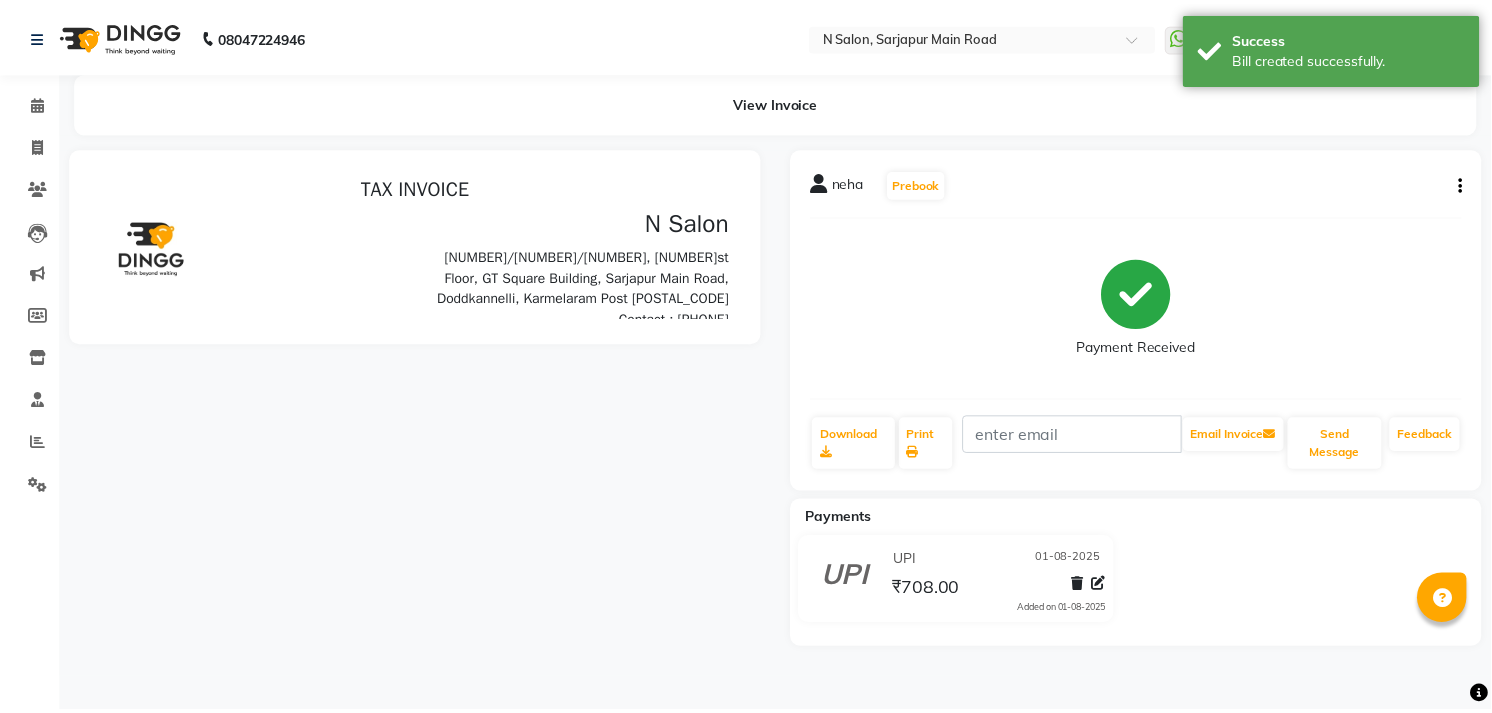 scroll, scrollTop: 0, scrollLeft: 0, axis: both 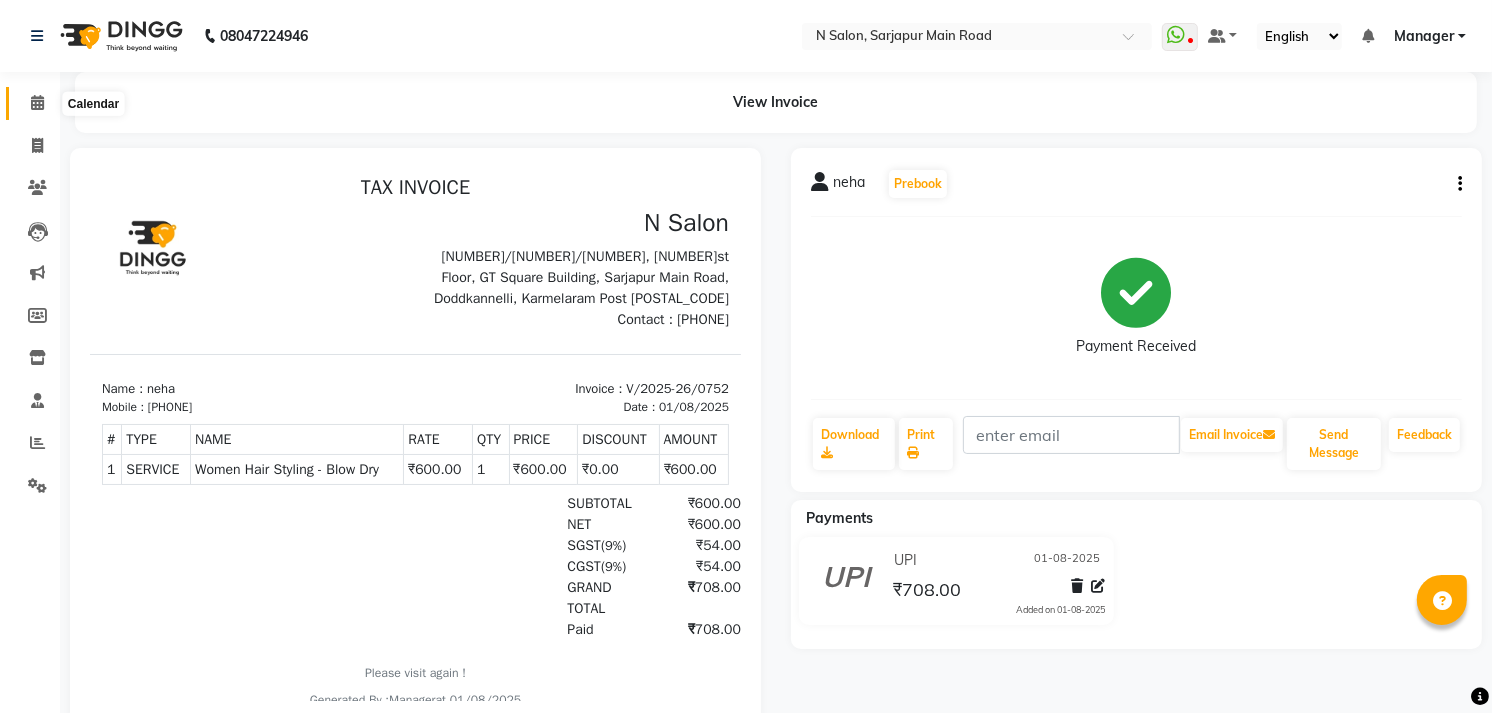 click 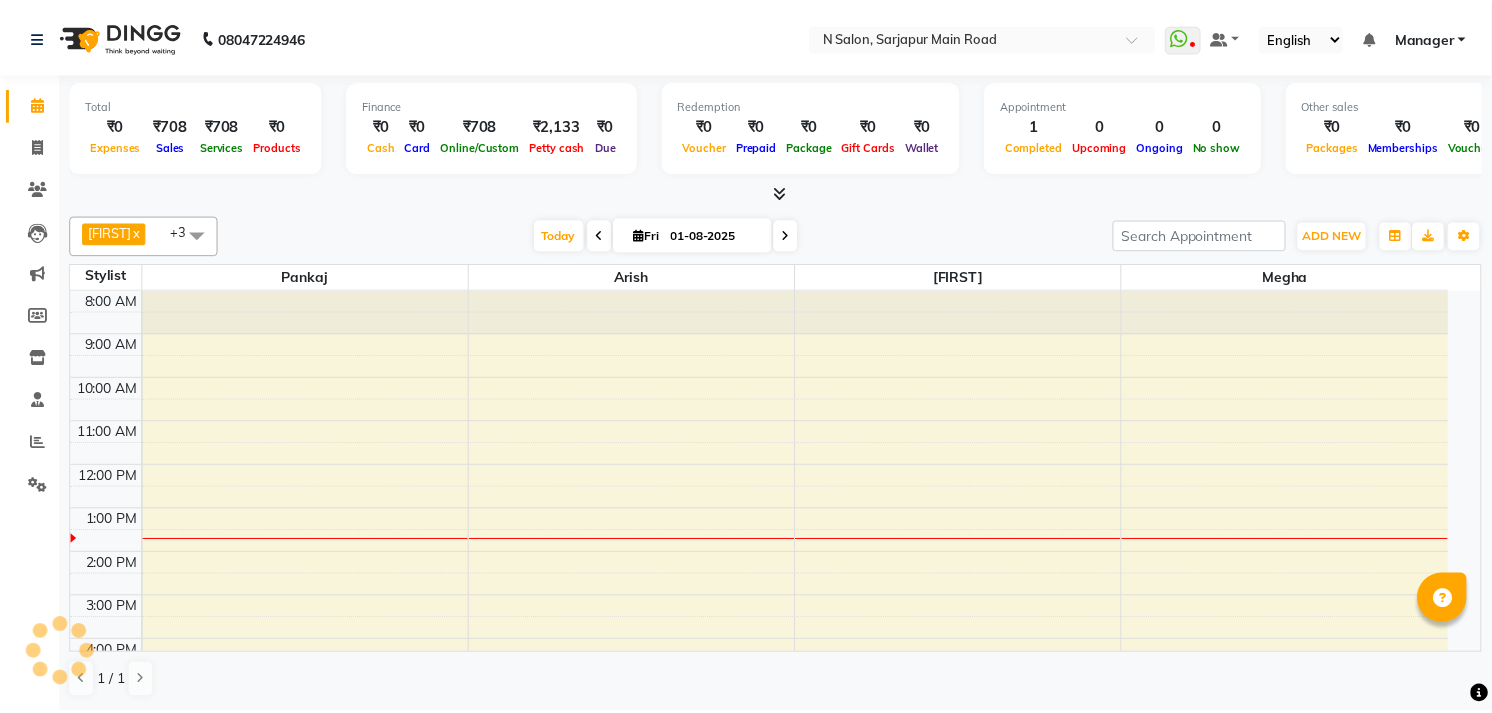 scroll, scrollTop: 0, scrollLeft: 0, axis: both 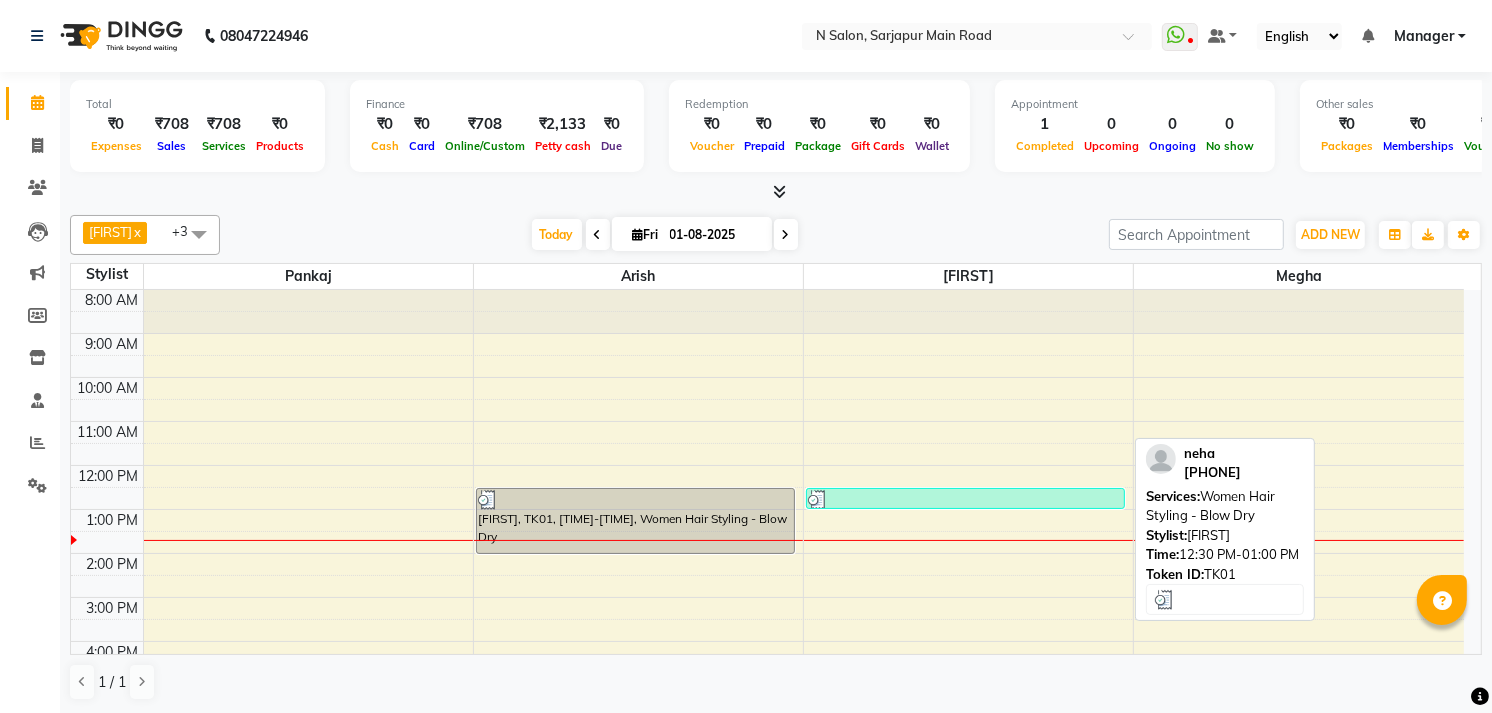click at bounding box center [965, 500] 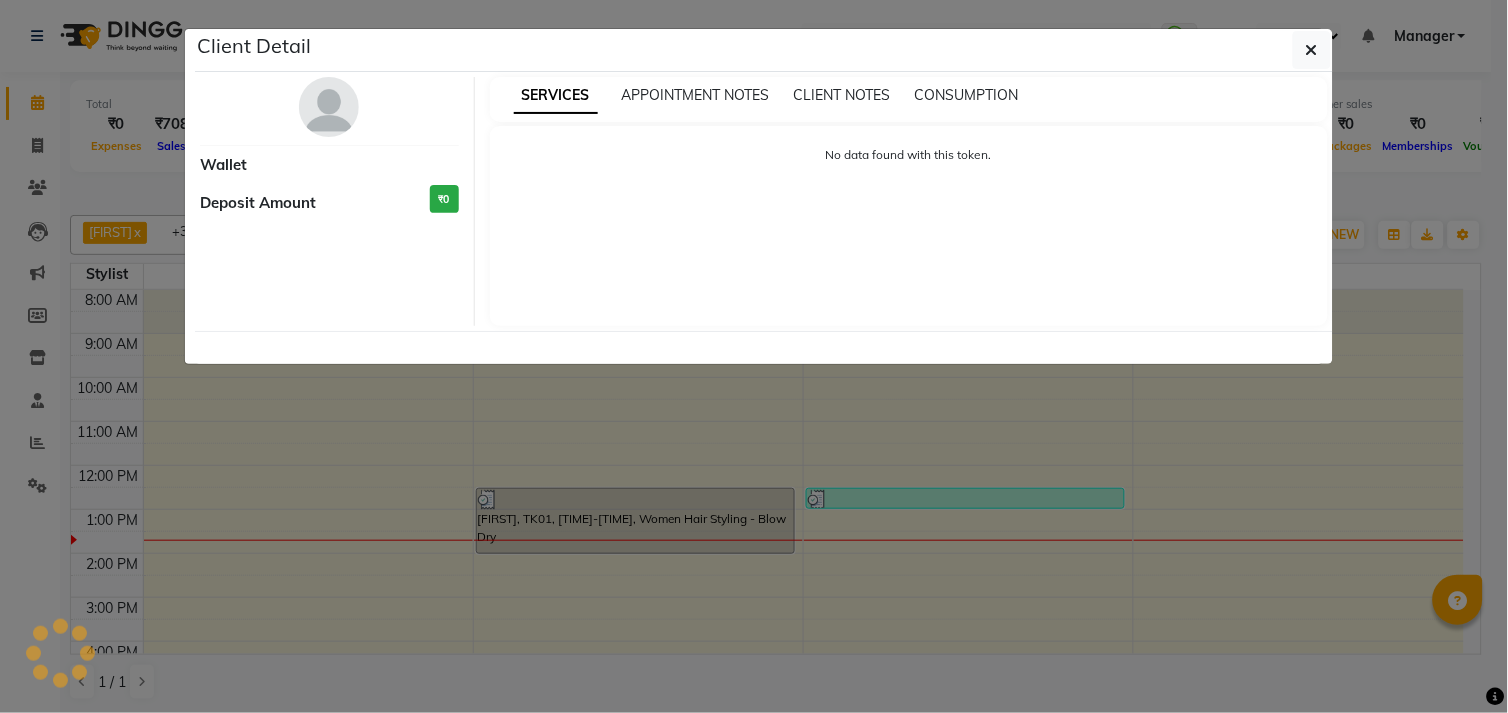 select on "3" 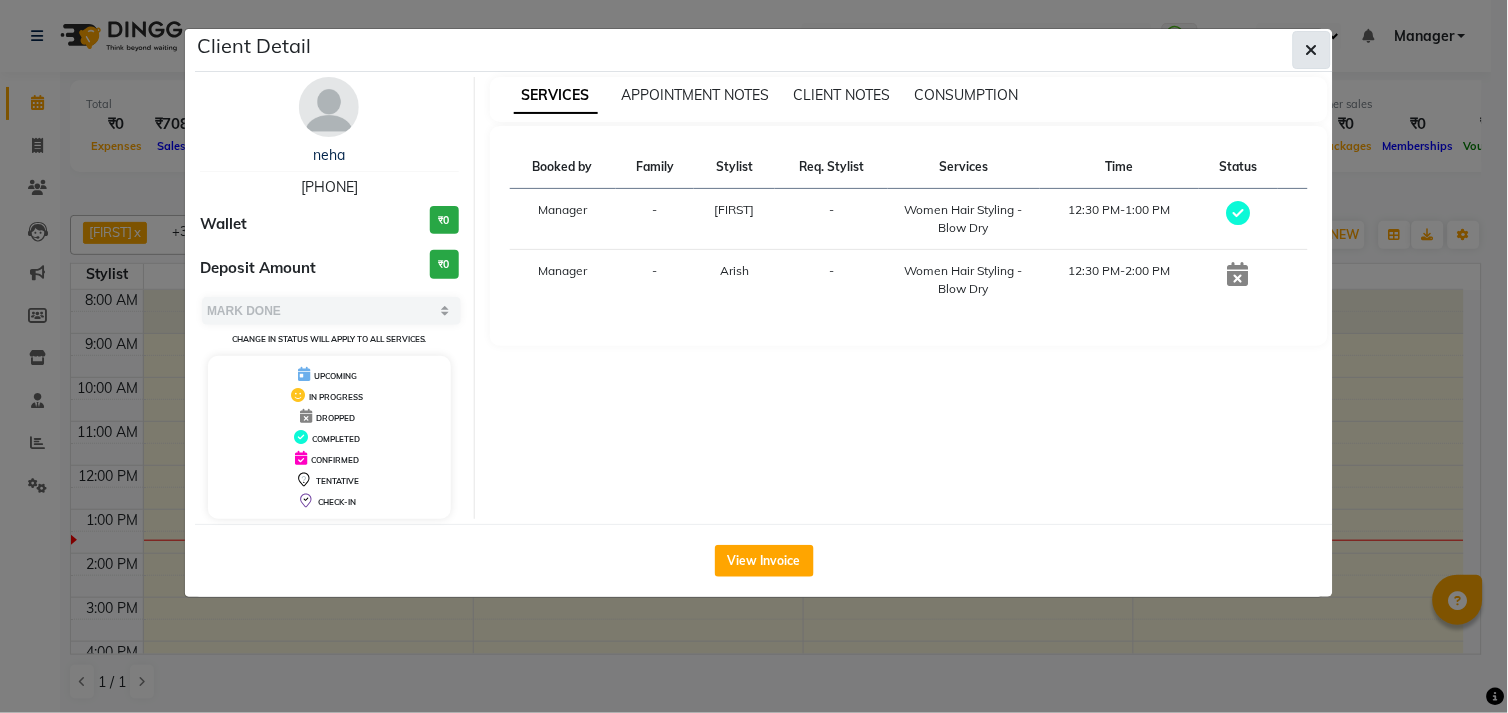 click 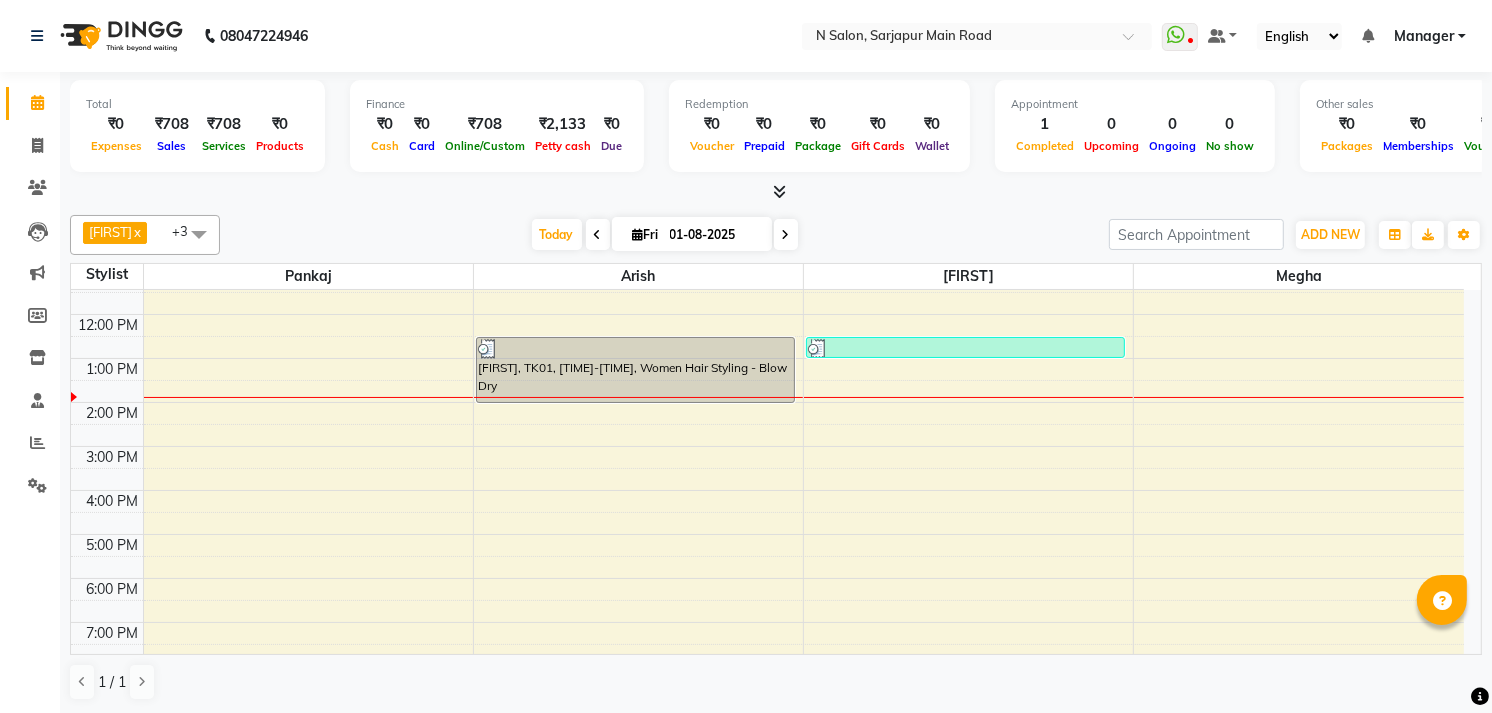 scroll, scrollTop: 97, scrollLeft: 0, axis: vertical 